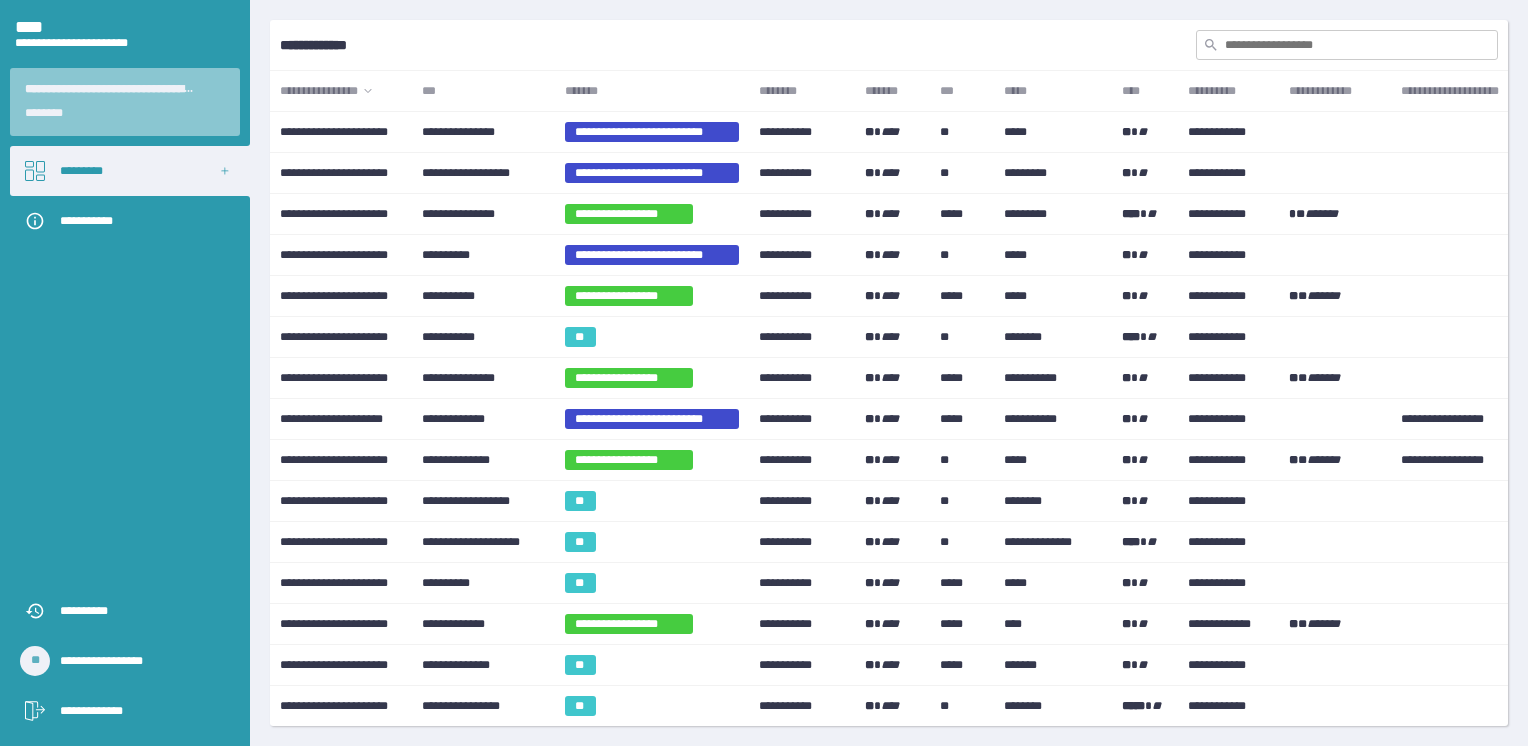 scroll, scrollTop: 0, scrollLeft: 0, axis: both 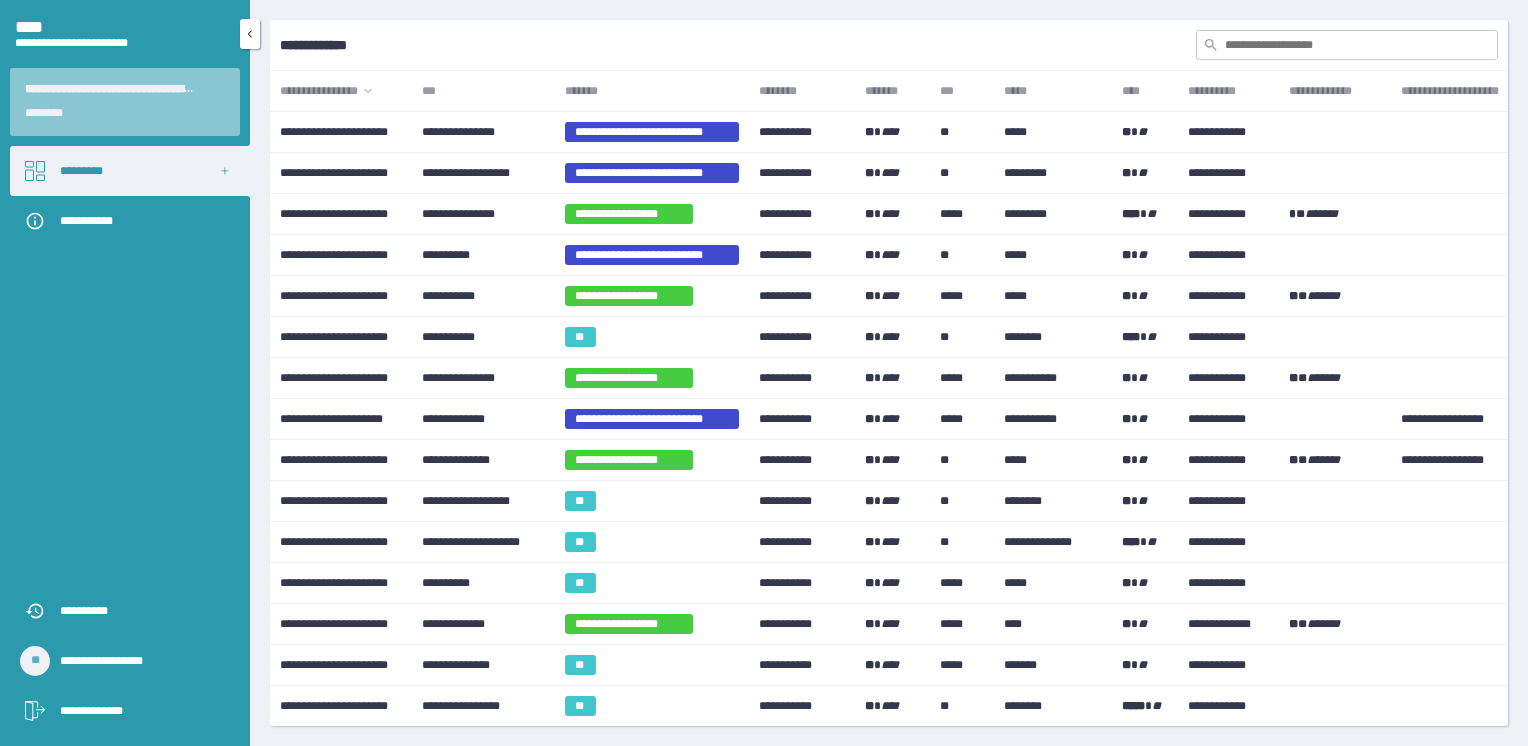 click on "[NAME]" at bounding box center [130, 171] 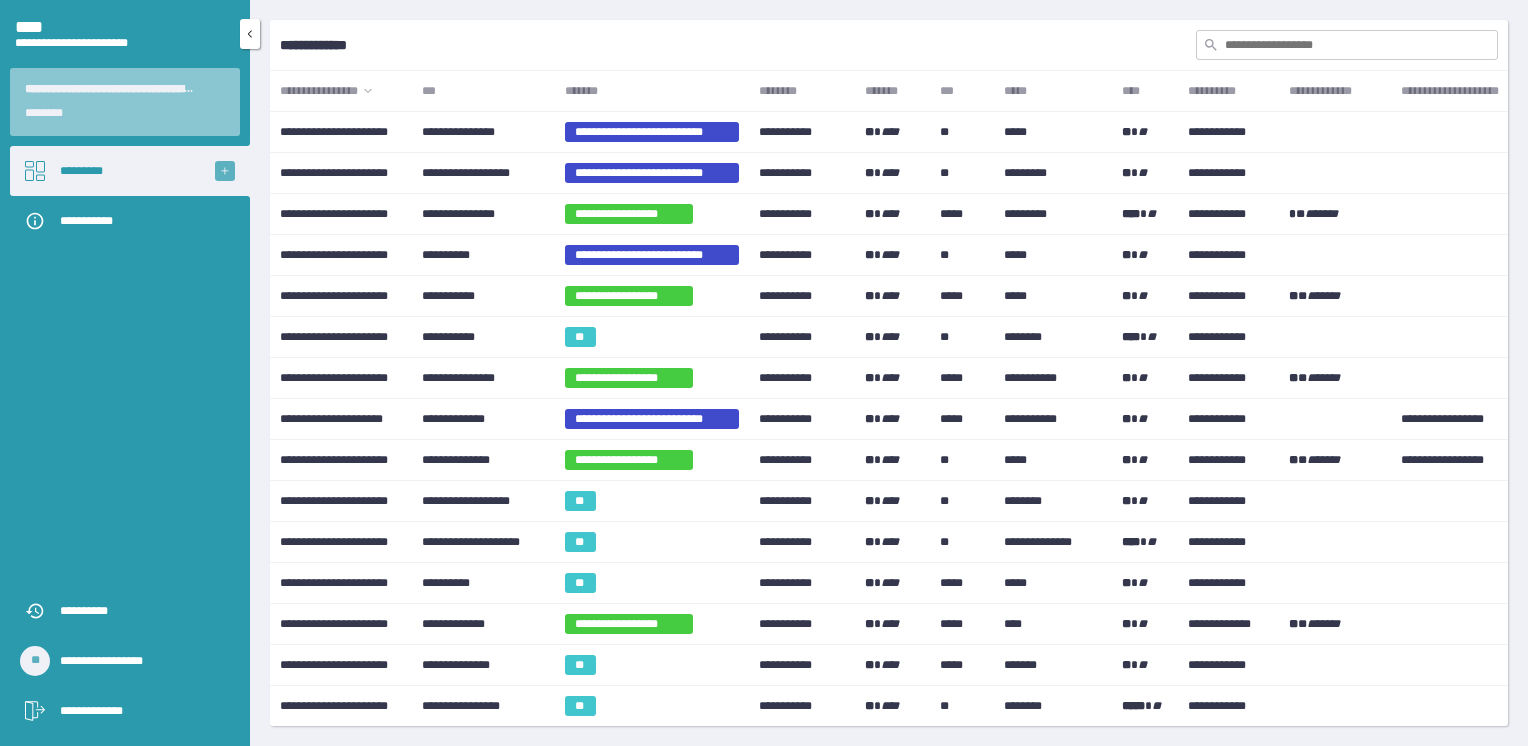 click 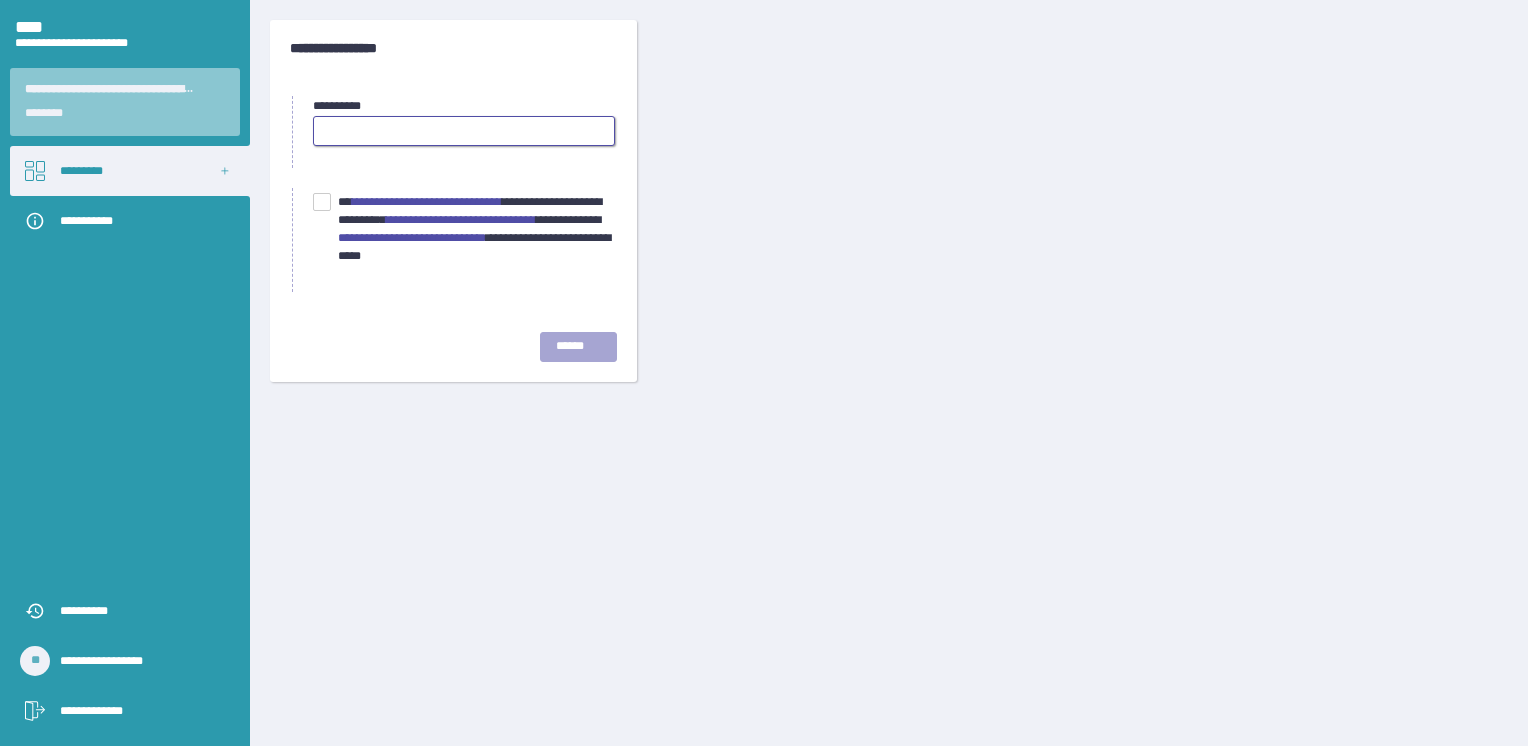 click at bounding box center [464, 131] 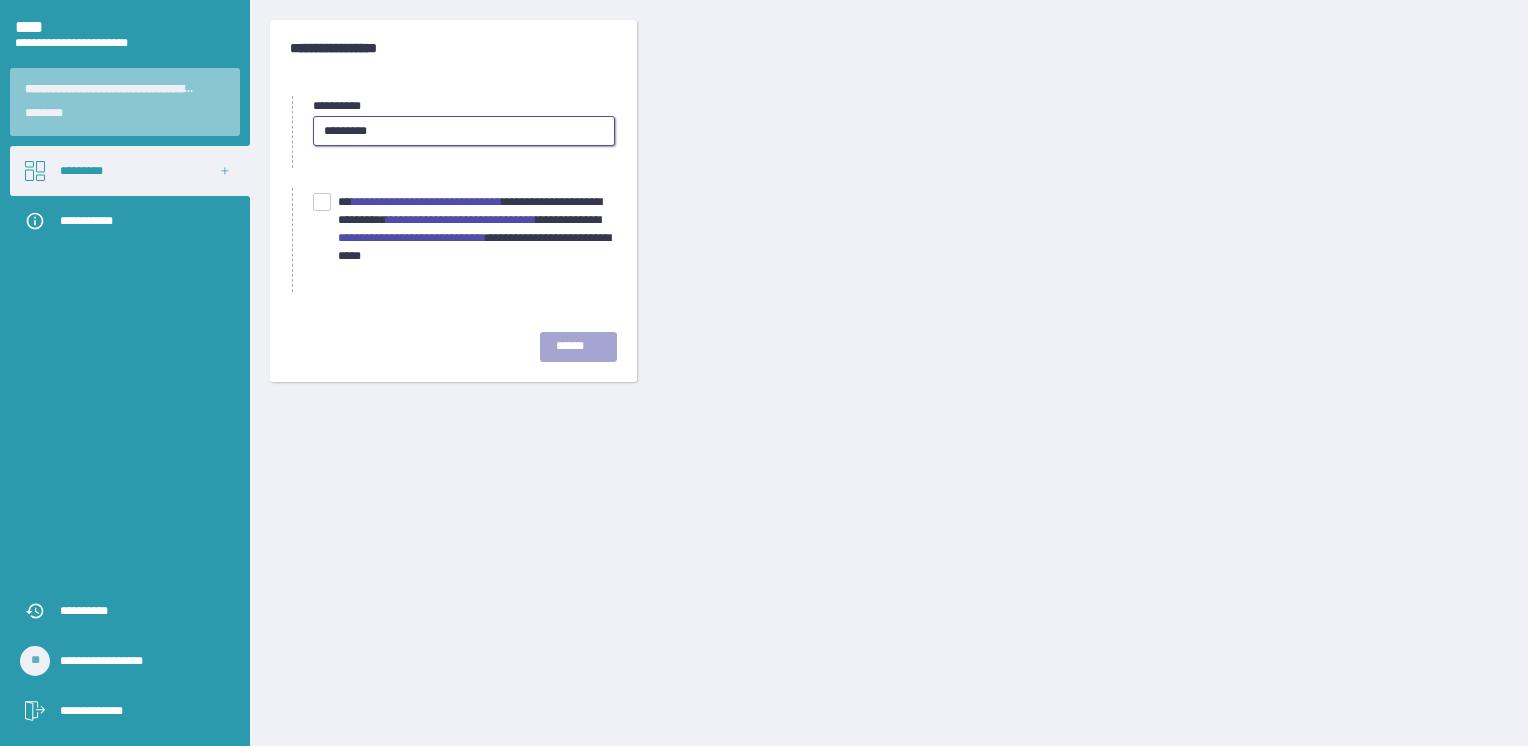 type on "[NAME]" 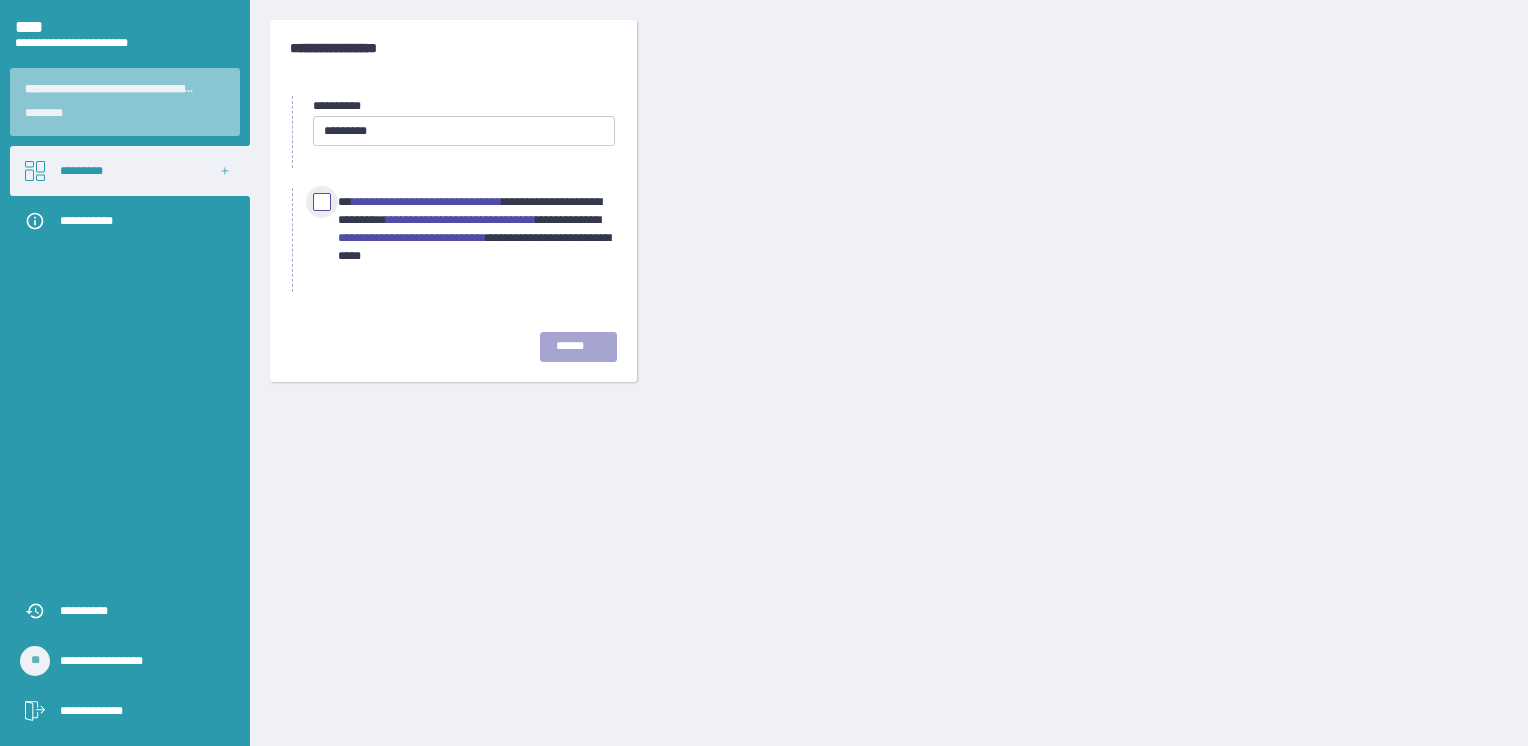 click at bounding box center (322, 202) 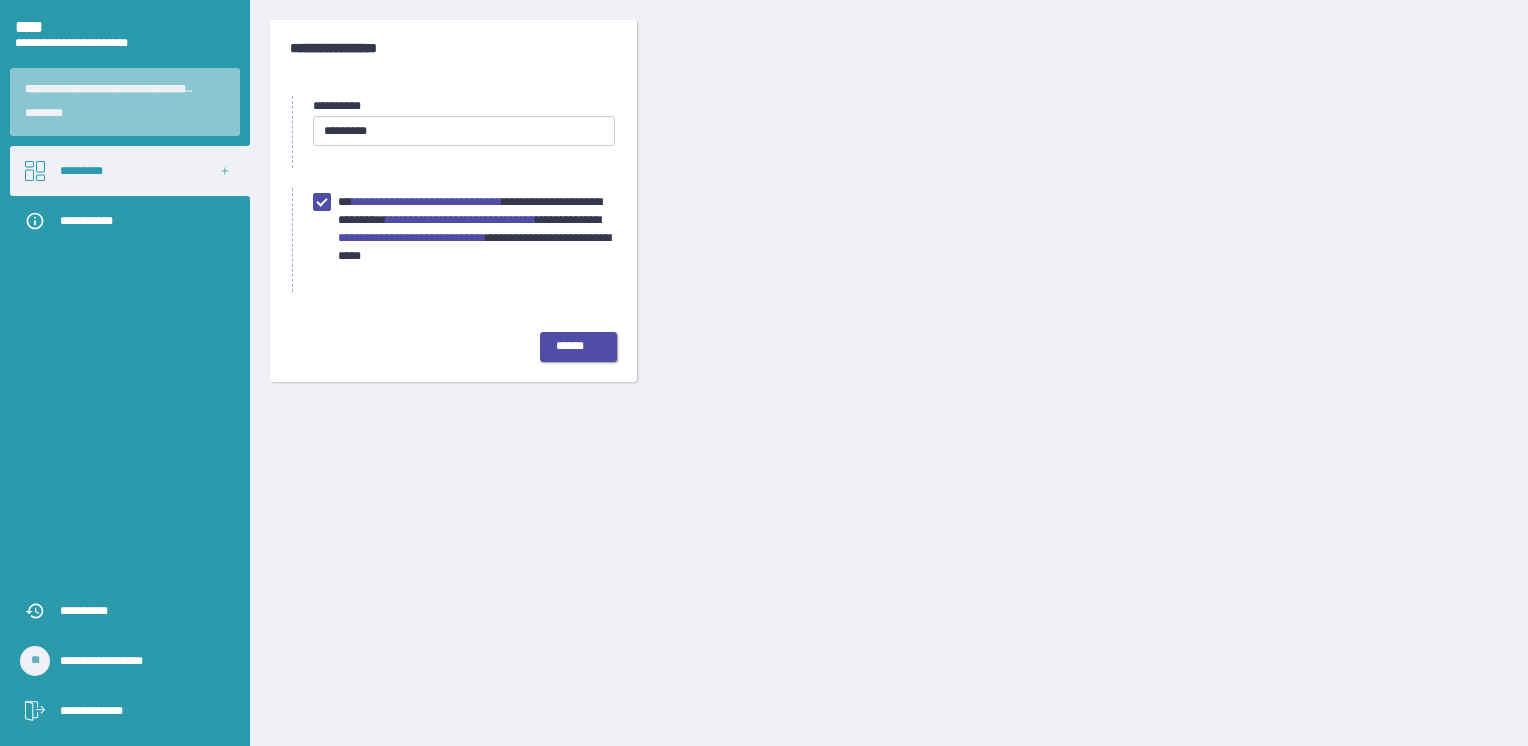 click on "******" at bounding box center [578, 347] 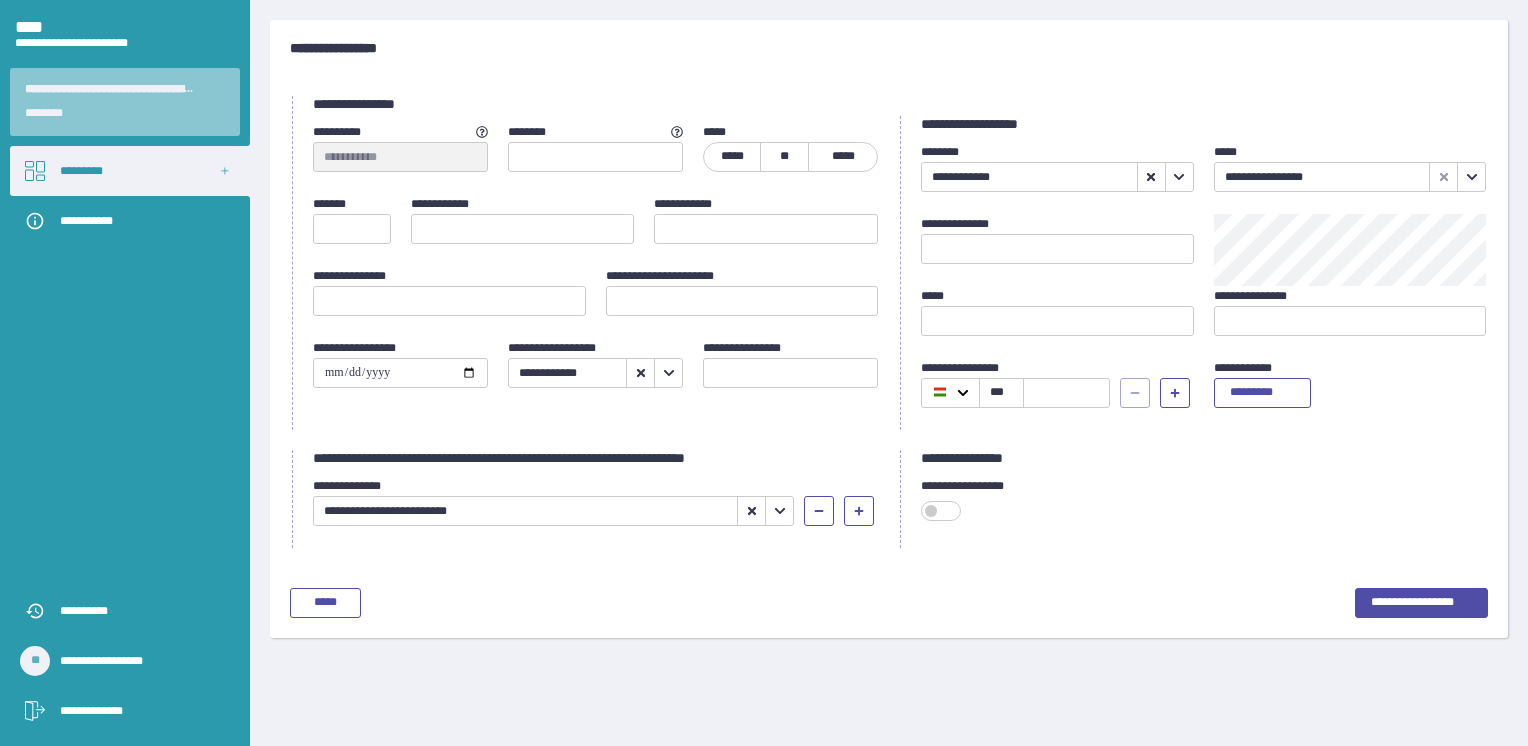 click on "*****" at bounding box center (732, 157) 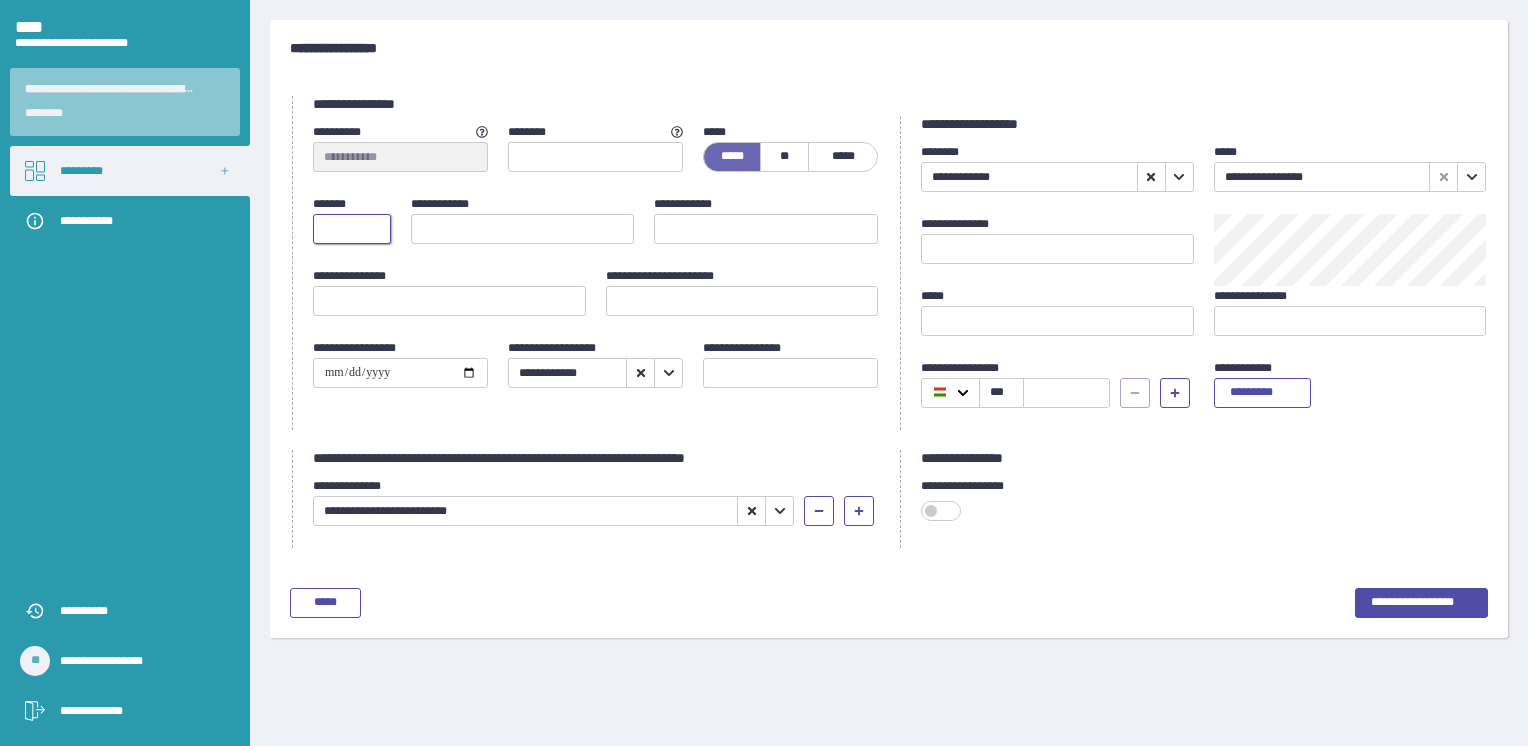 click at bounding box center [352, 229] 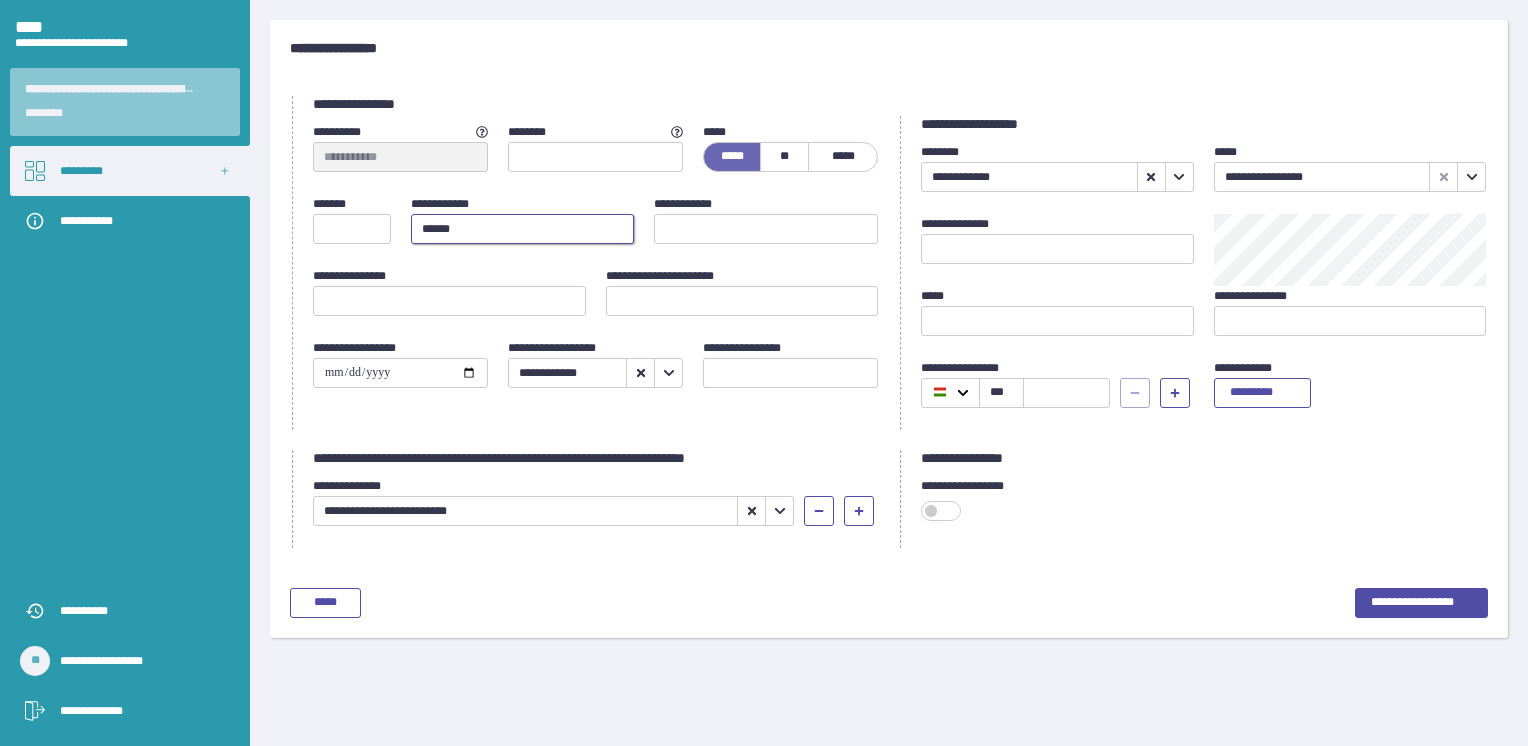 type on "******" 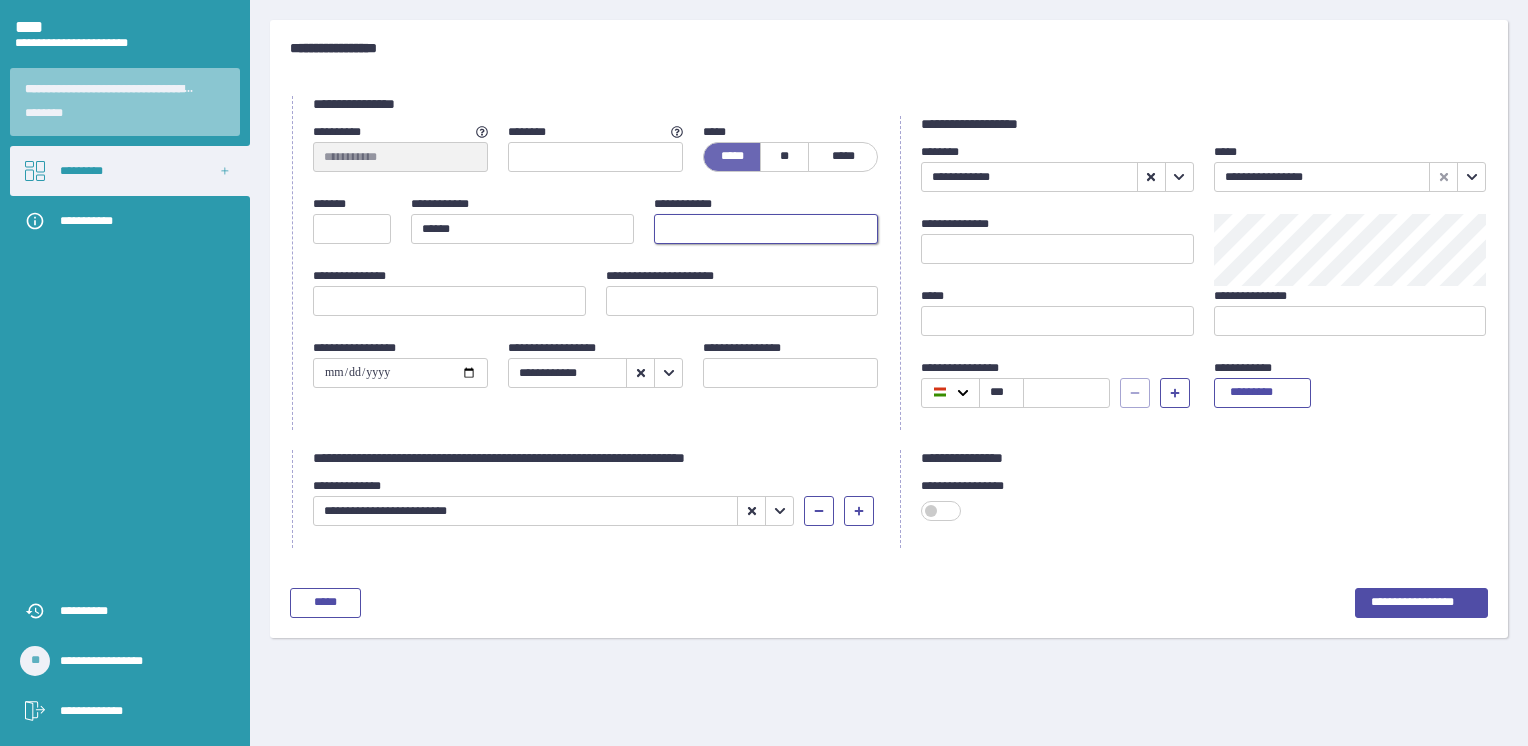 click at bounding box center (766, 229) 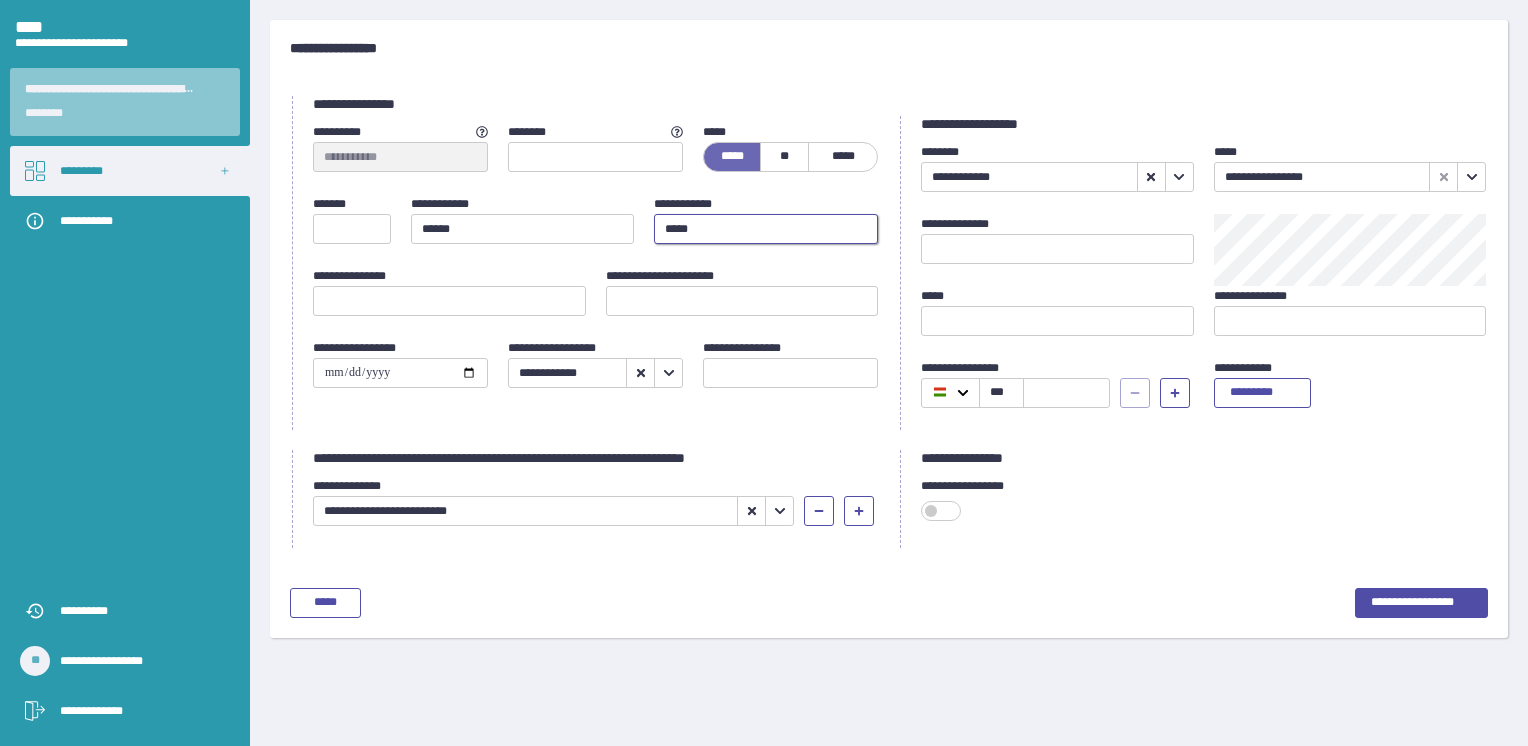 type on "******" 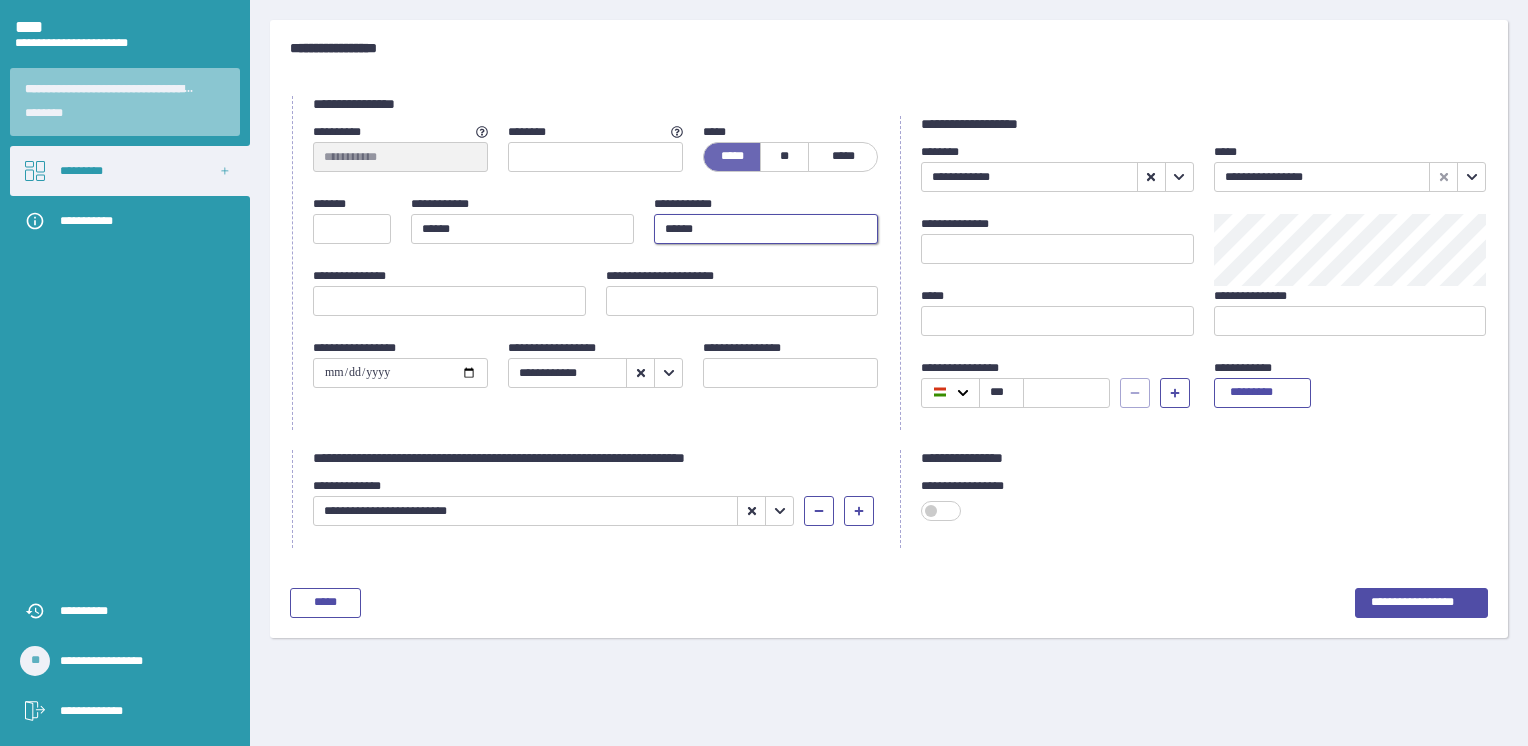 type on "**********" 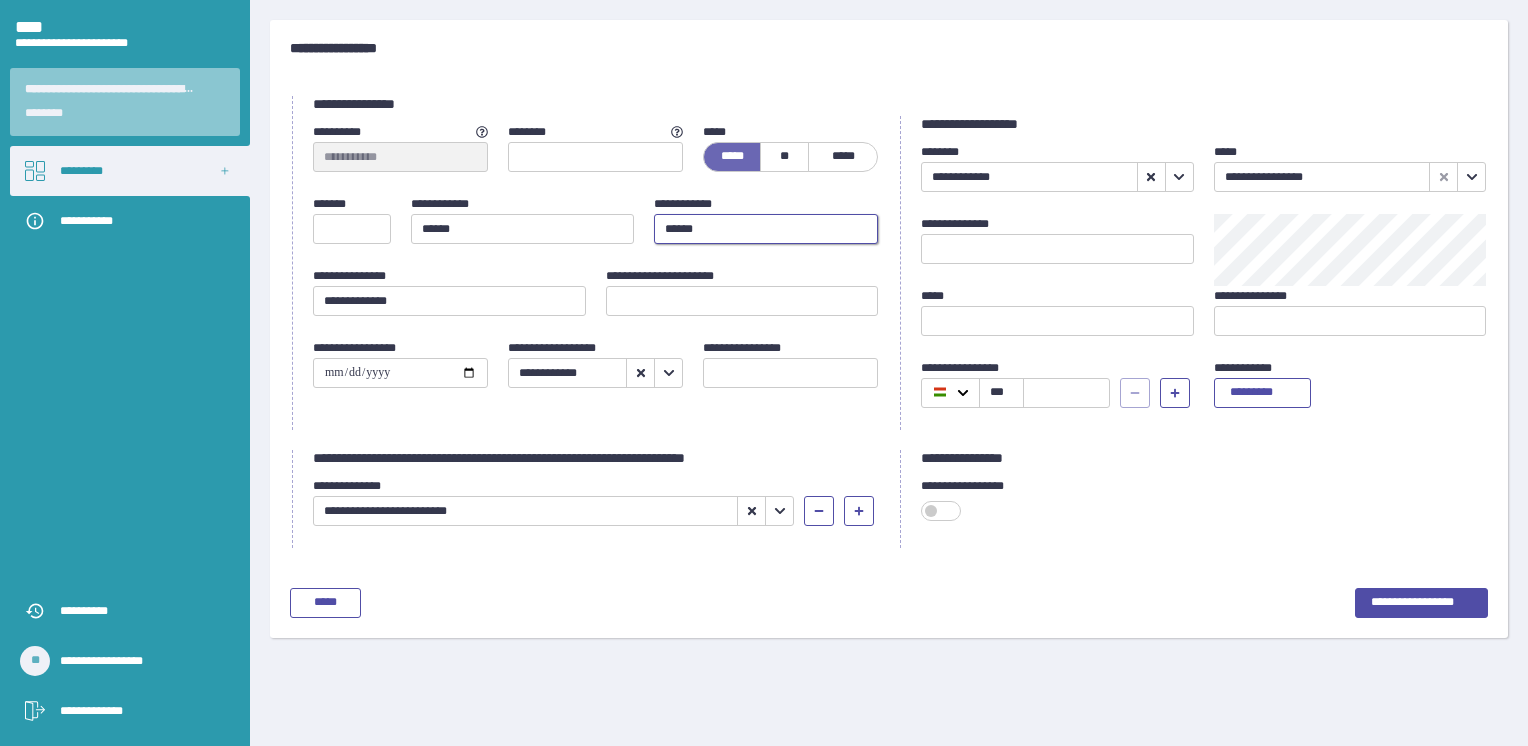 type on "*****" 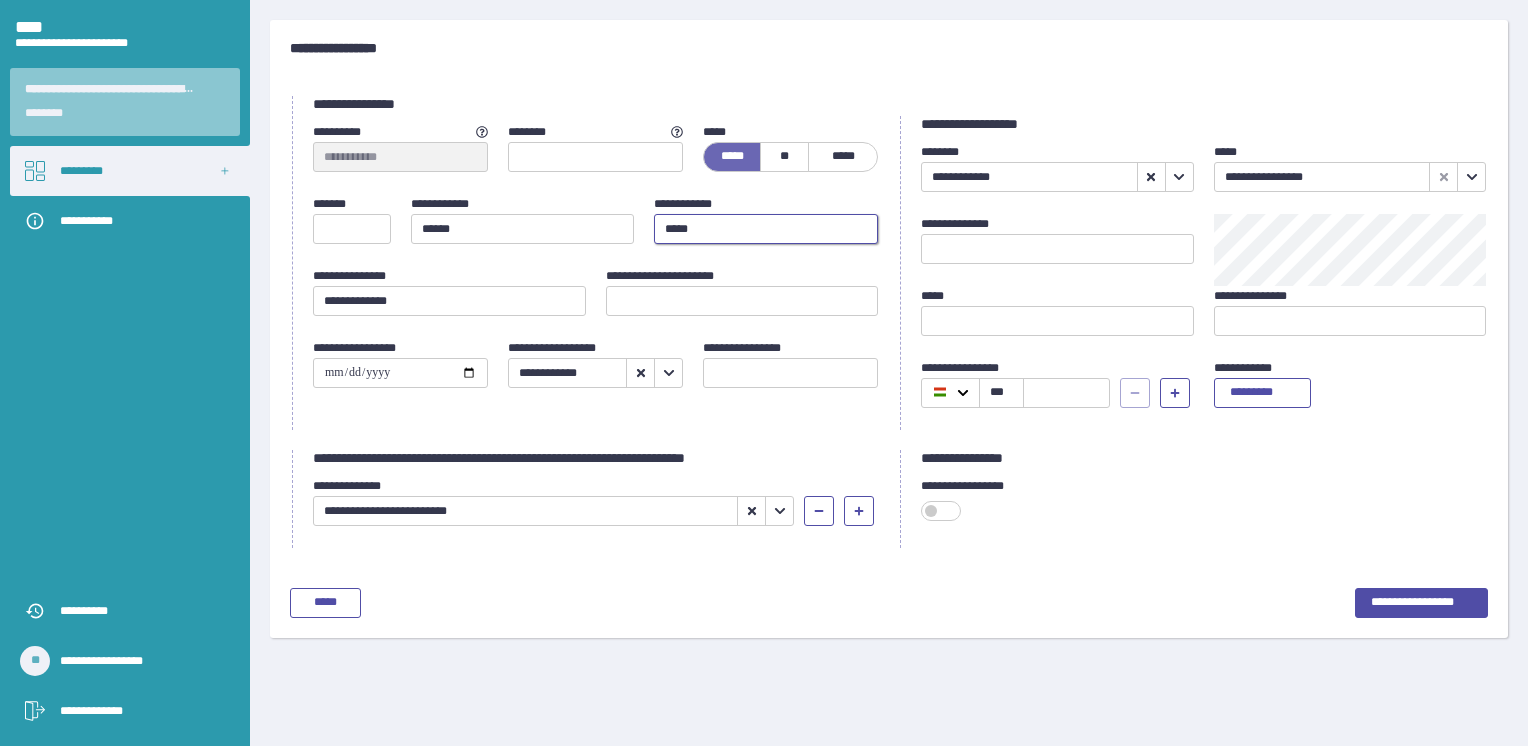 type on "[CREDIT CARD]" 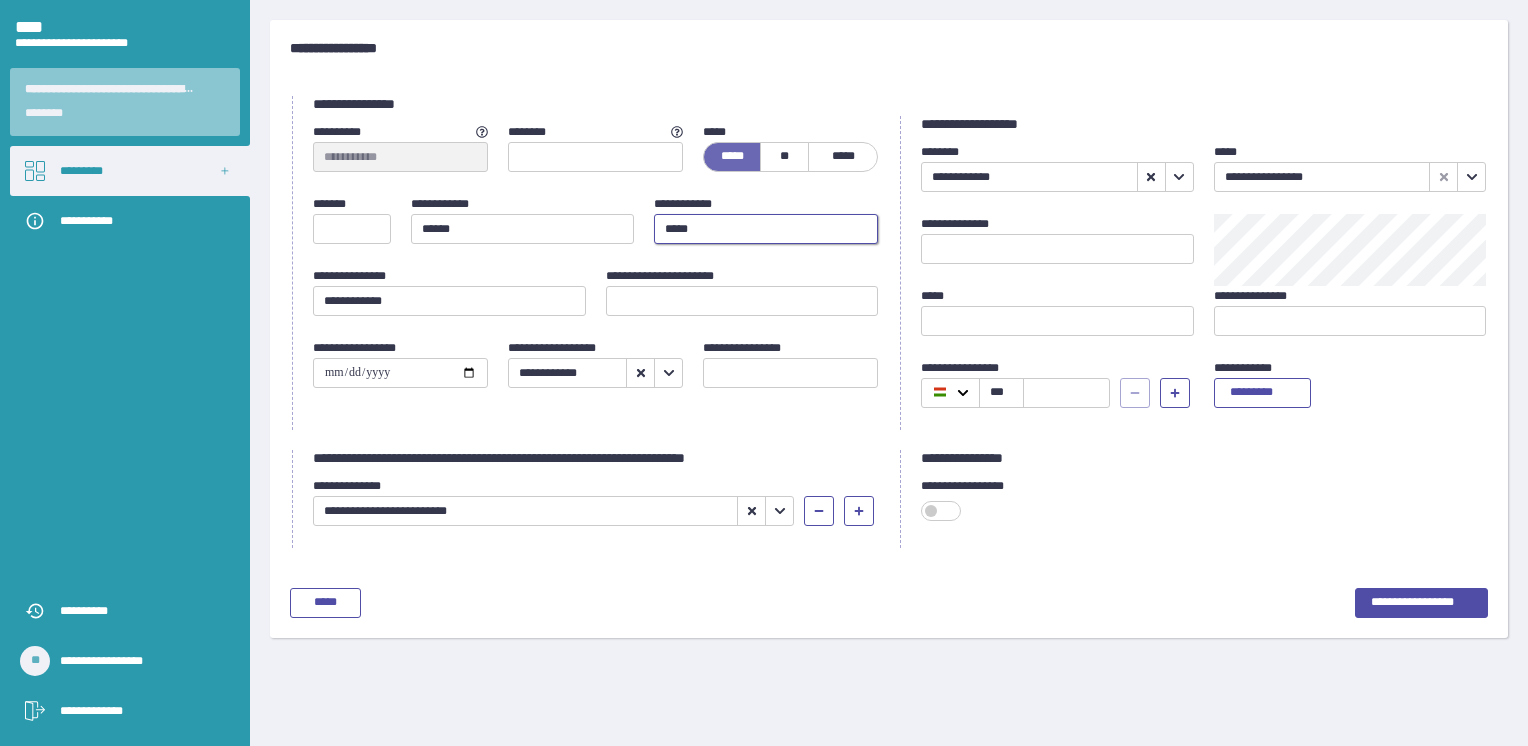 type on "******" 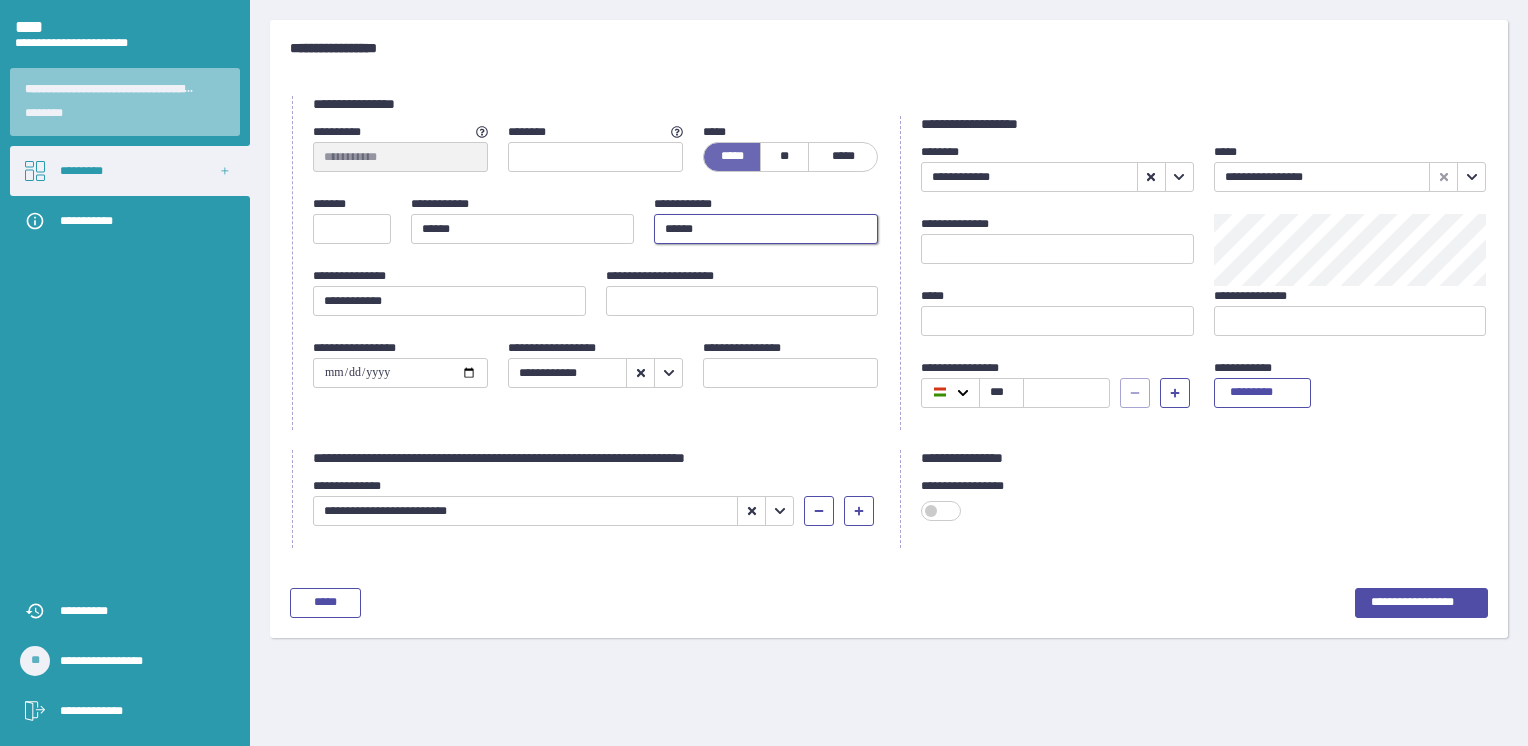 type on "**********" 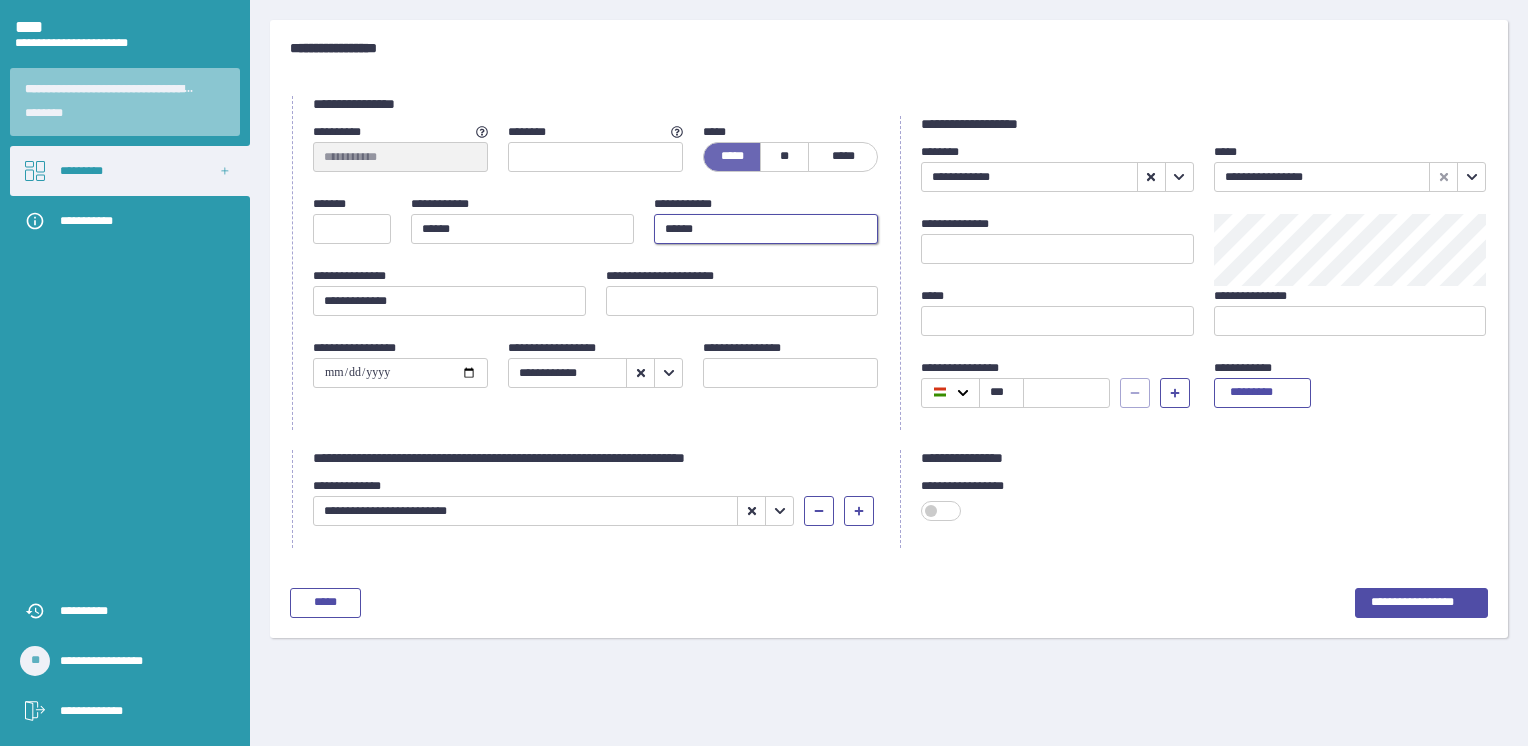 type on "******" 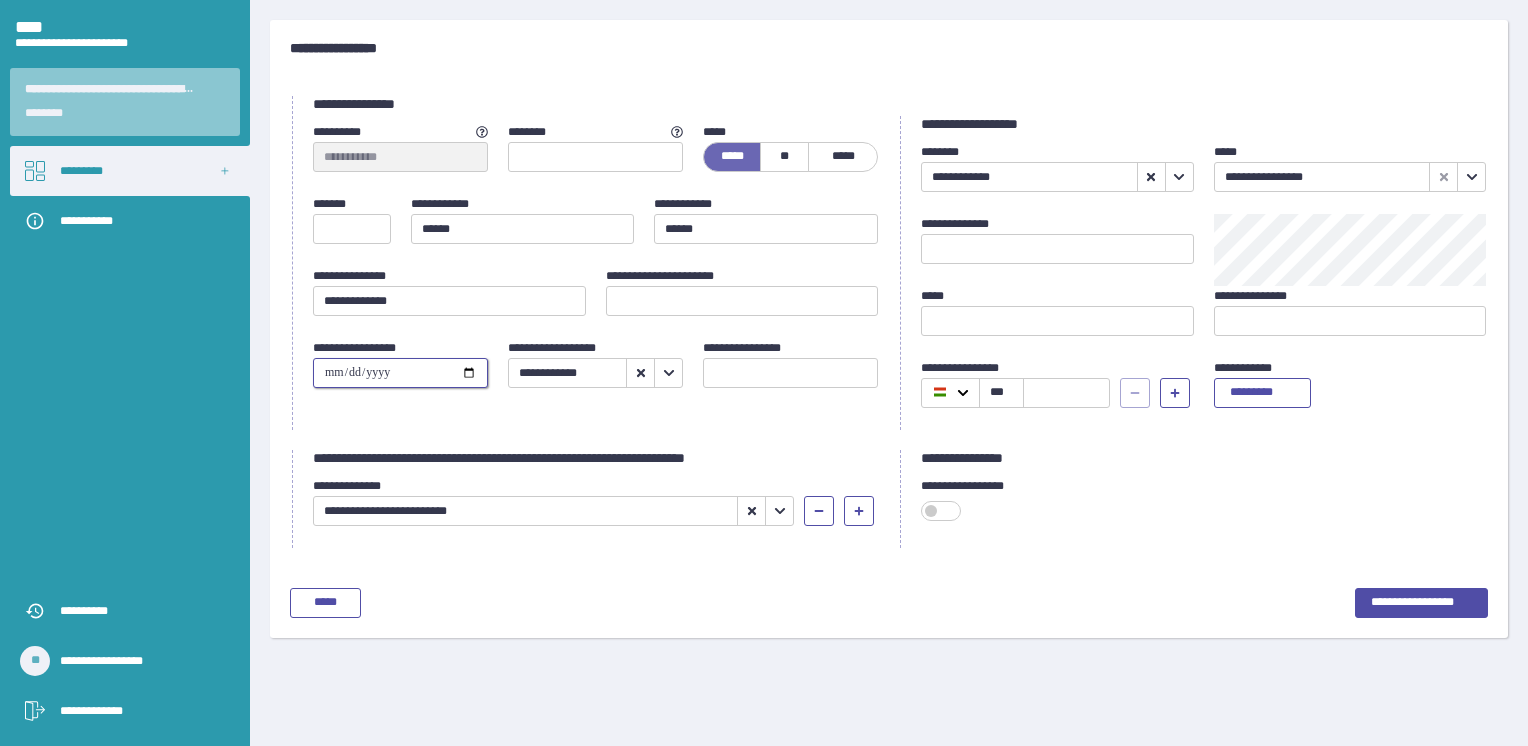 type on "**********" 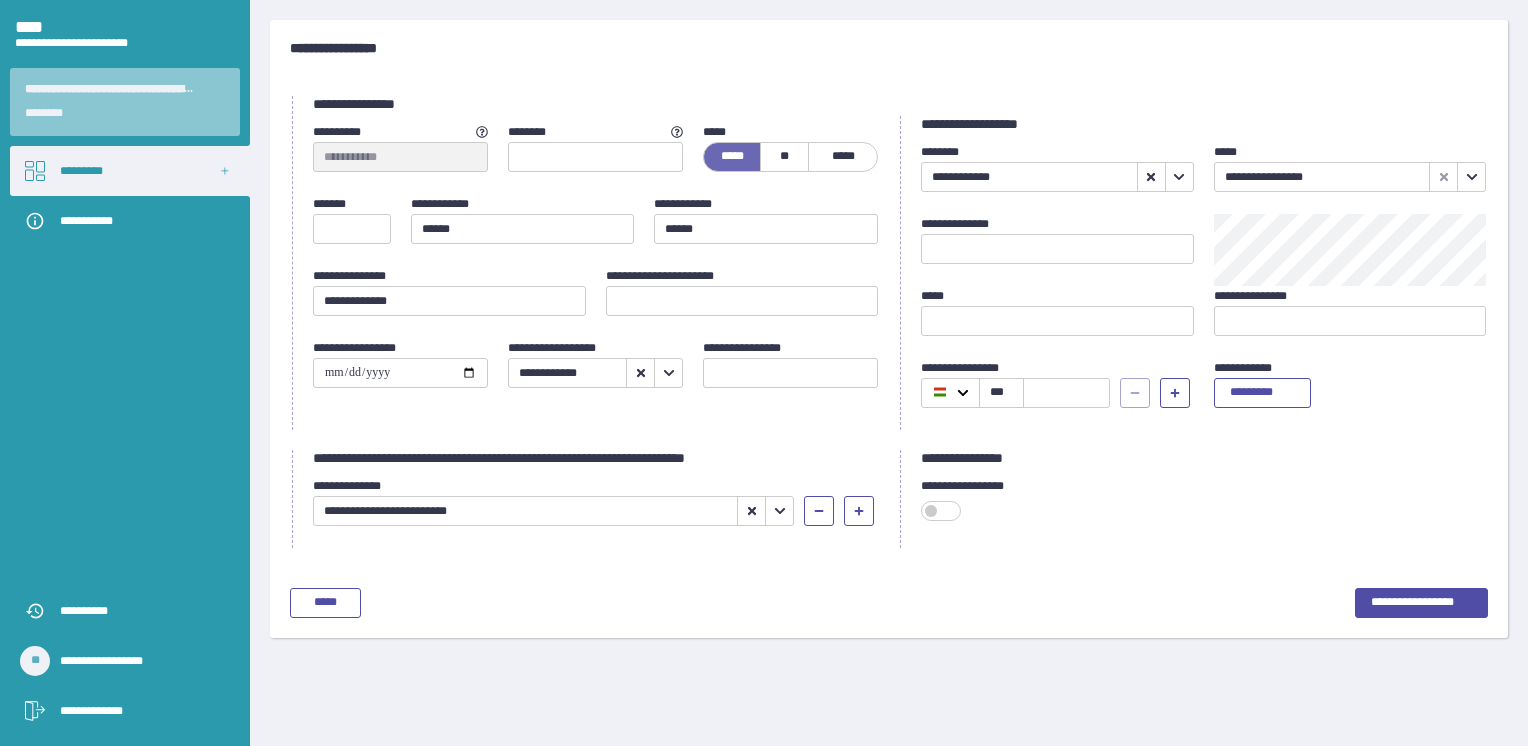 click on "[NUMBER] [STREET], [CITY], [STATE]" at bounding box center [889, 322] 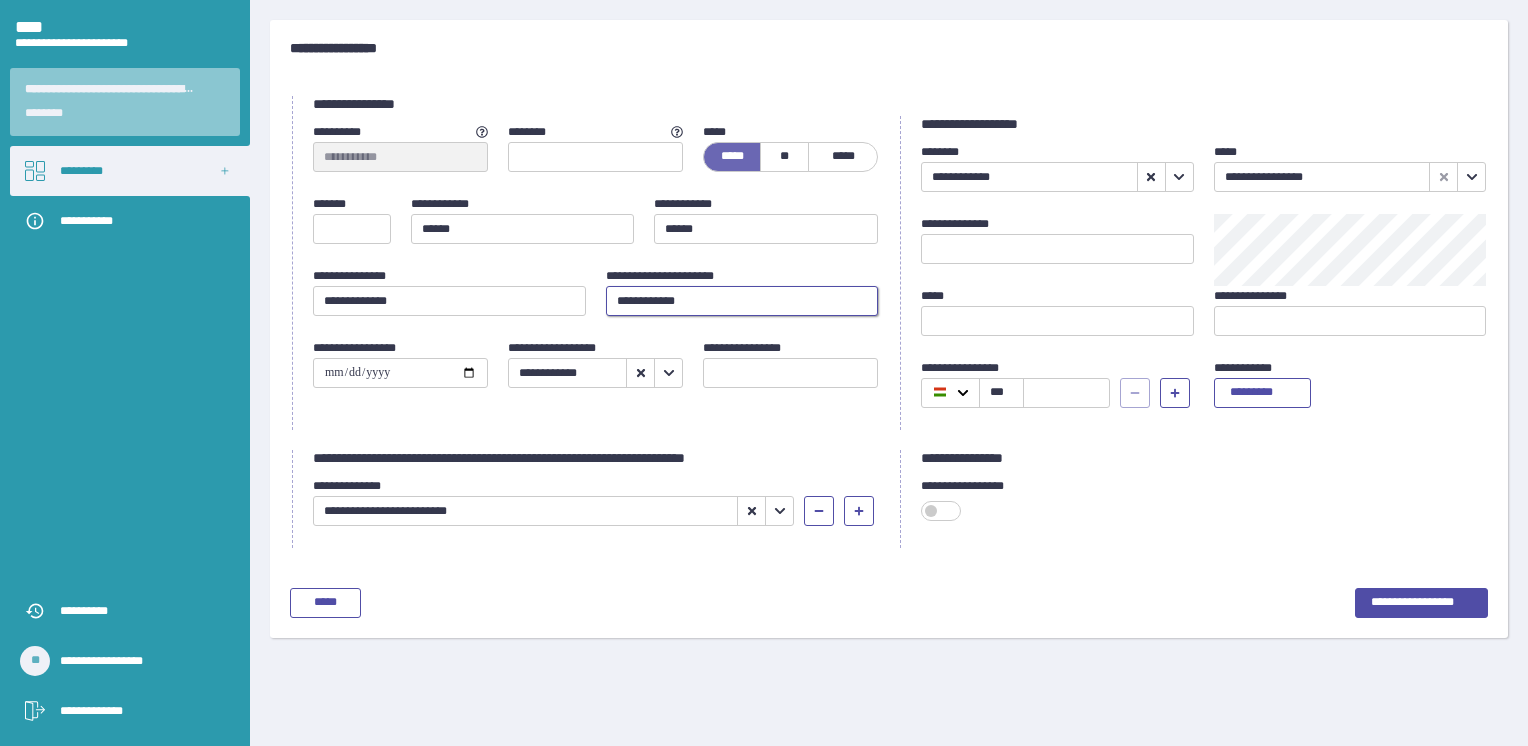 type on "[CREDIT CARD]" 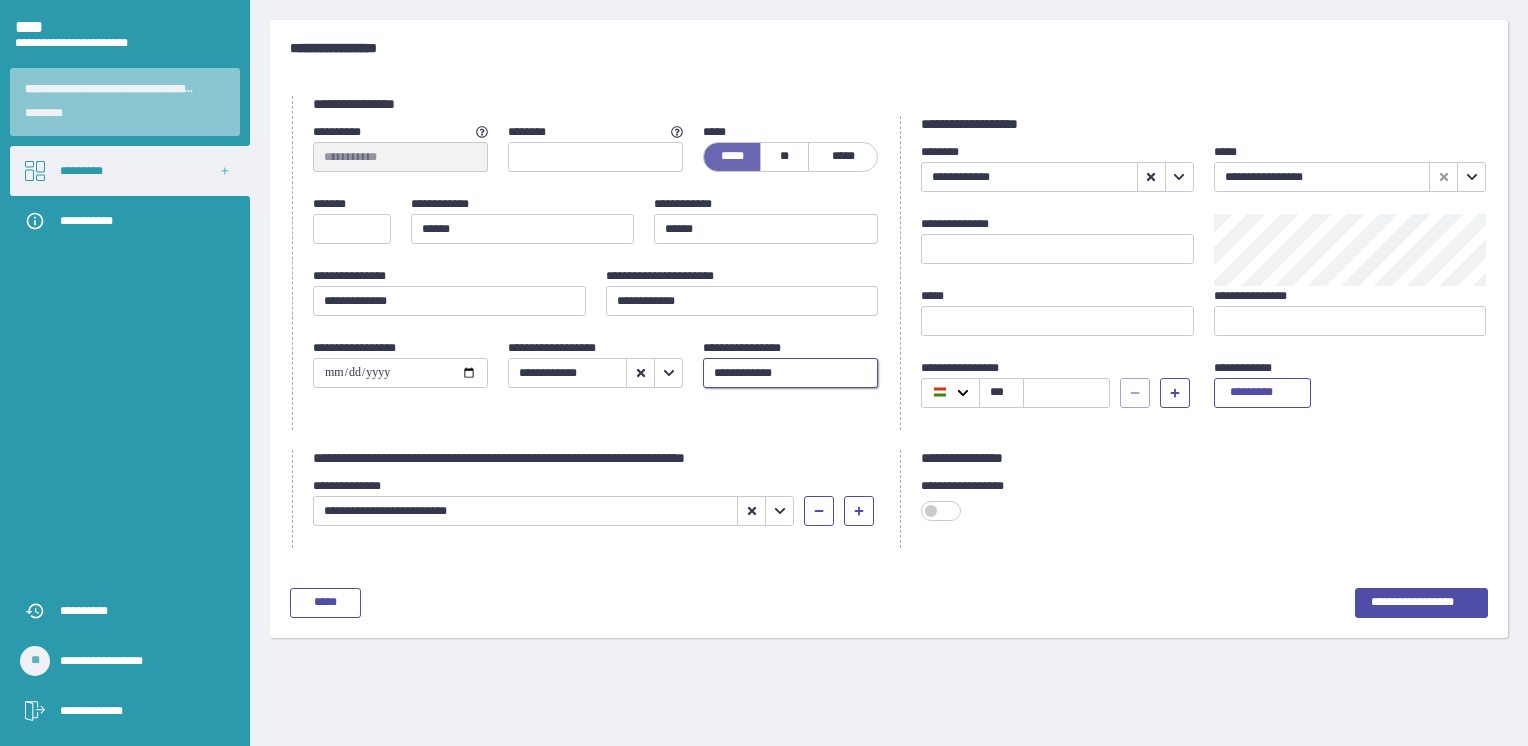 type on "[CREDIT CARD]" 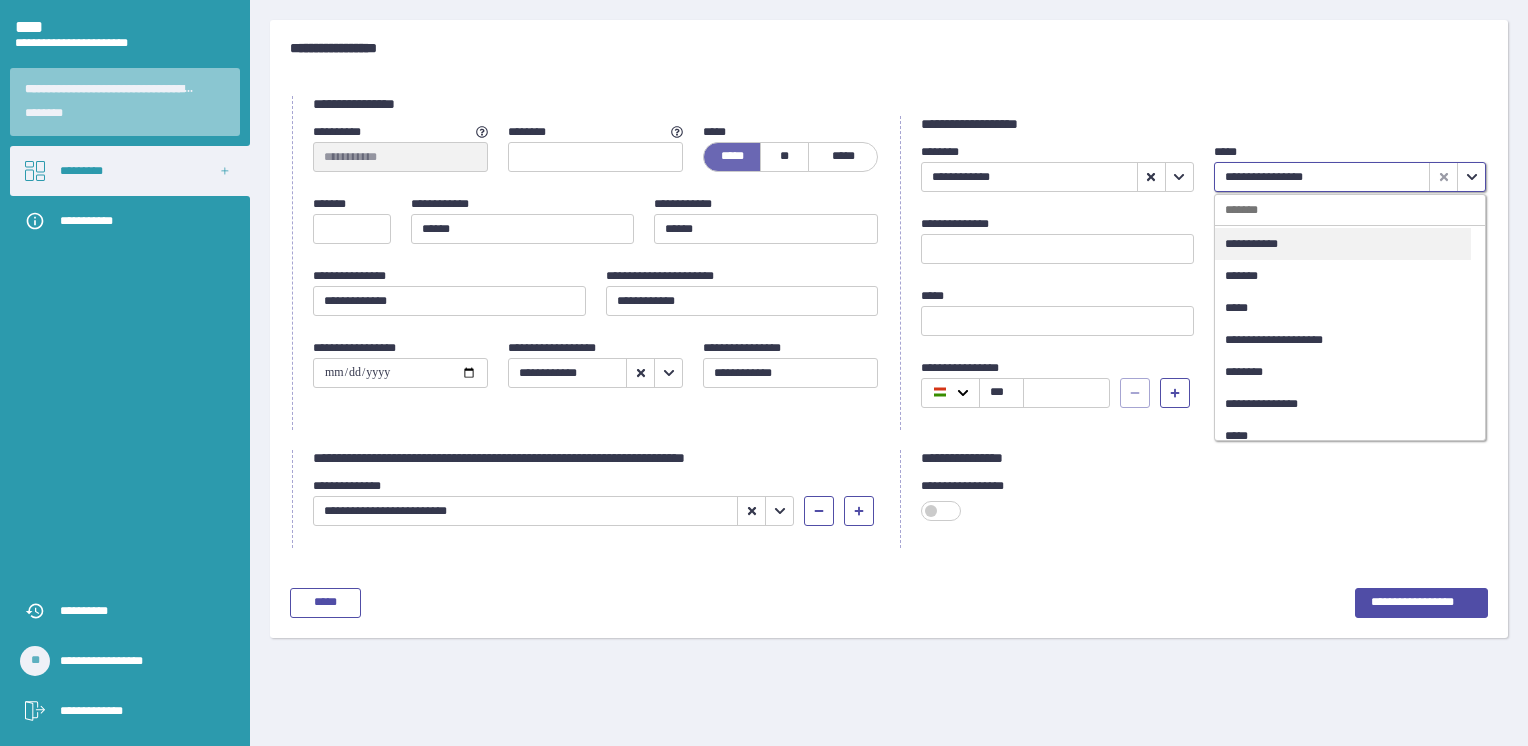 scroll, scrollTop: 0, scrollLeft: 0, axis: both 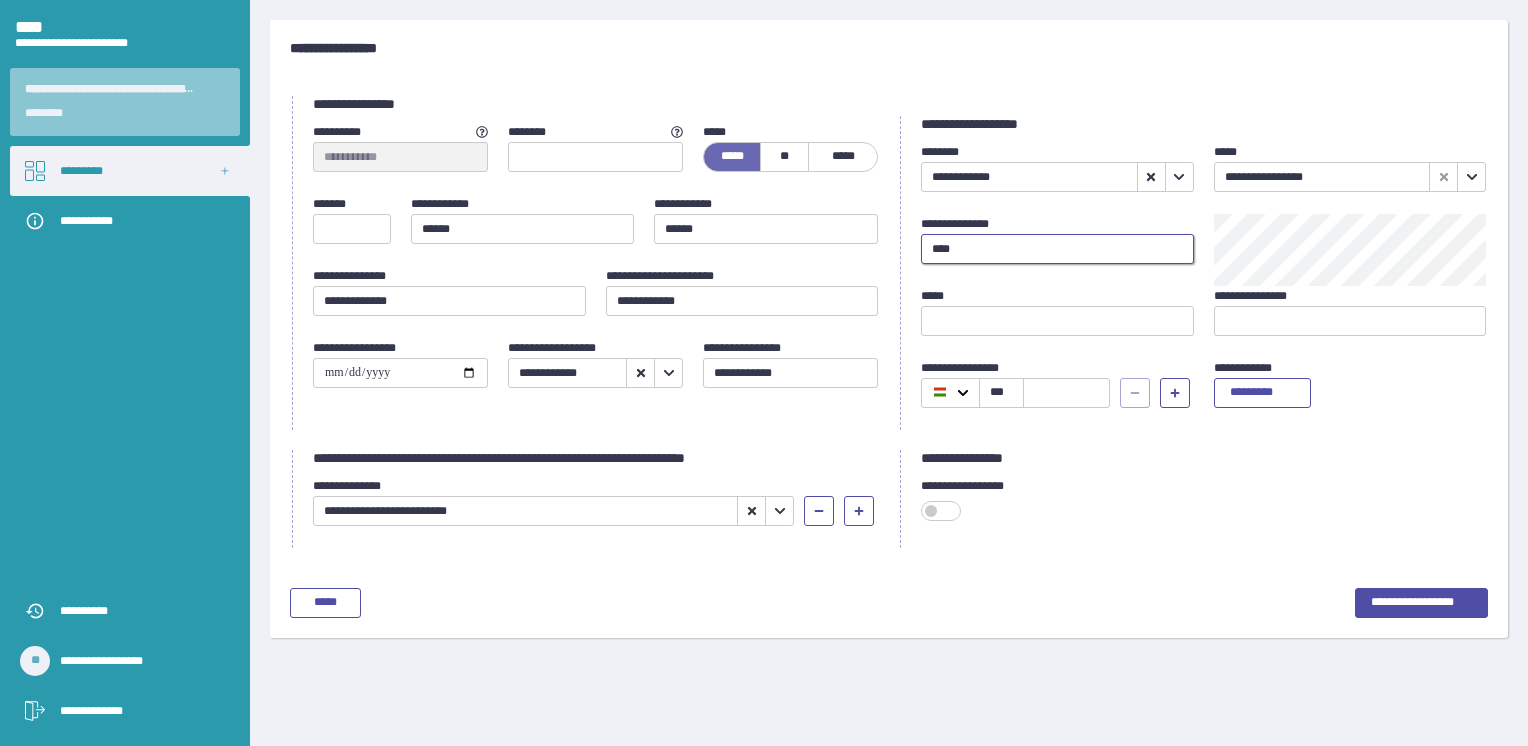 type on "****" 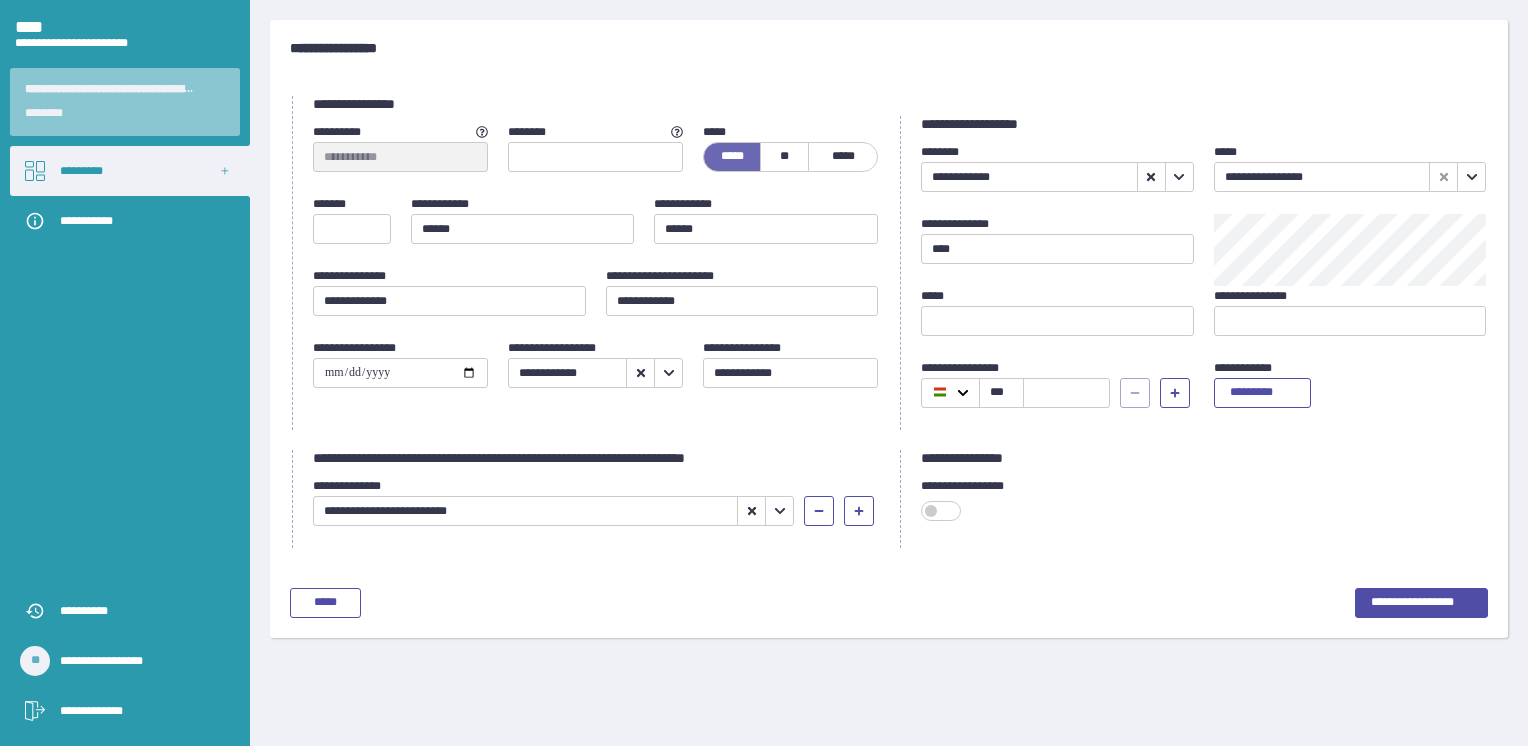 click on "[FIRST] [LAST]" at bounding box center (1057, 322) 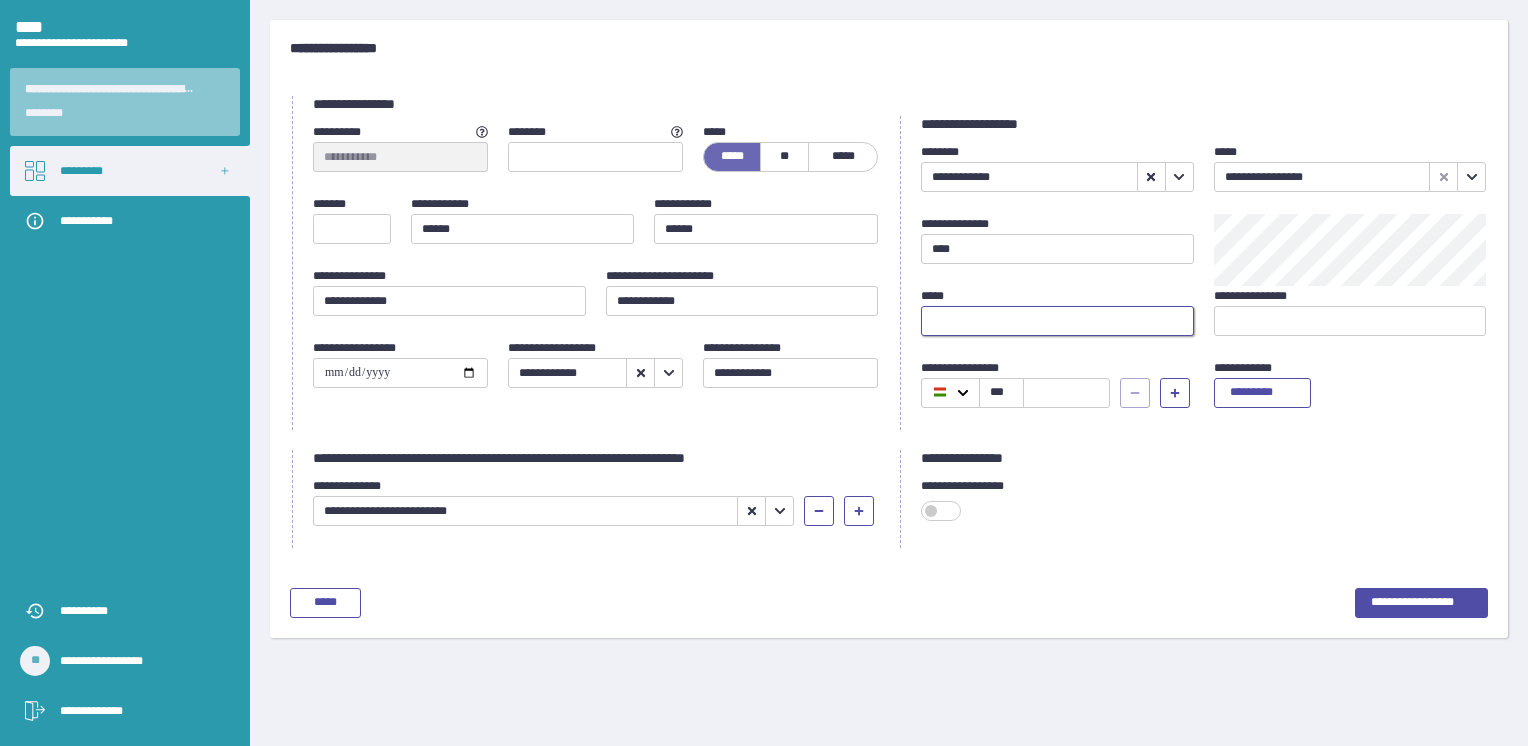 click at bounding box center (1057, 321) 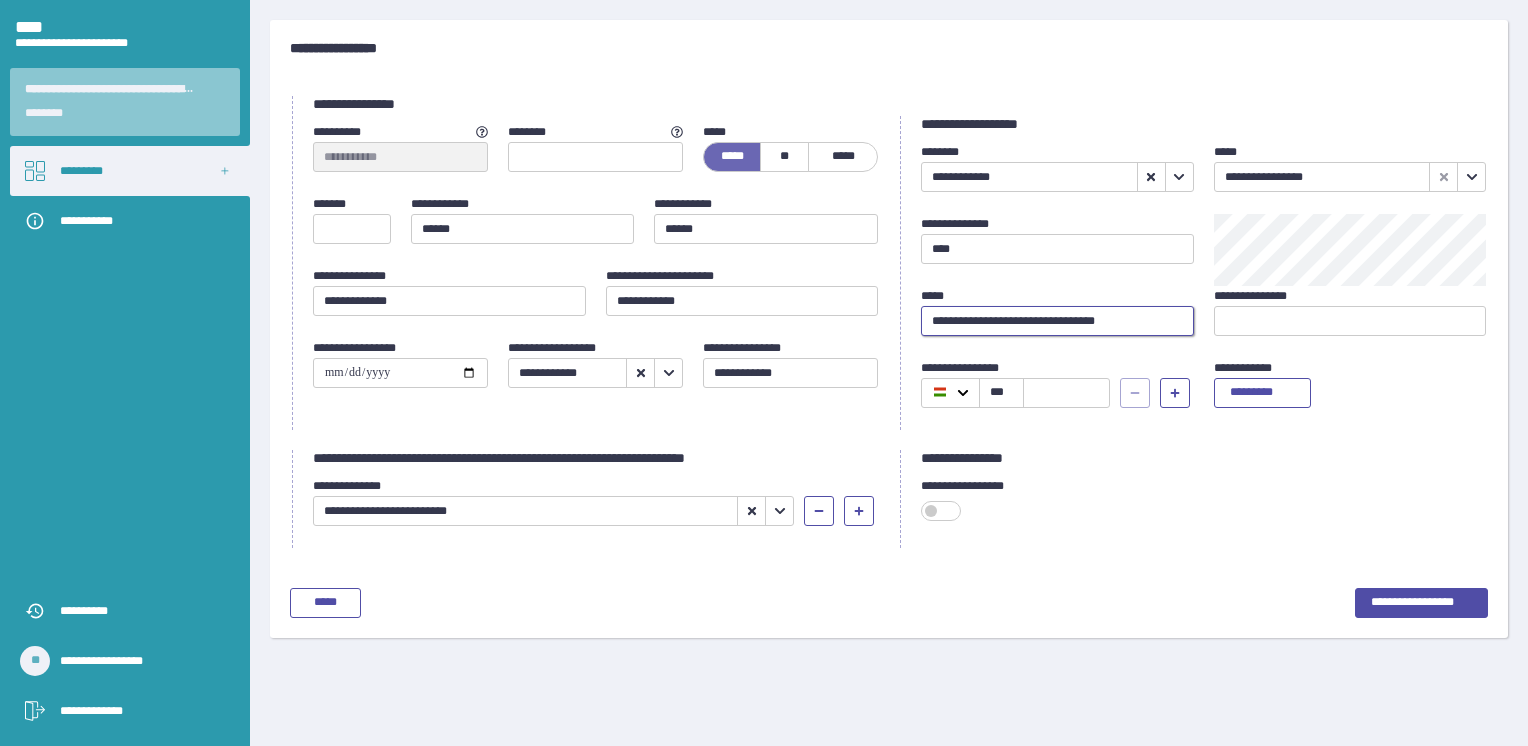click on "[EMAIL]" at bounding box center (1057, 321) 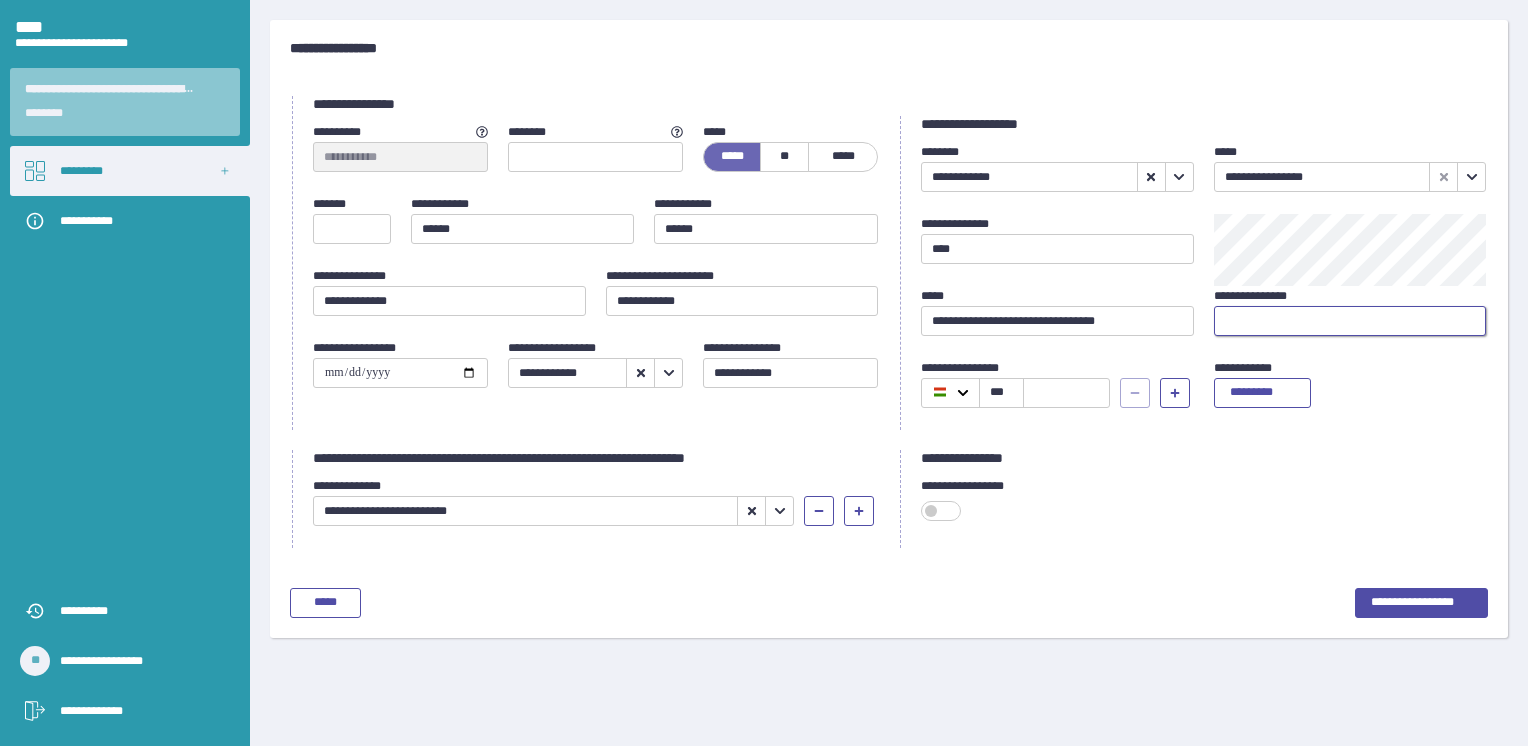 click at bounding box center (1066, 393) 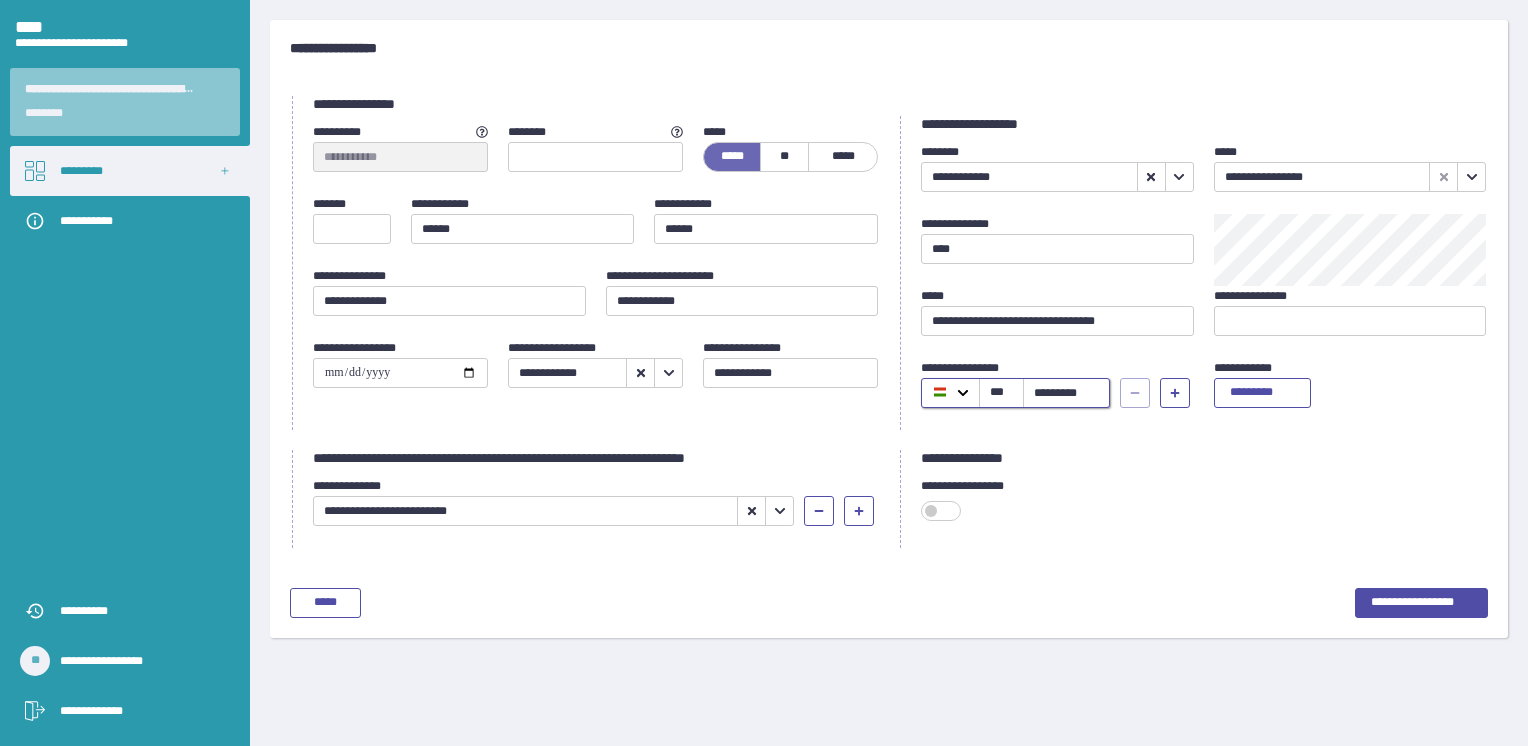 scroll, scrollTop: 0, scrollLeft: 0, axis: both 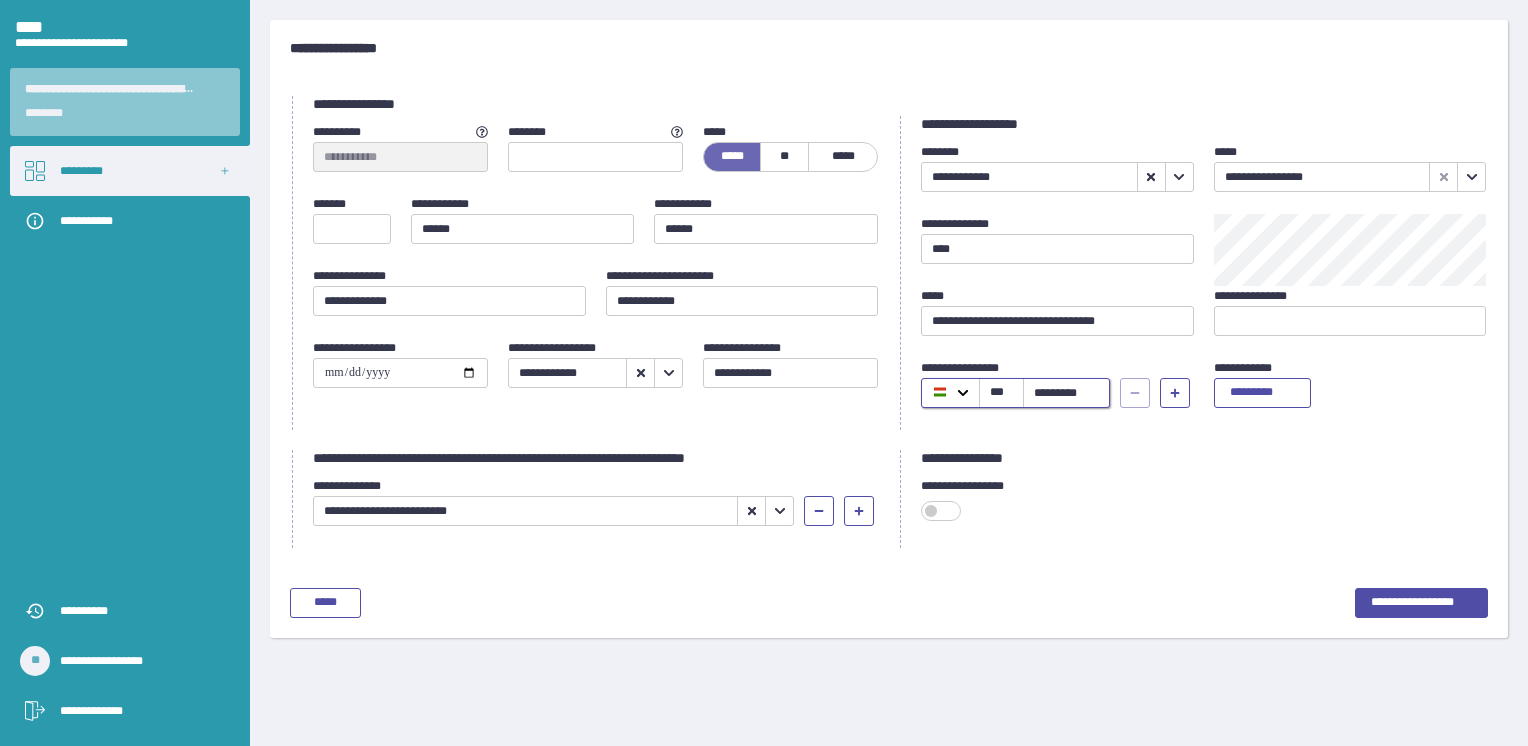 type on "[NAME]" 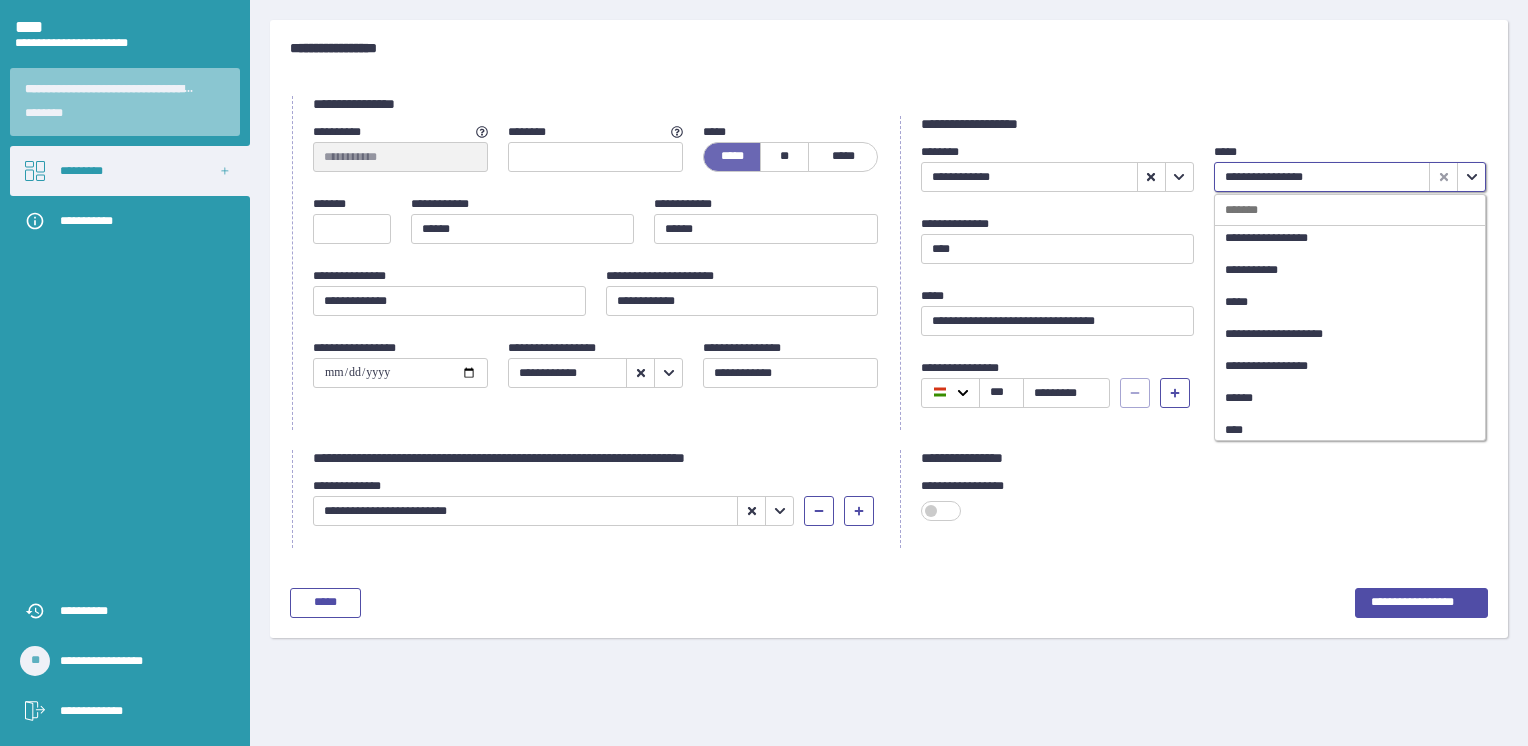 scroll, scrollTop: 229, scrollLeft: 0, axis: vertical 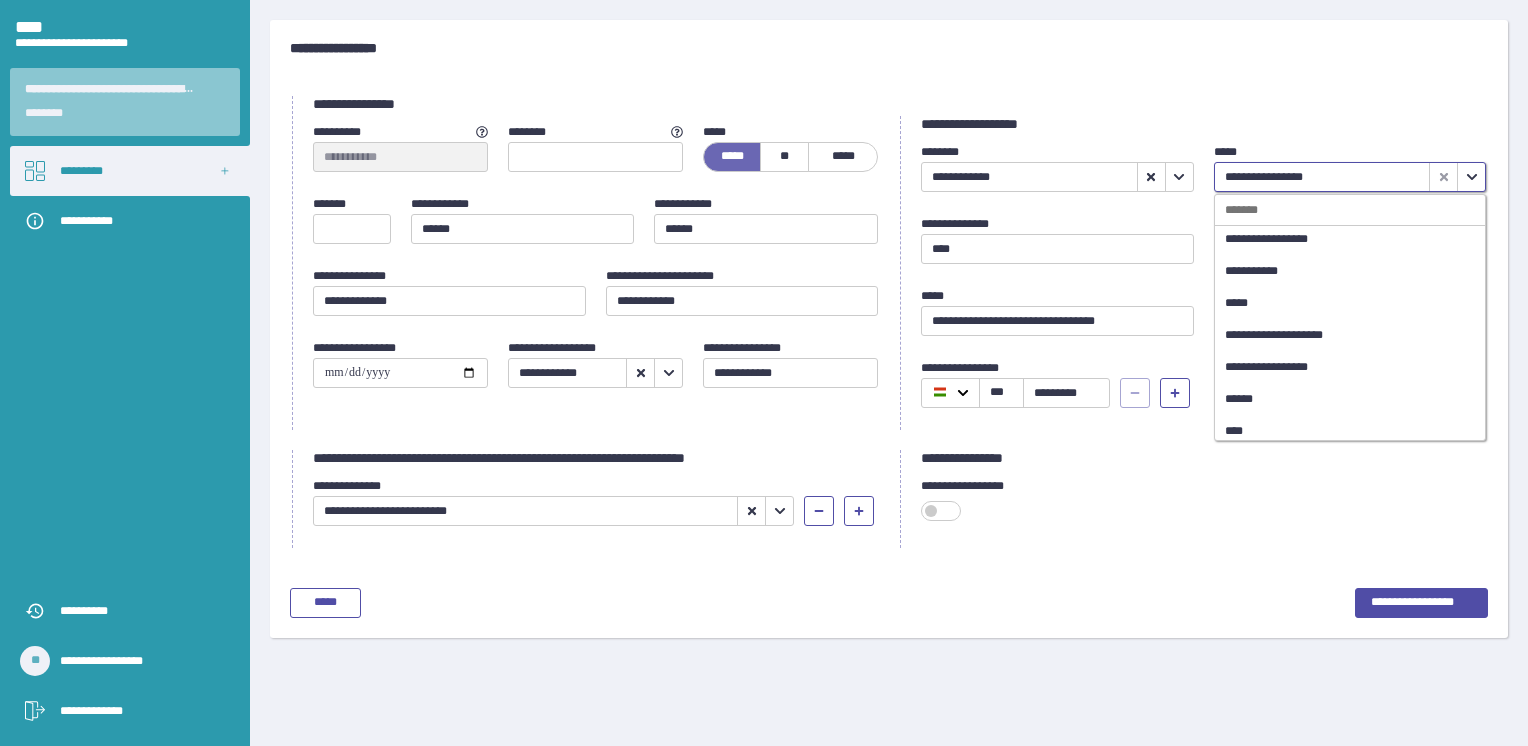 click on "****" at bounding box center [1343, 431] 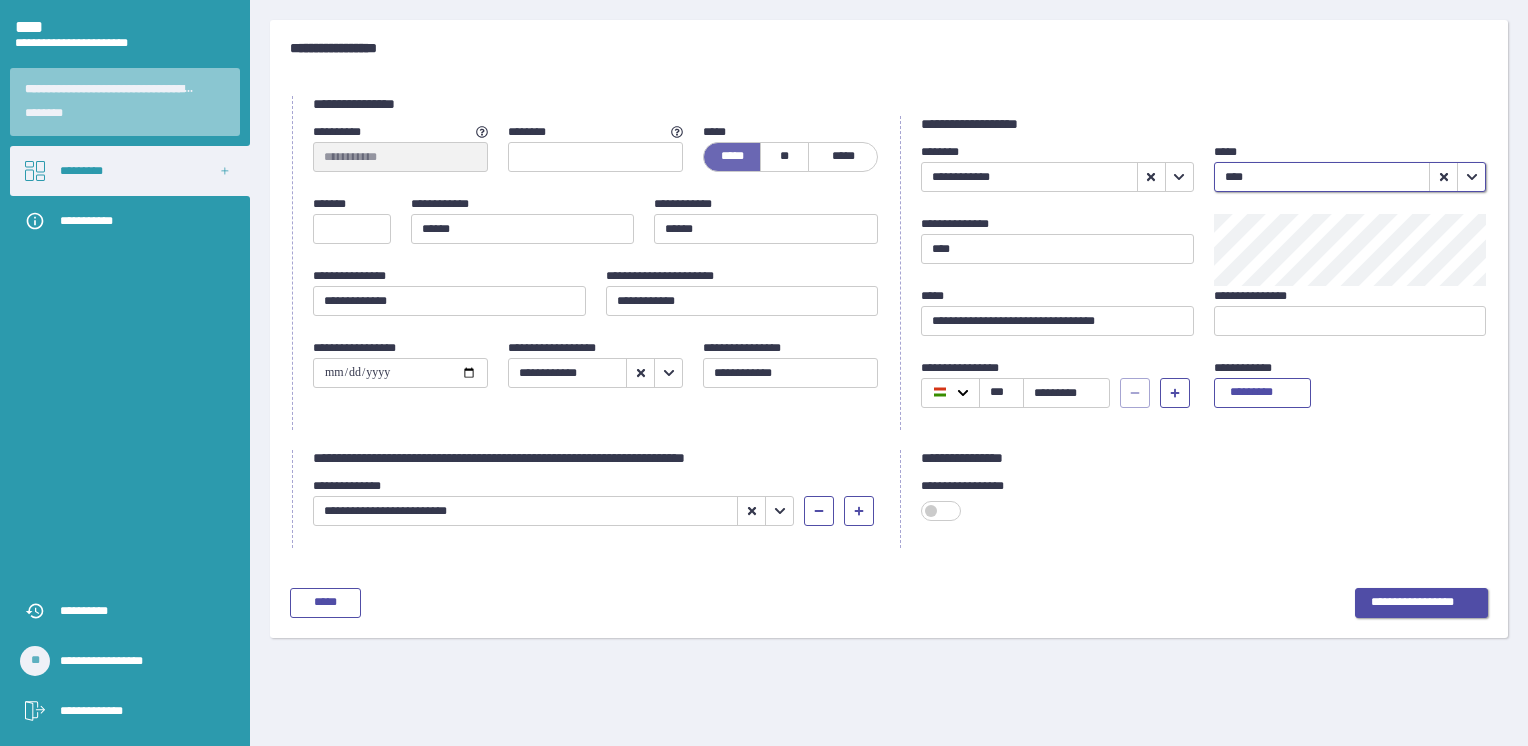 click on "**********" at bounding box center [1421, 603] 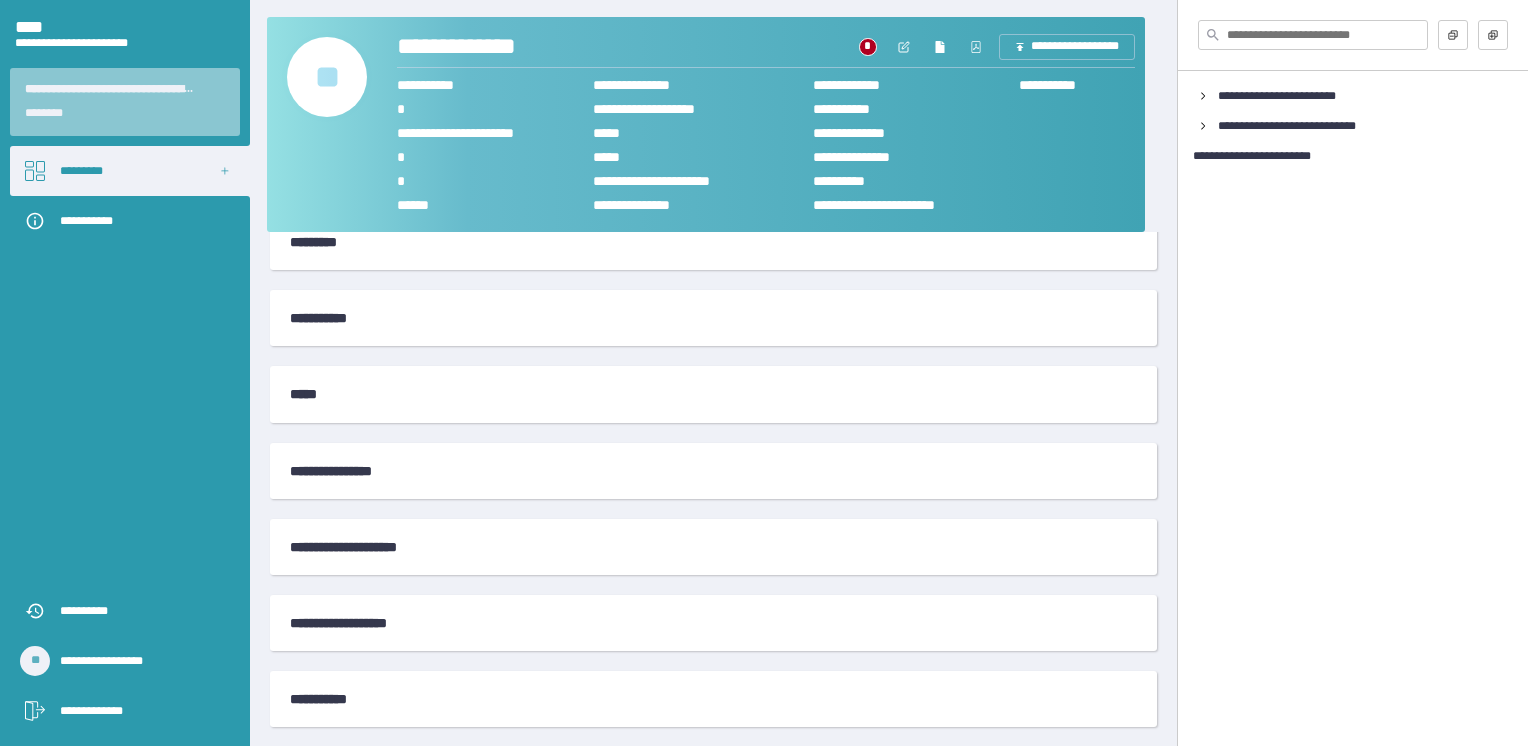 scroll, scrollTop: 66, scrollLeft: 0, axis: vertical 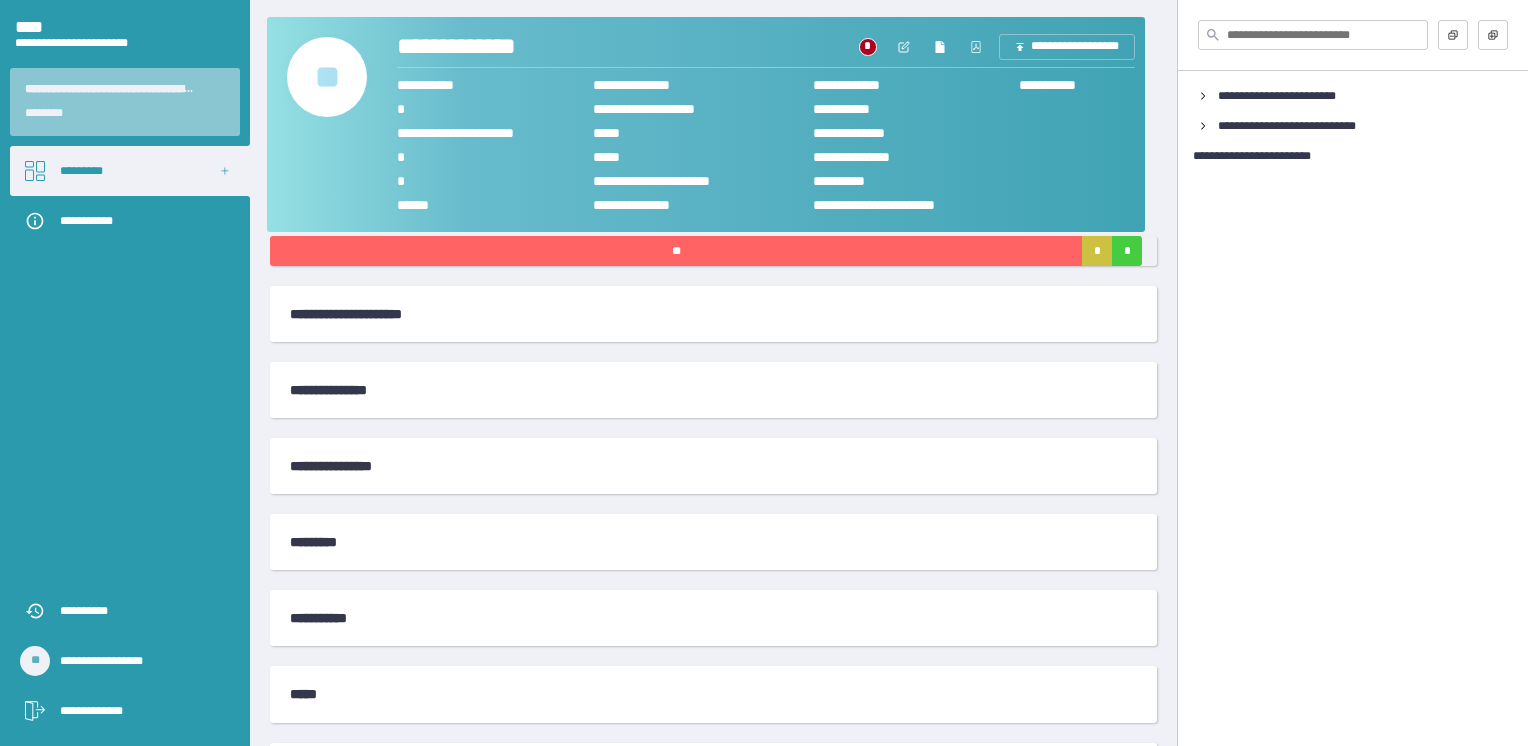 click on "[FIRST] [LAST]" at bounding box center (706, 390) 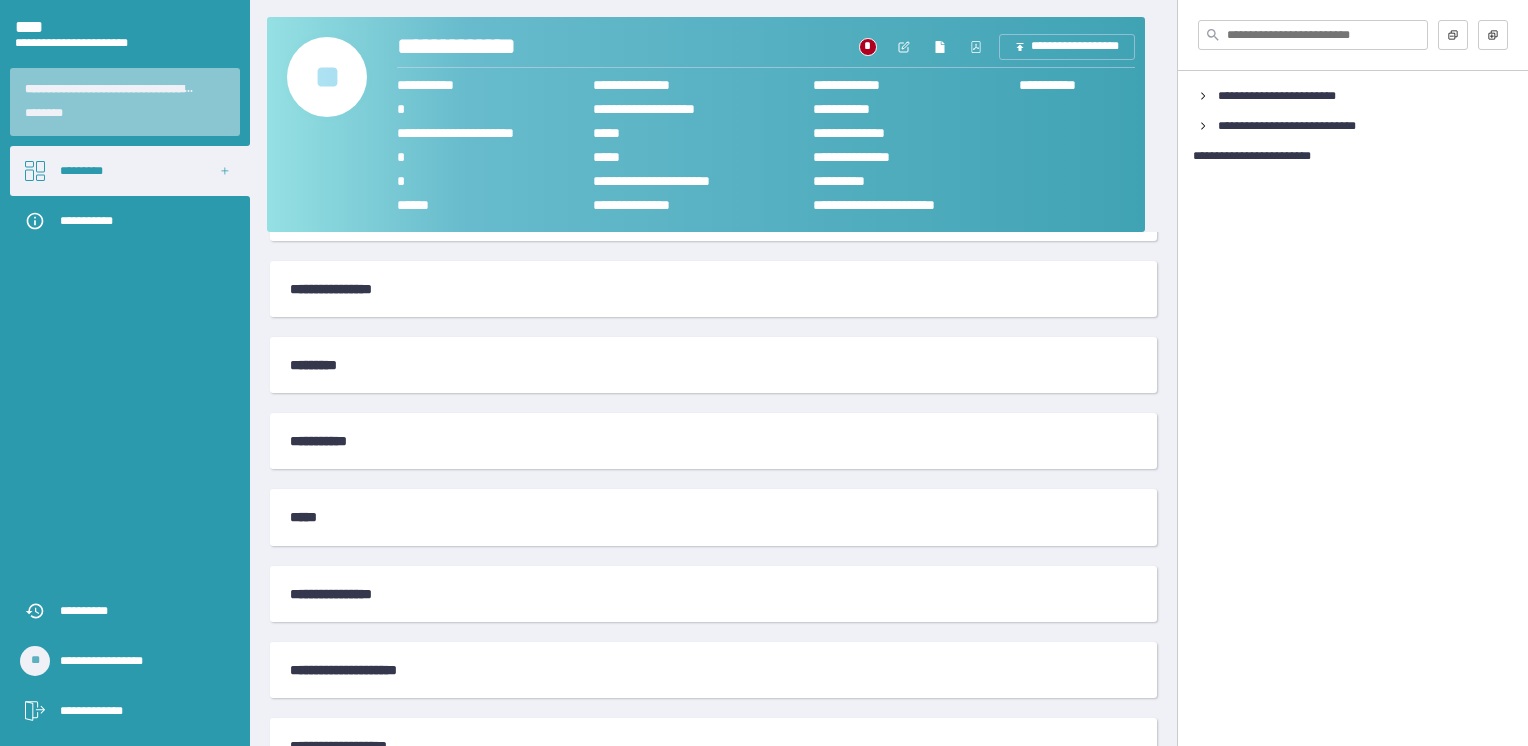 scroll, scrollTop: 366, scrollLeft: 0, axis: vertical 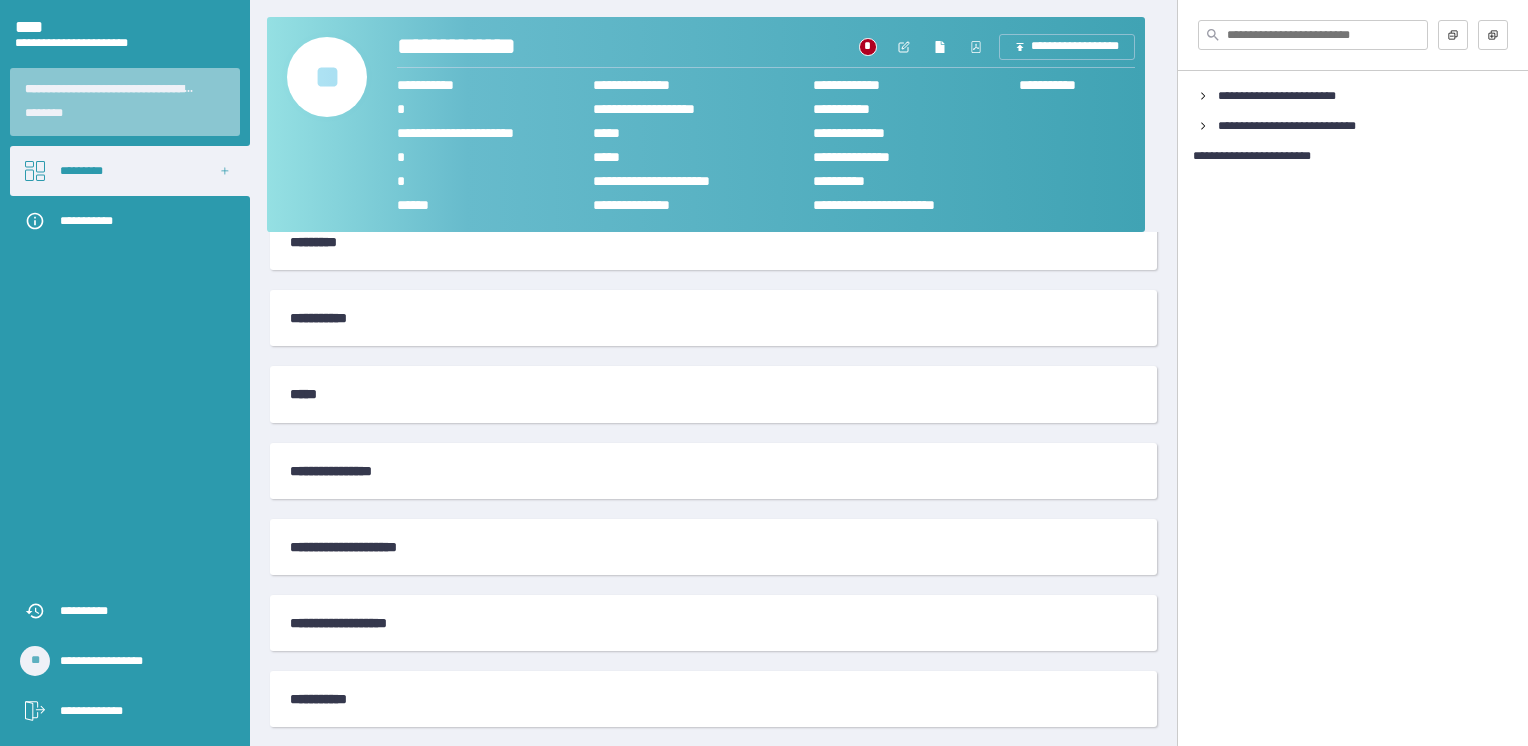click on "**********" at bounding box center [706, 471] 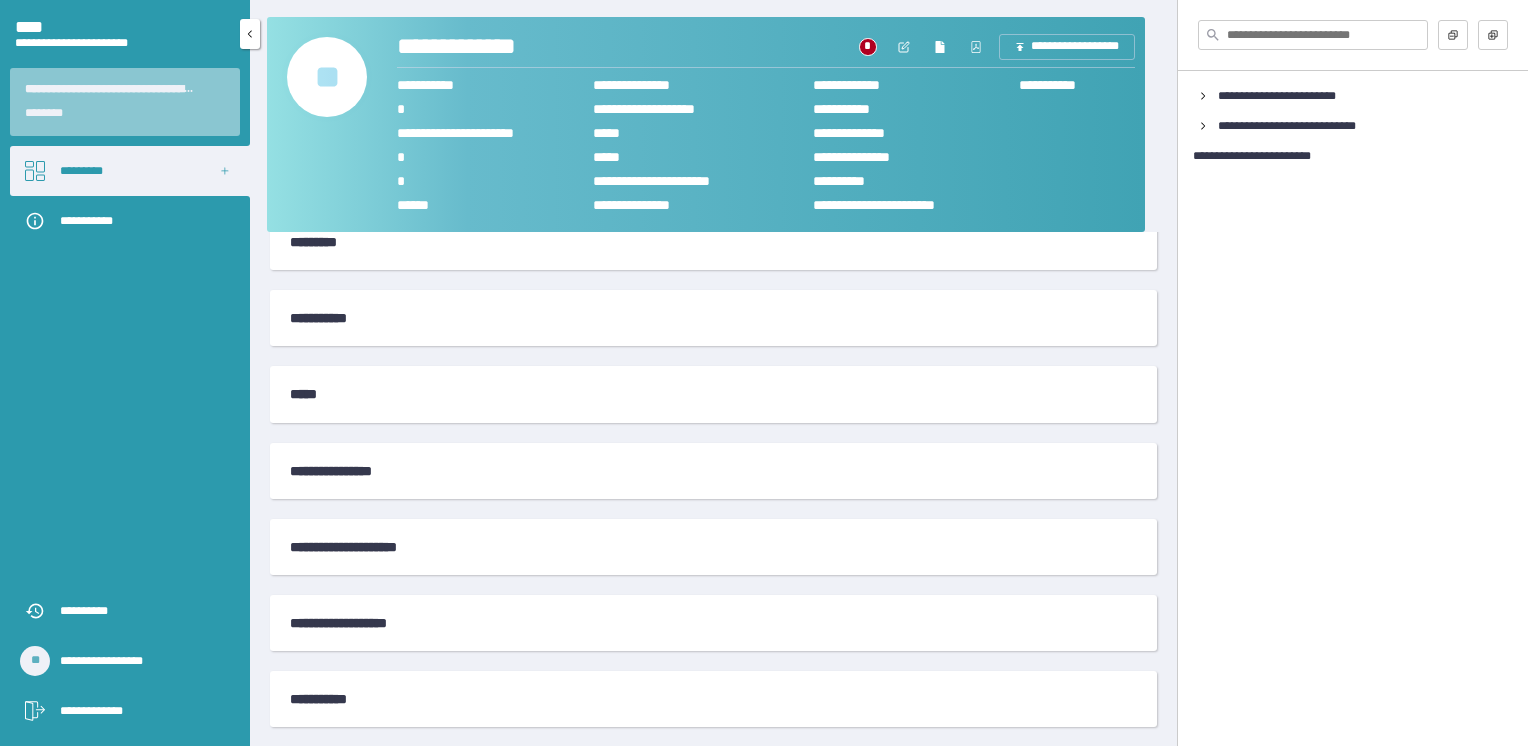 click on "[NAME]" at bounding box center (140, 221) 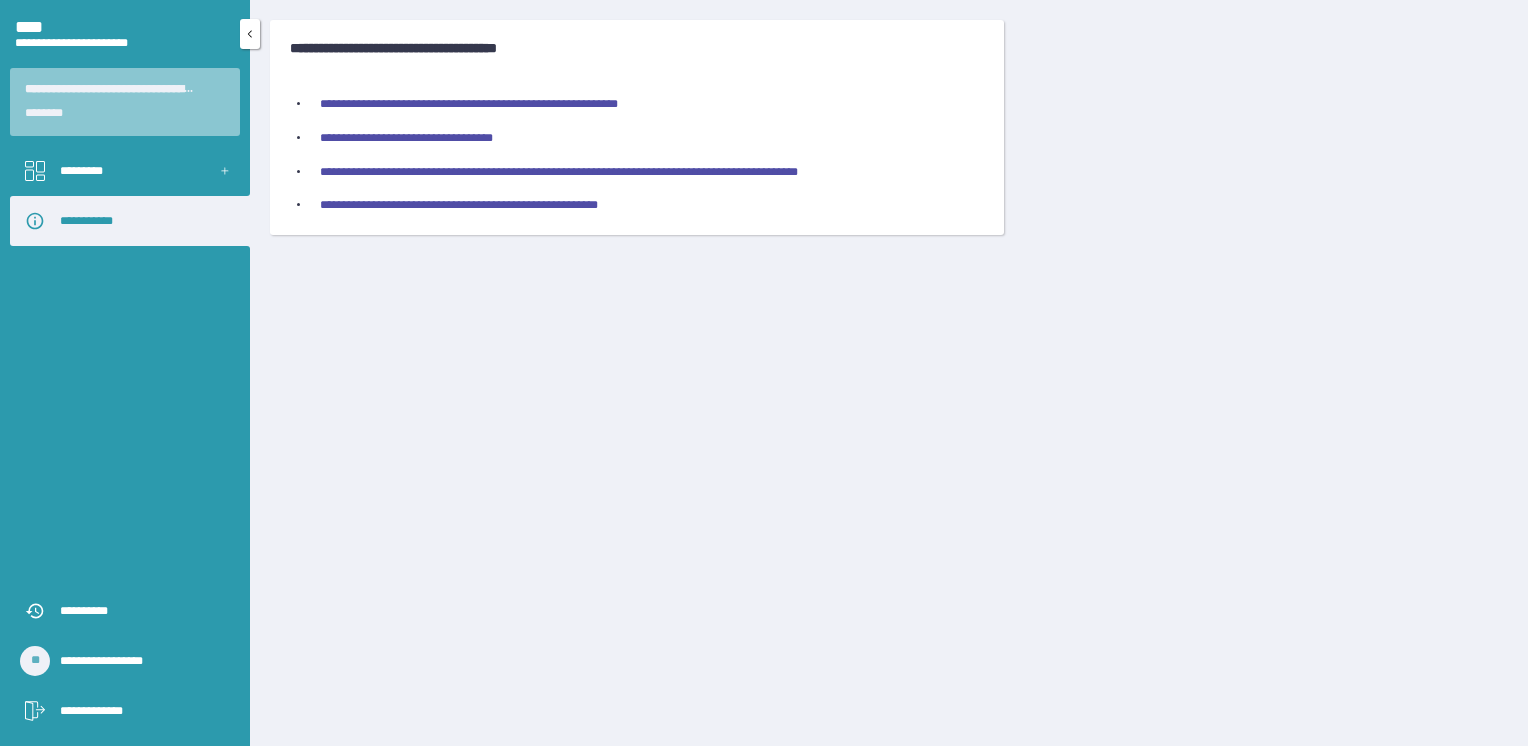 click on "[NAME]" at bounding box center (130, 171) 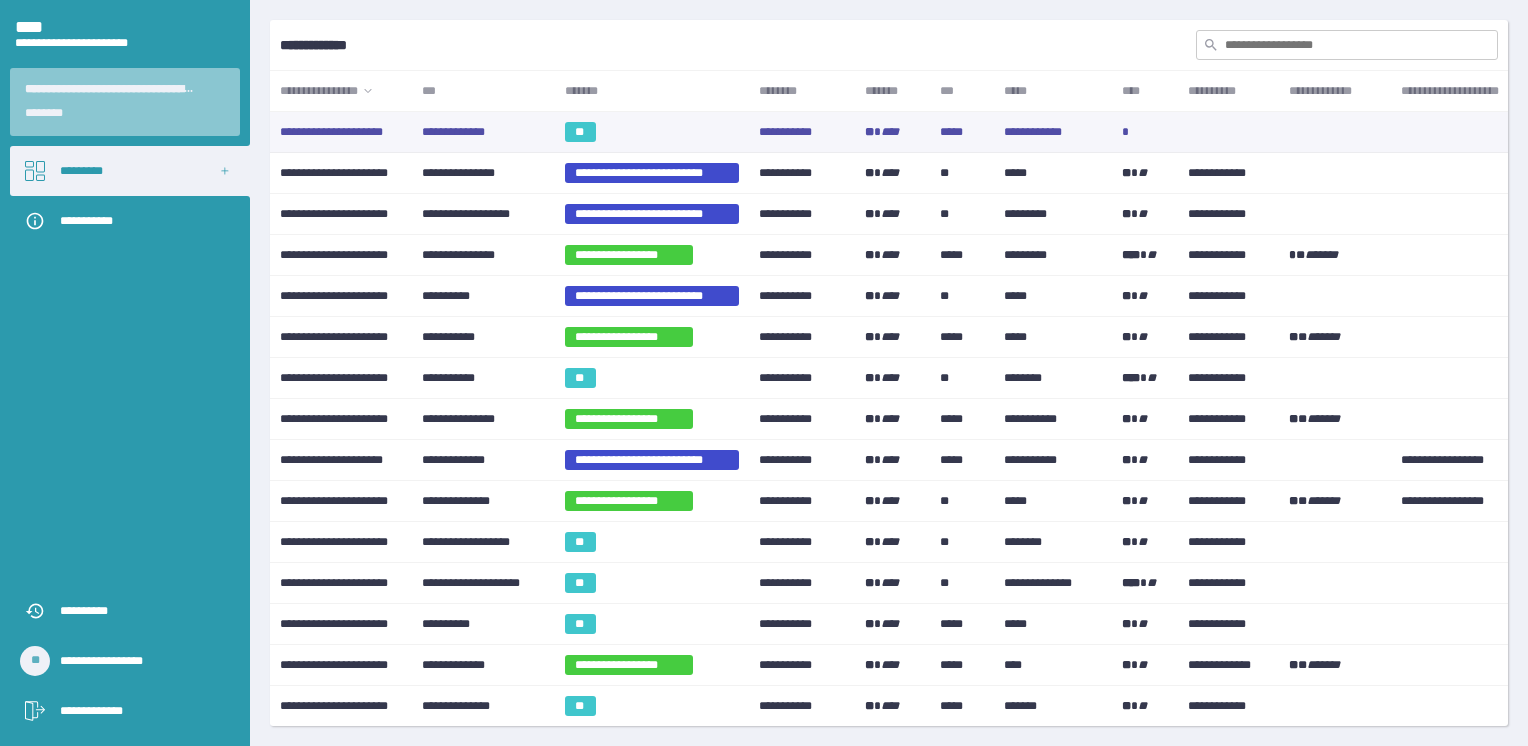 click on "**" at bounding box center [580, 132] 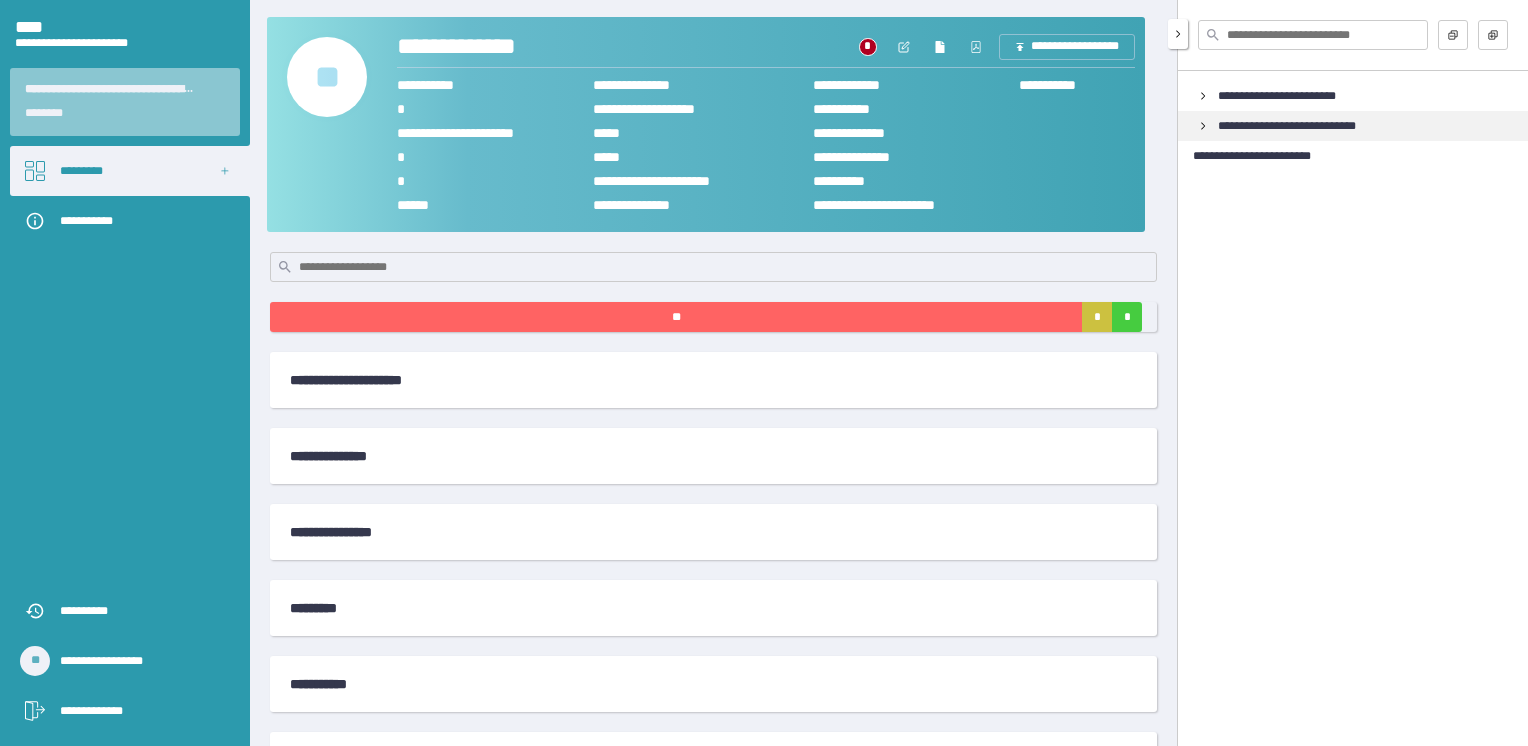 click on "[PHONE]" at bounding box center (1302, 126) 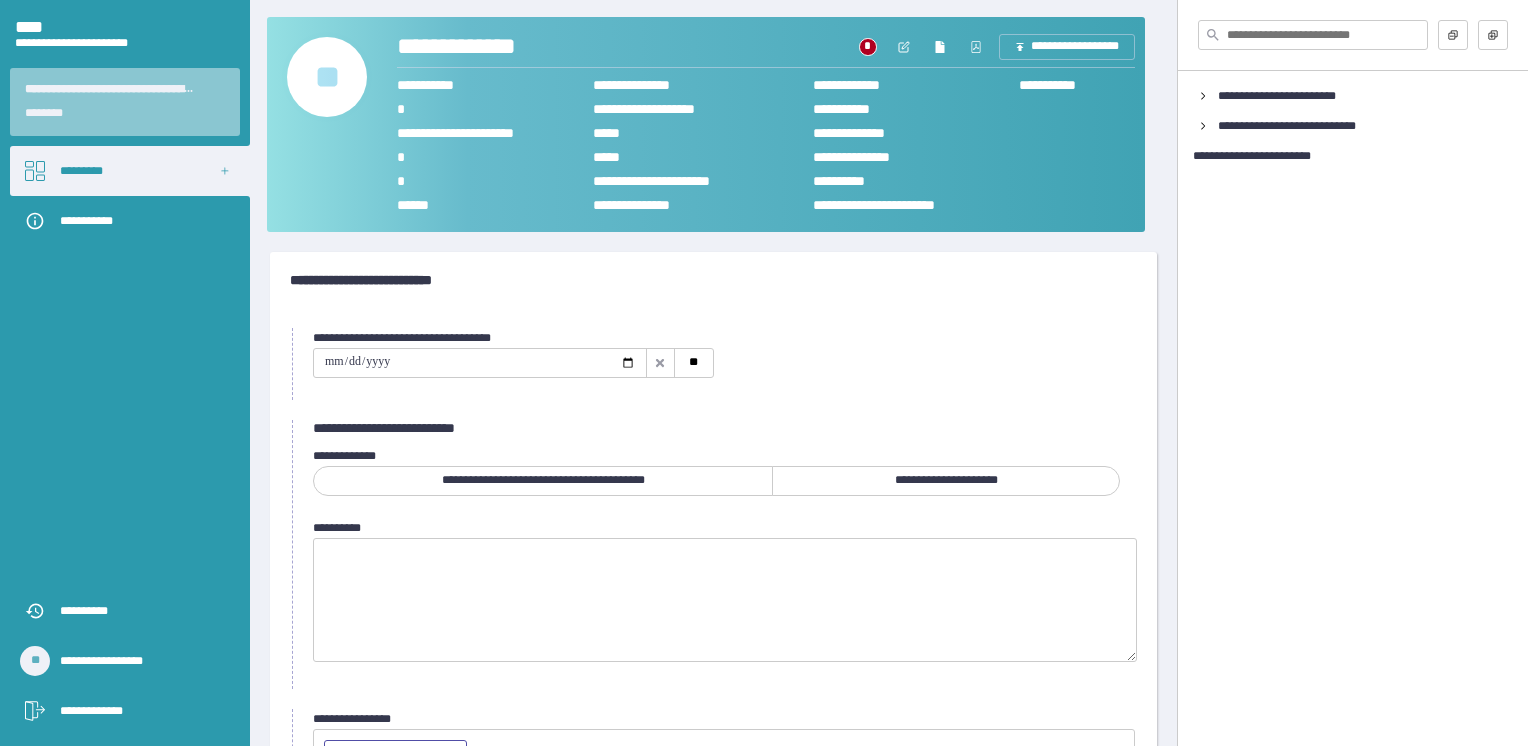 scroll, scrollTop: 0, scrollLeft: 0, axis: both 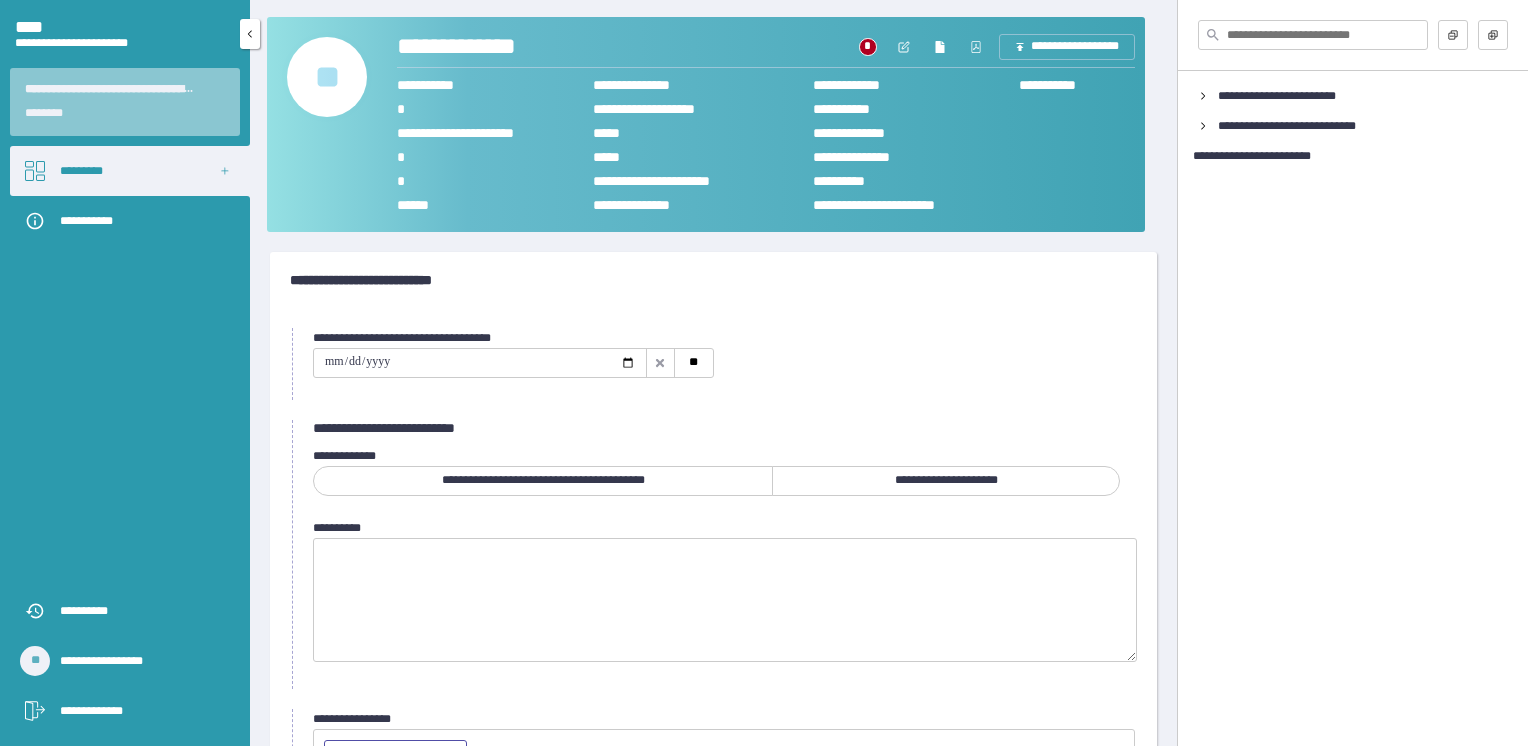 click on "[NAME]" at bounding box center [140, 221] 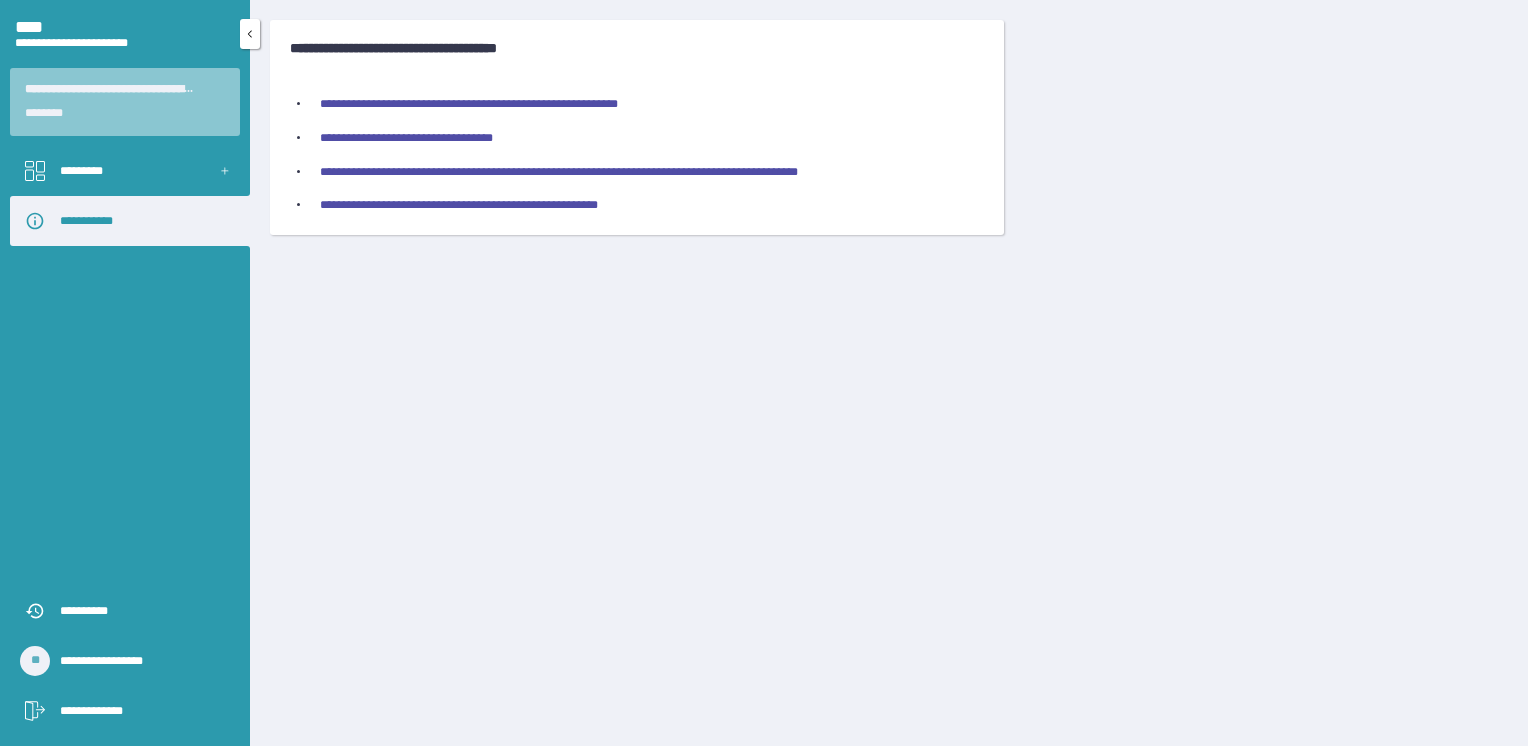 click on "[FIRST] [LAST]" at bounding box center [130, 366] 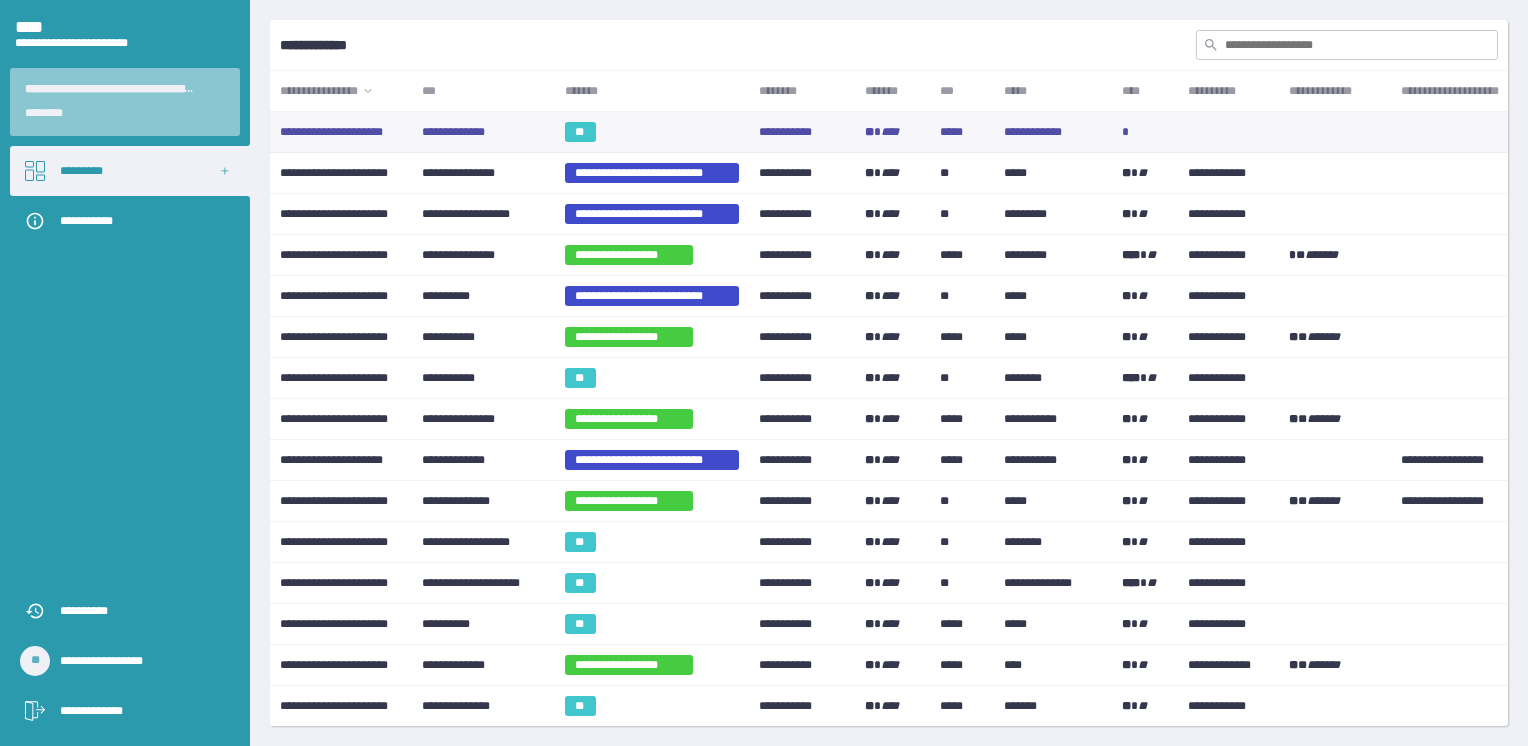 click on "**********" at bounding box center (483, 132) 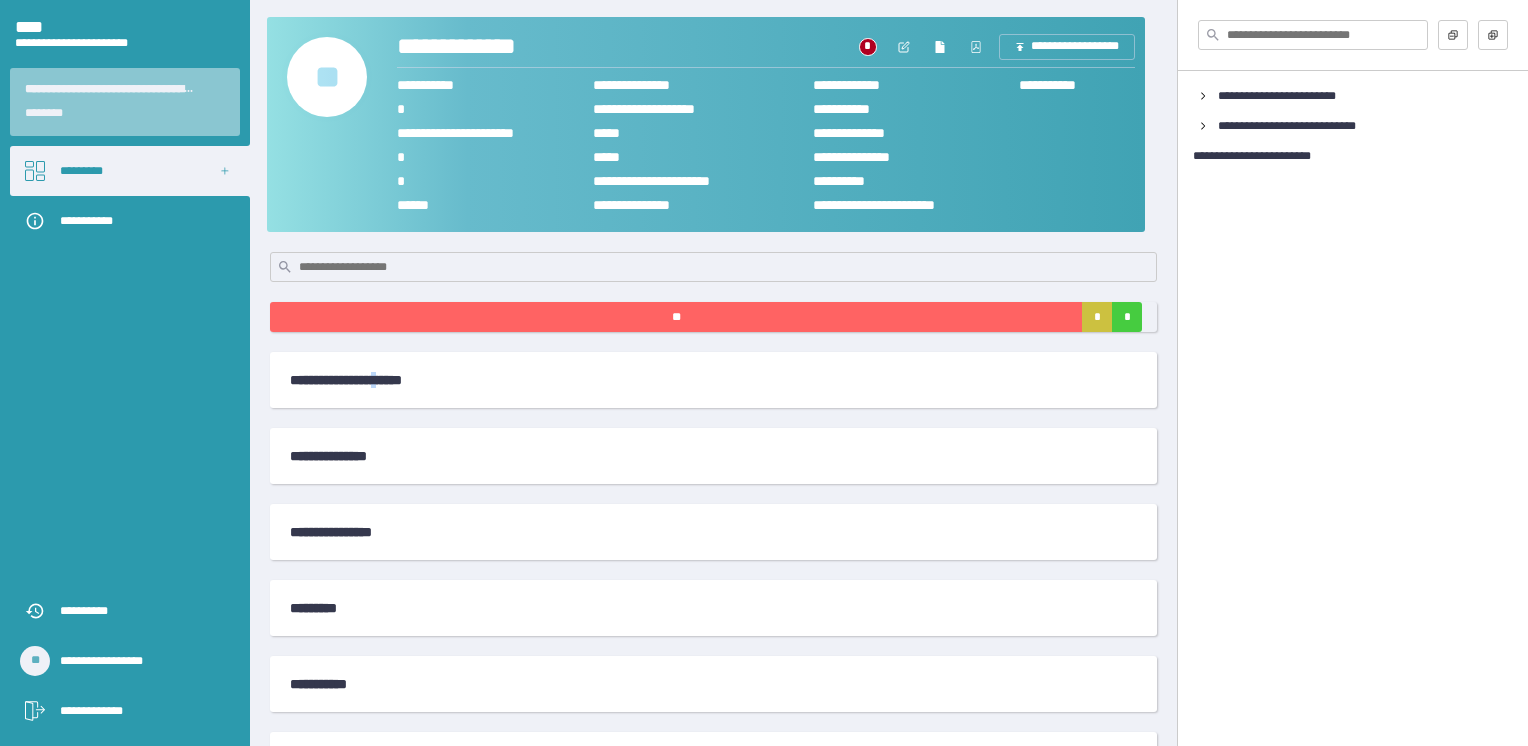 click on "[ADDRESS]" at bounding box center [706, 380] 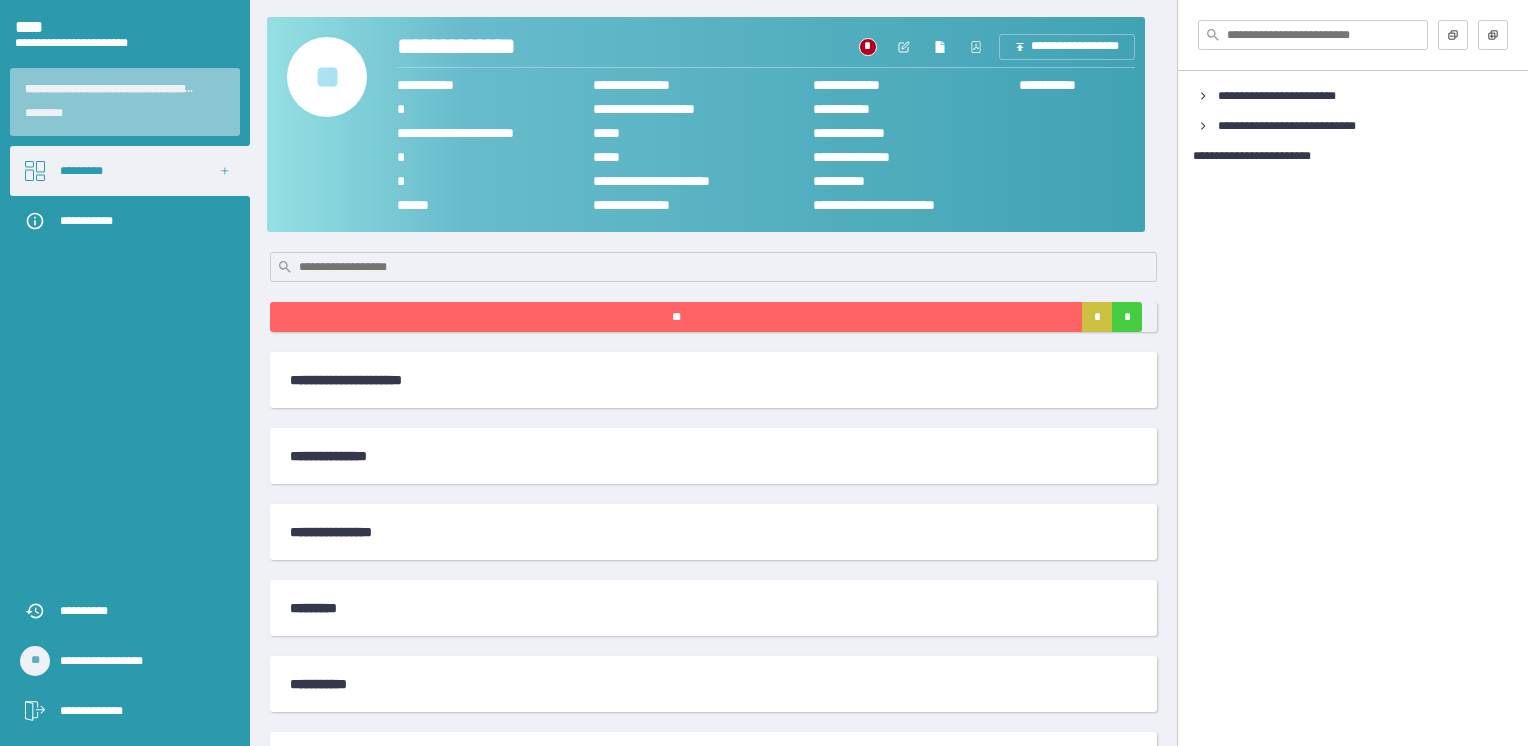 drag, startPoint x: 419, startPoint y: 376, endPoint x: 384, endPoint y: 467, distance: 97.49872 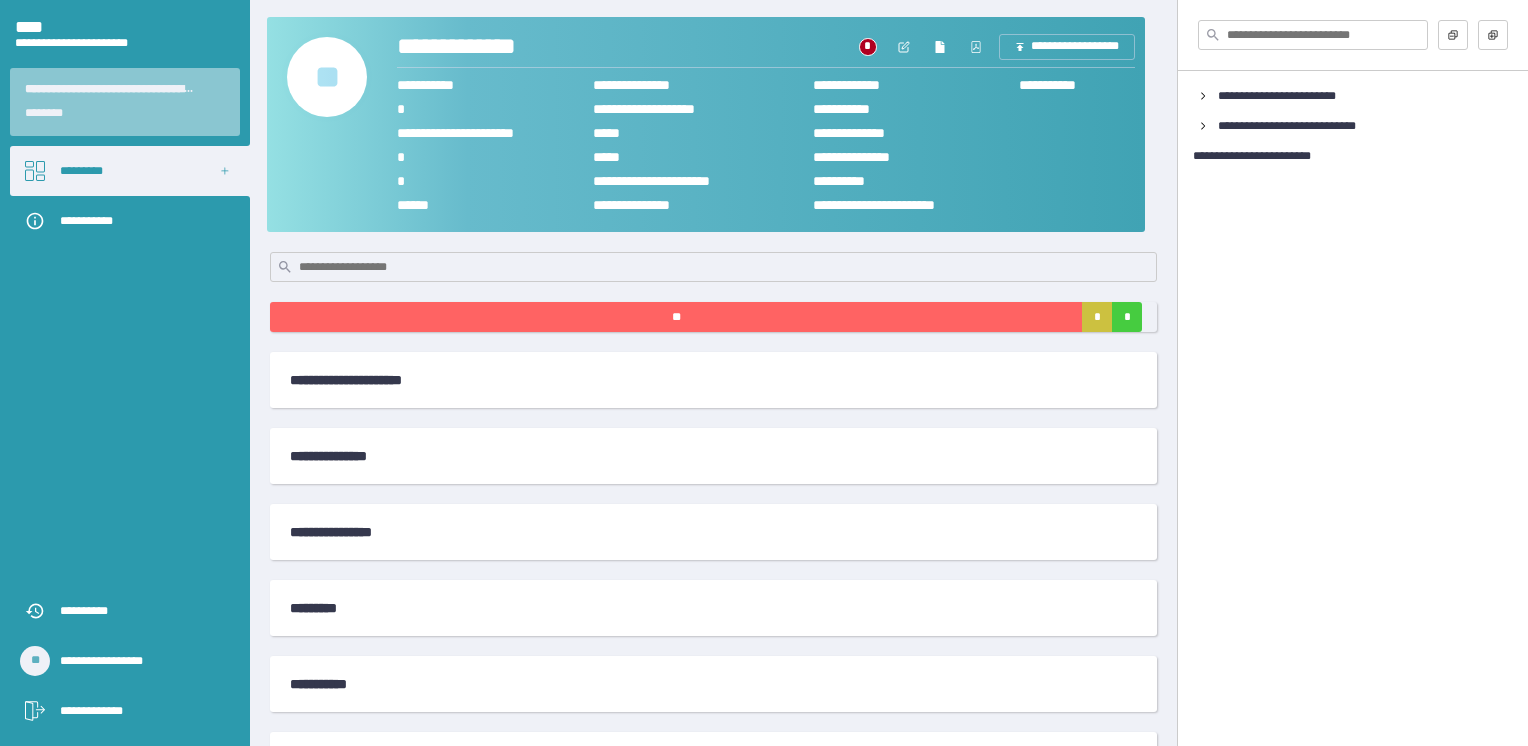 click on "**********" at bounding box center (706, 532) 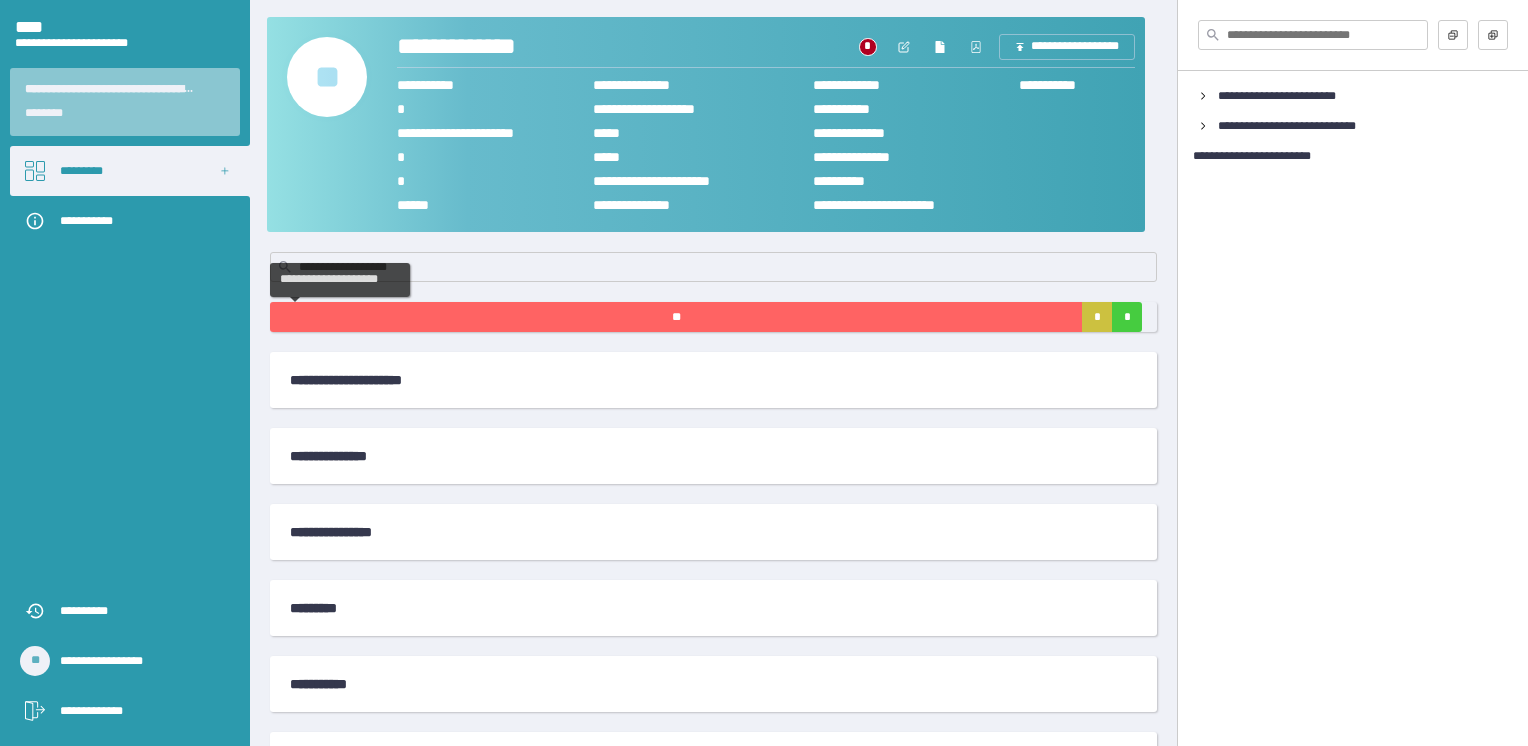 click on "**" at bounding box center [676, 317] 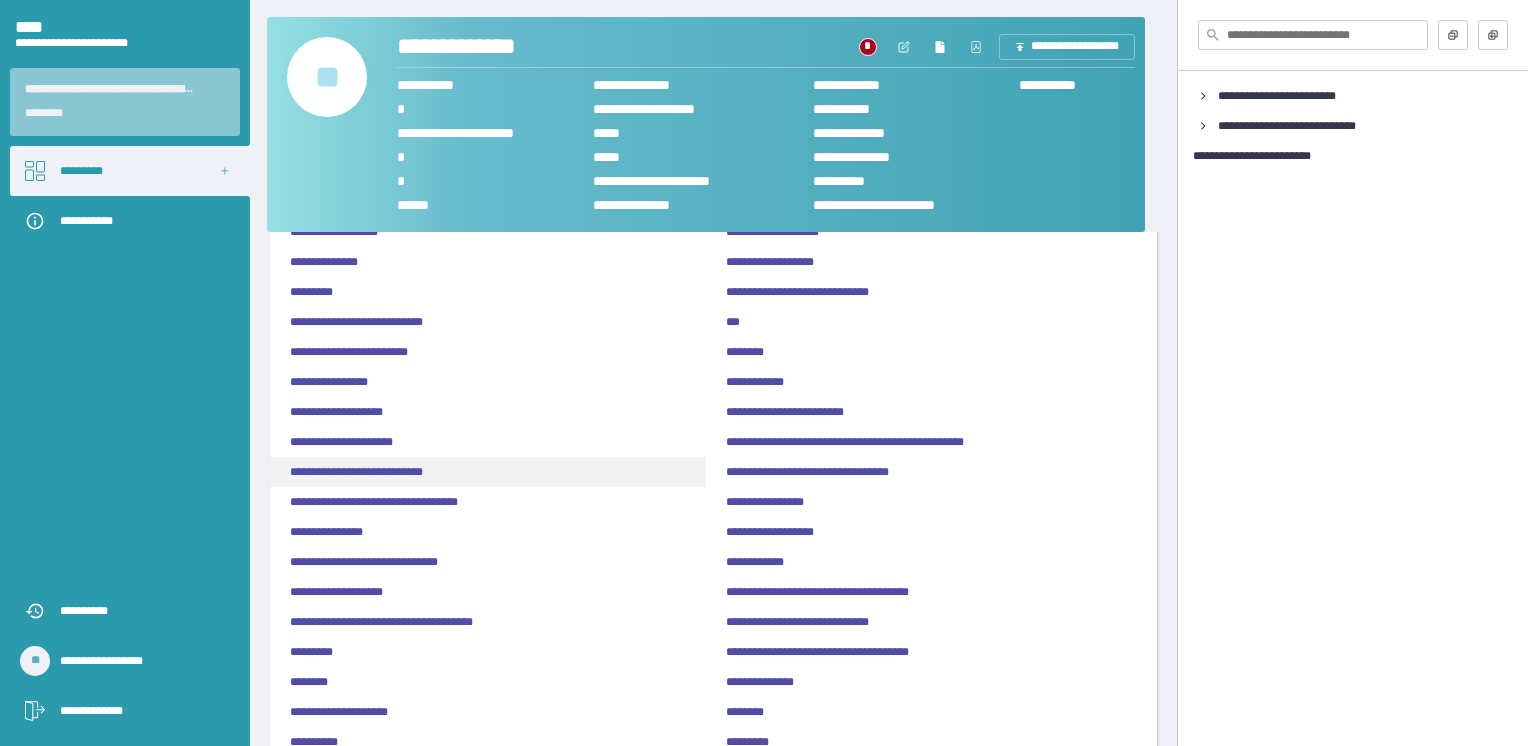 scroll, scrollTop: 0, scrollLeft: 0, axis: both 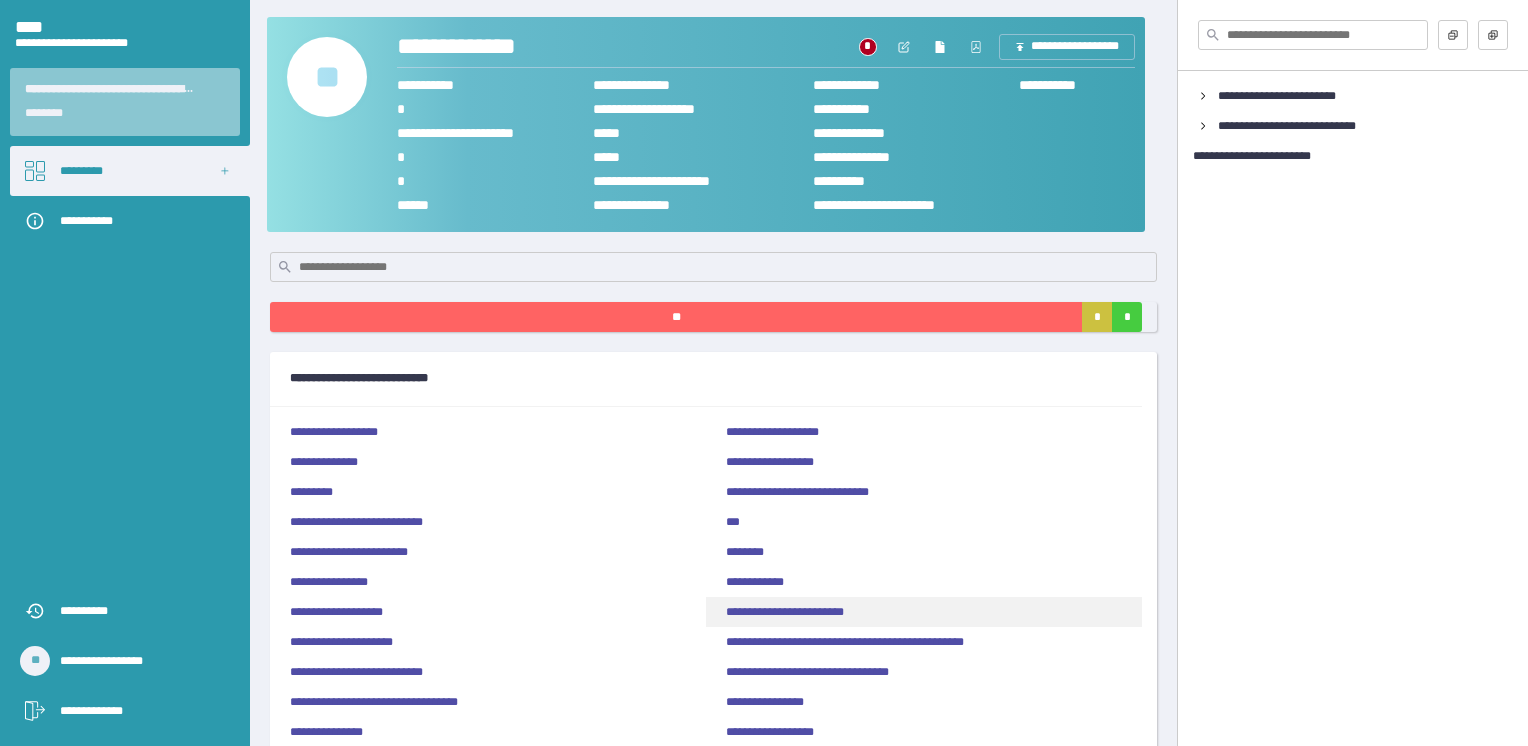 click on "**********" at bounding box center (924, 612) 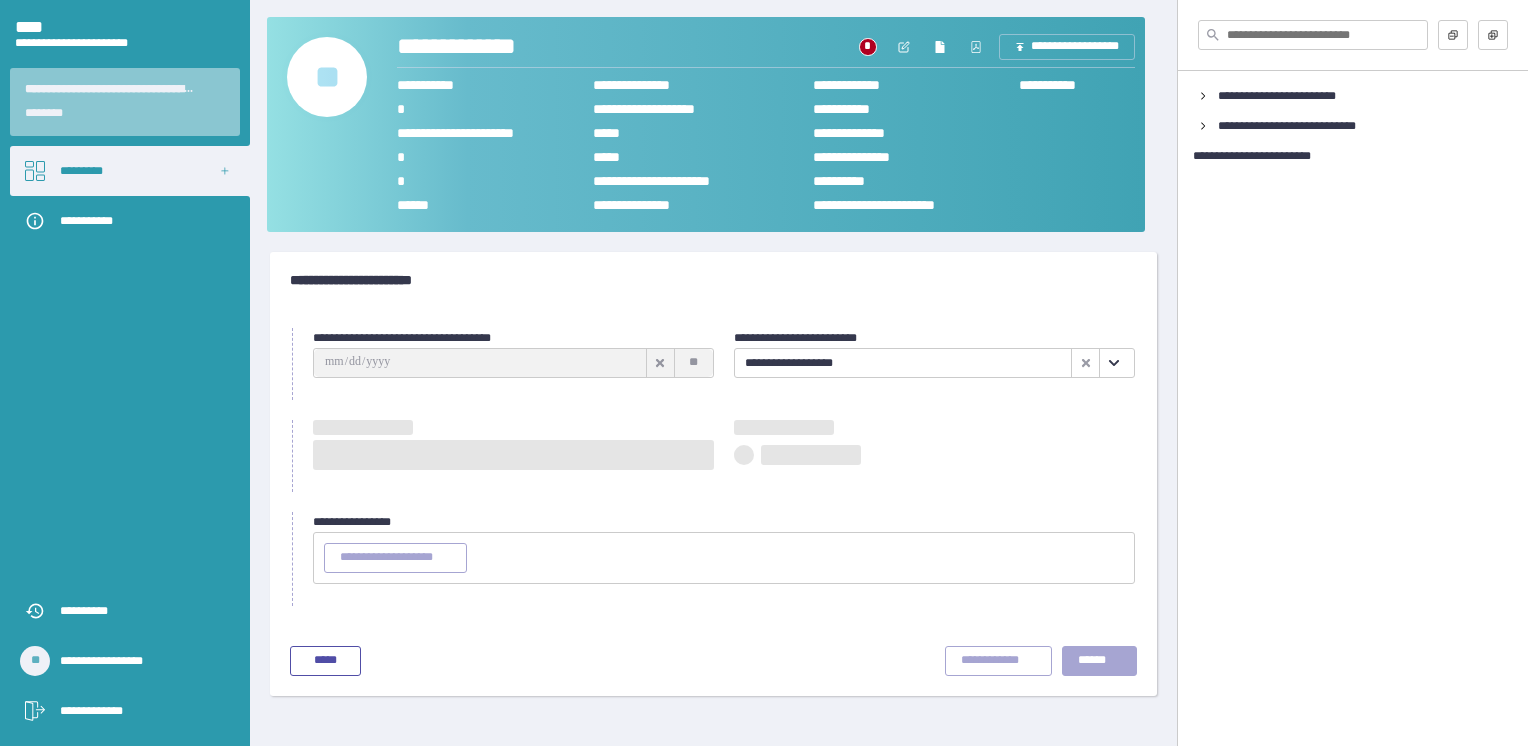 click on "[PHONE]" at bounding box center [713, 467] 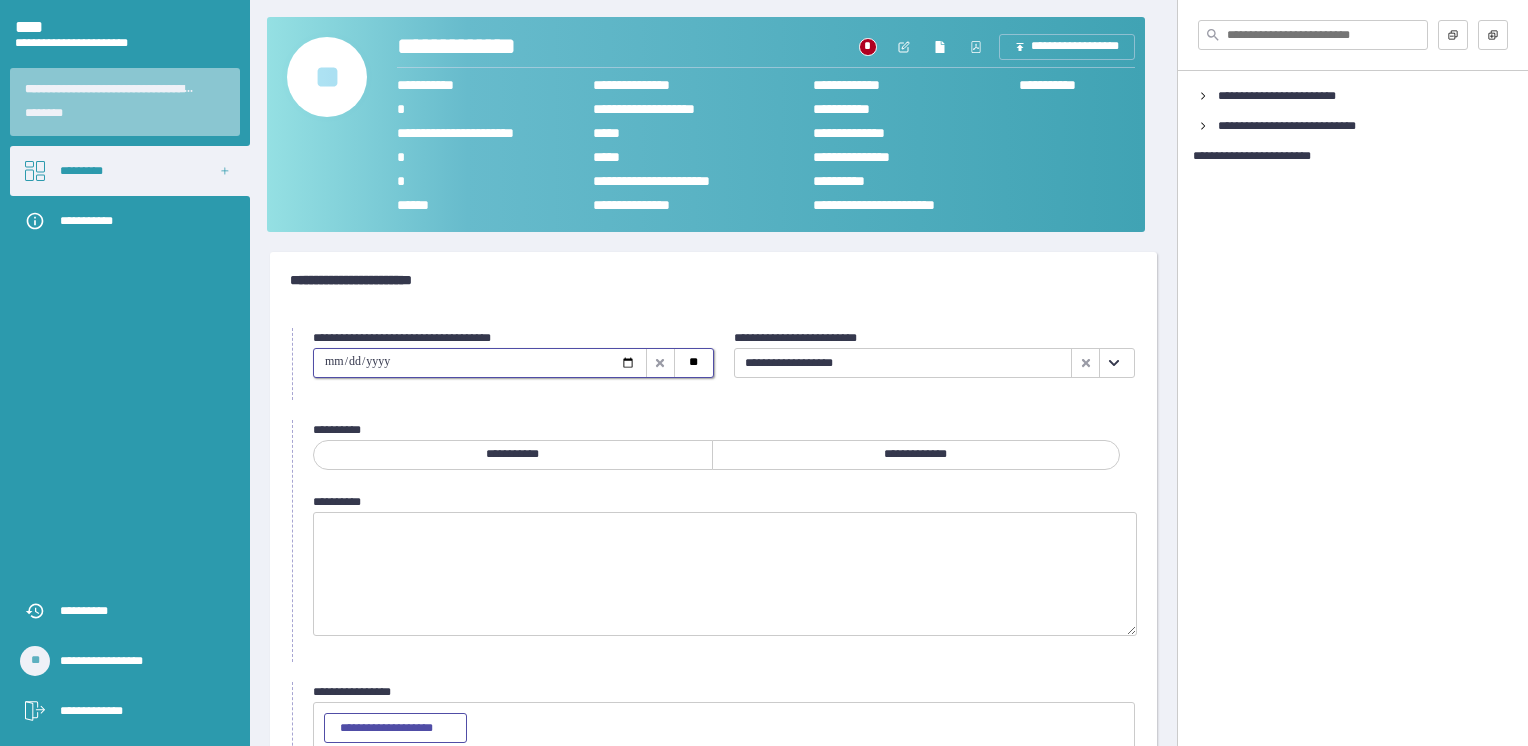 click at bounding box center (480, 363) 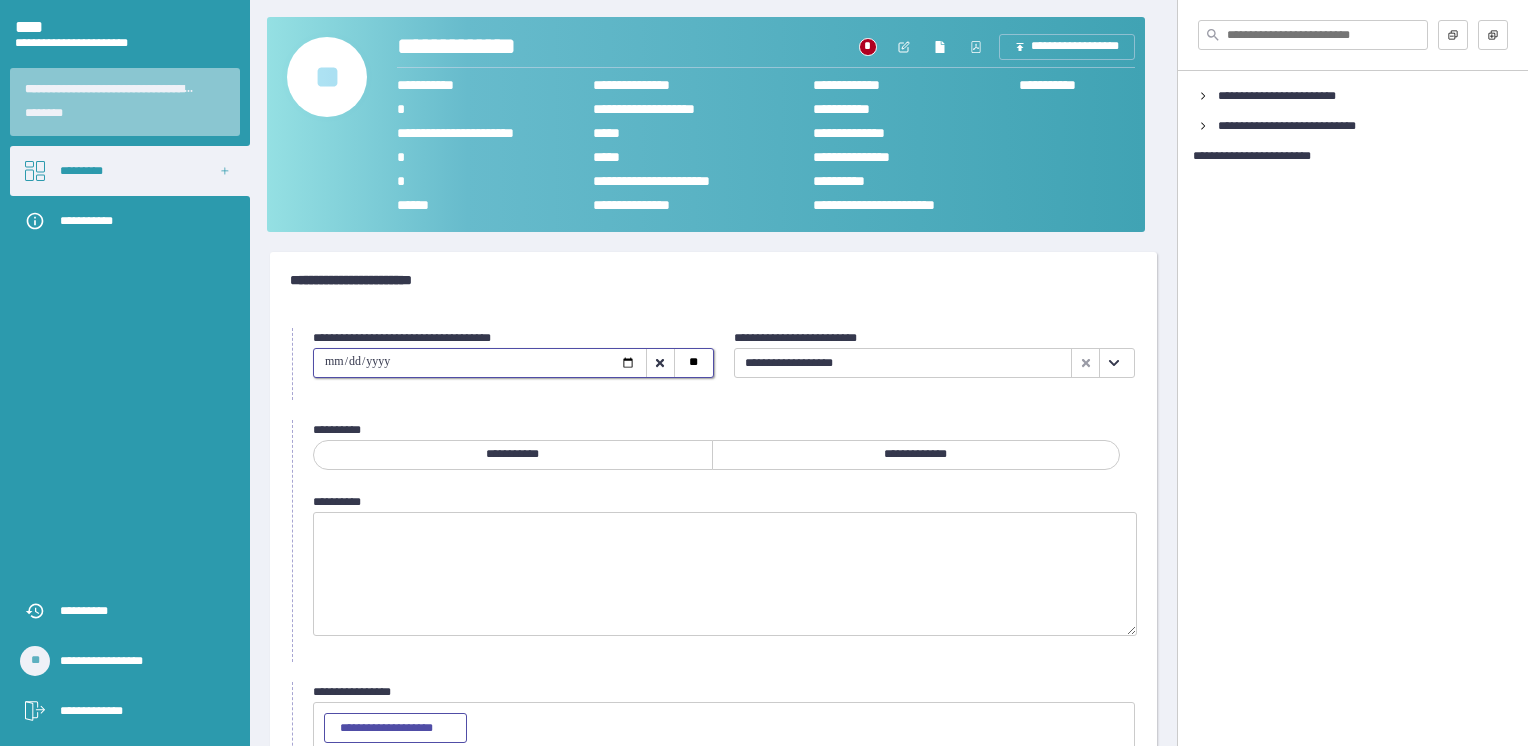 type on "**********" 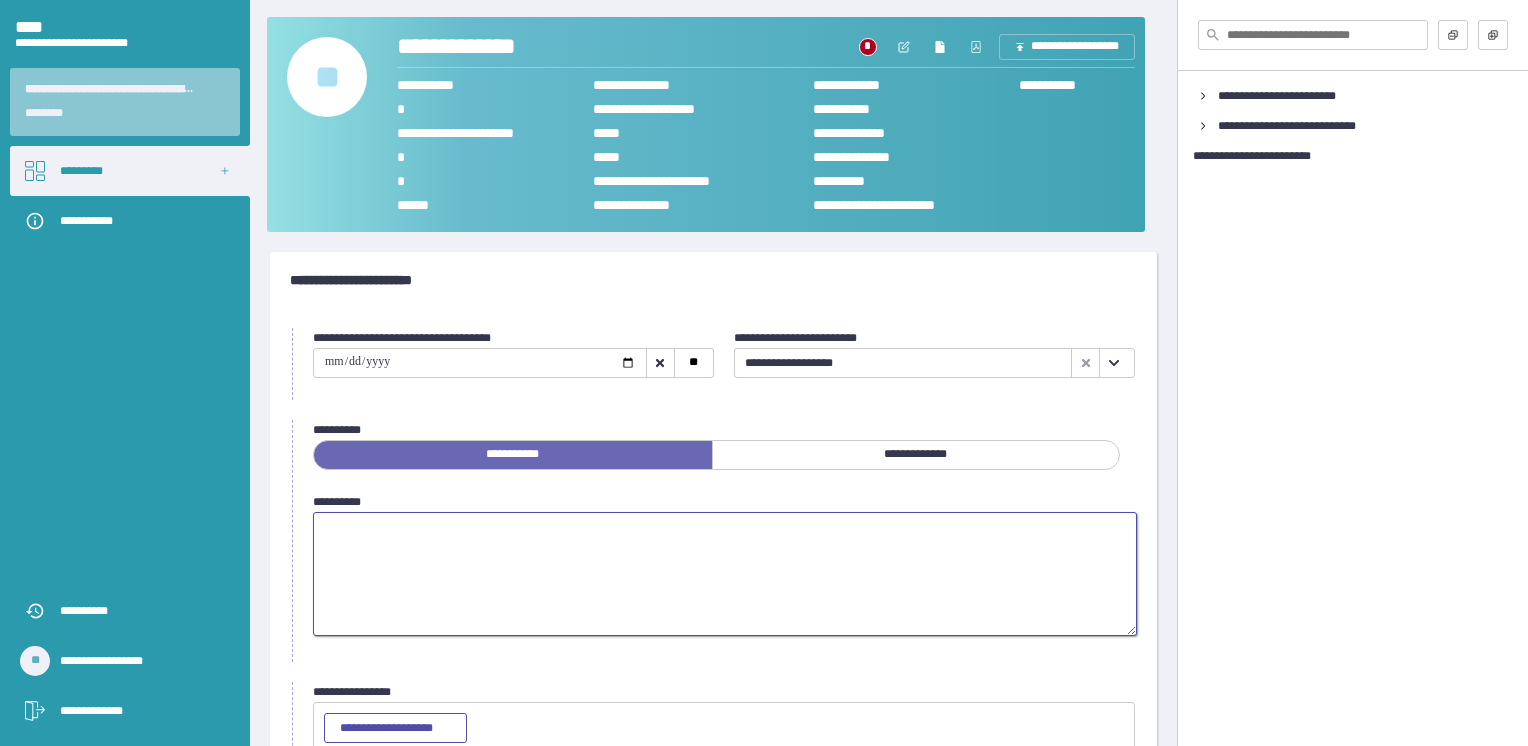 click at bounding box center (725, 574) 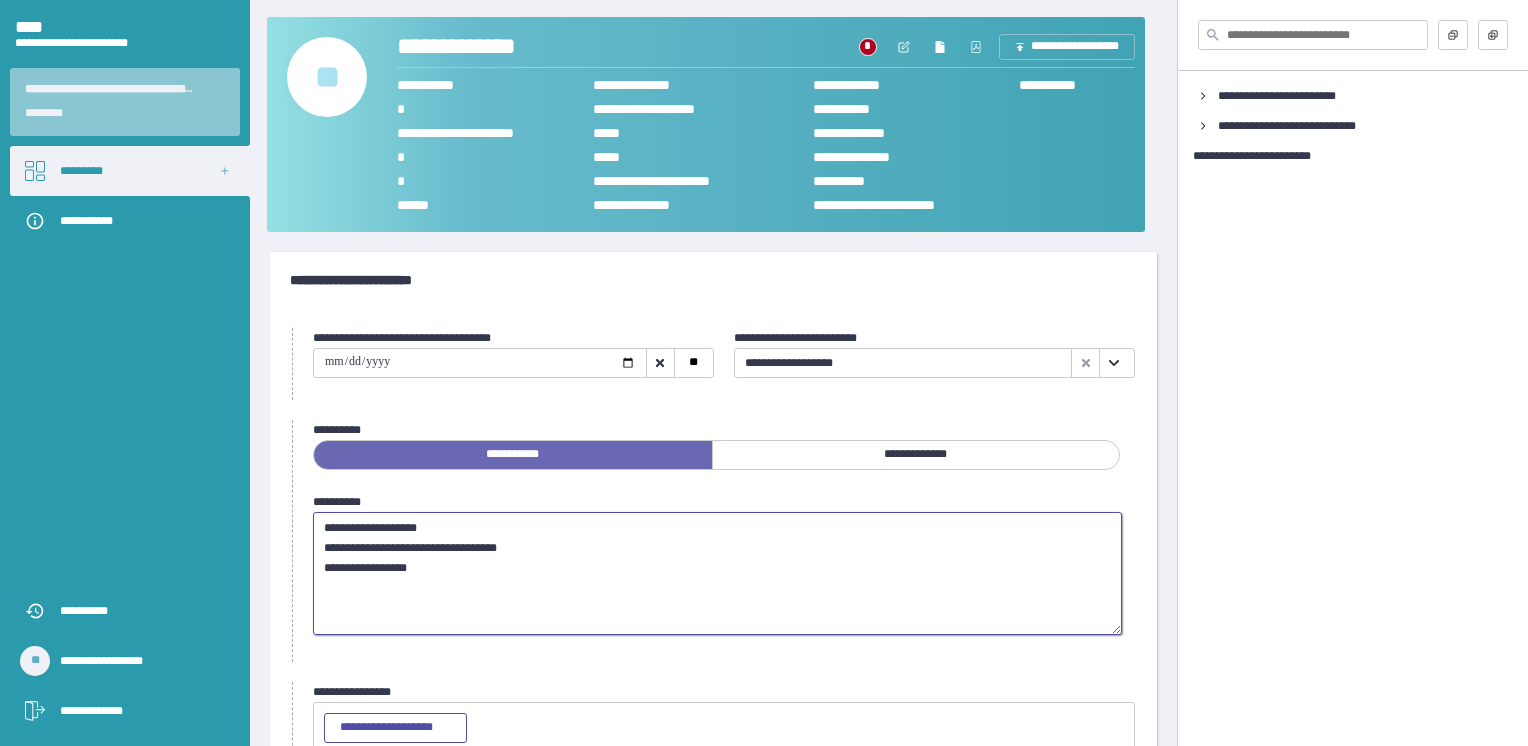 type on "[ADDRESS]
[ADDRESS]
[ADDRESS]" 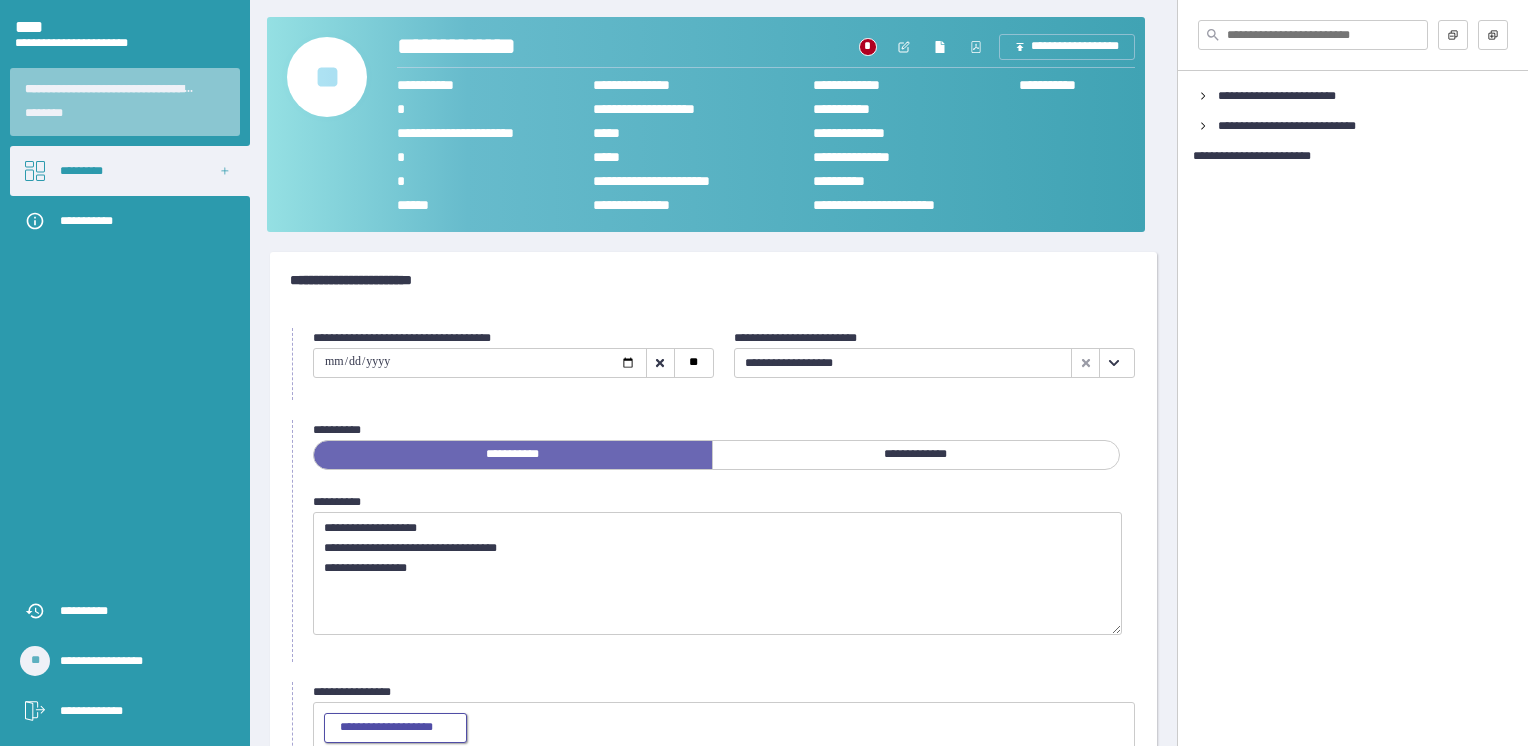 click on "**********" at bounding box center [395, 728] 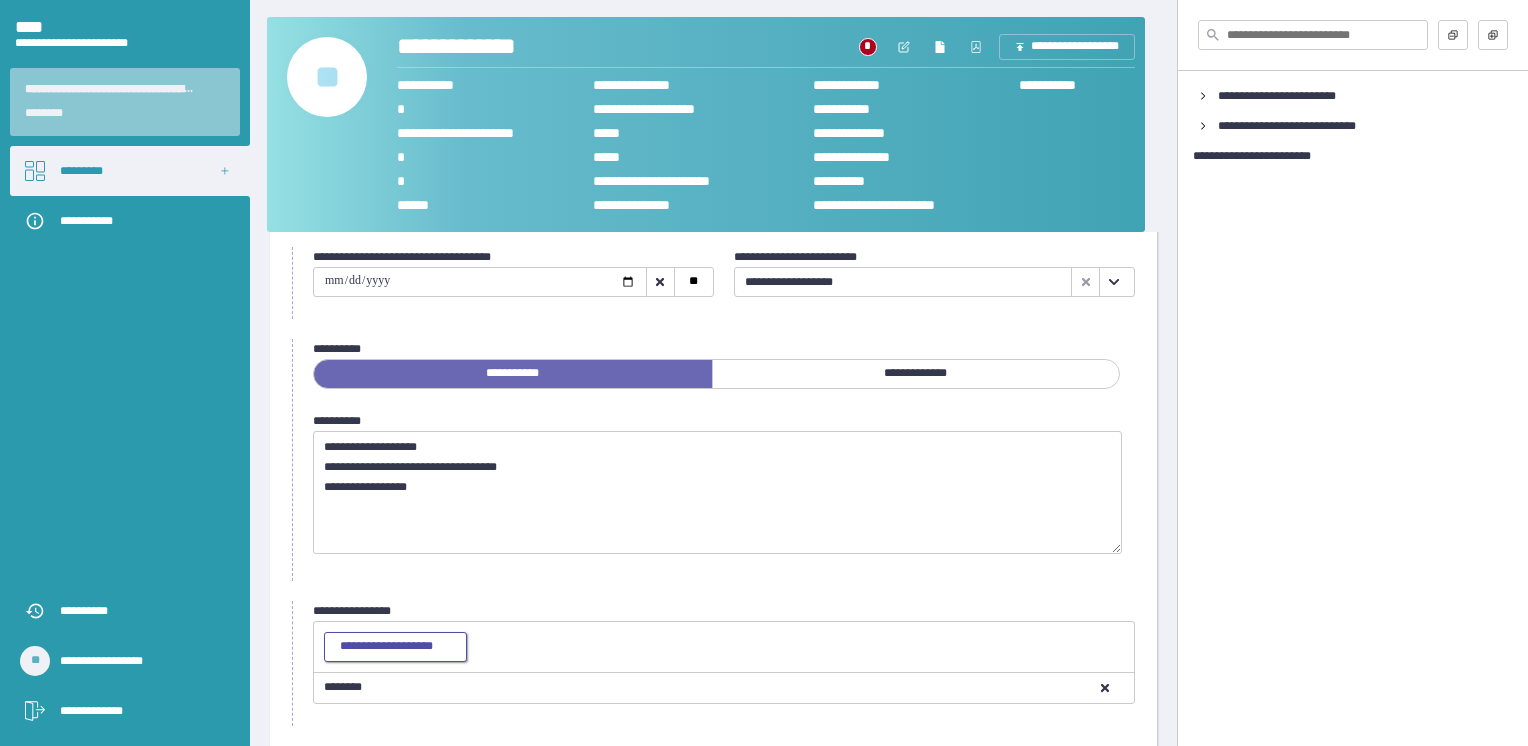 scroll, scrollTop: 167, scrollLeft: 0, axis: vertical 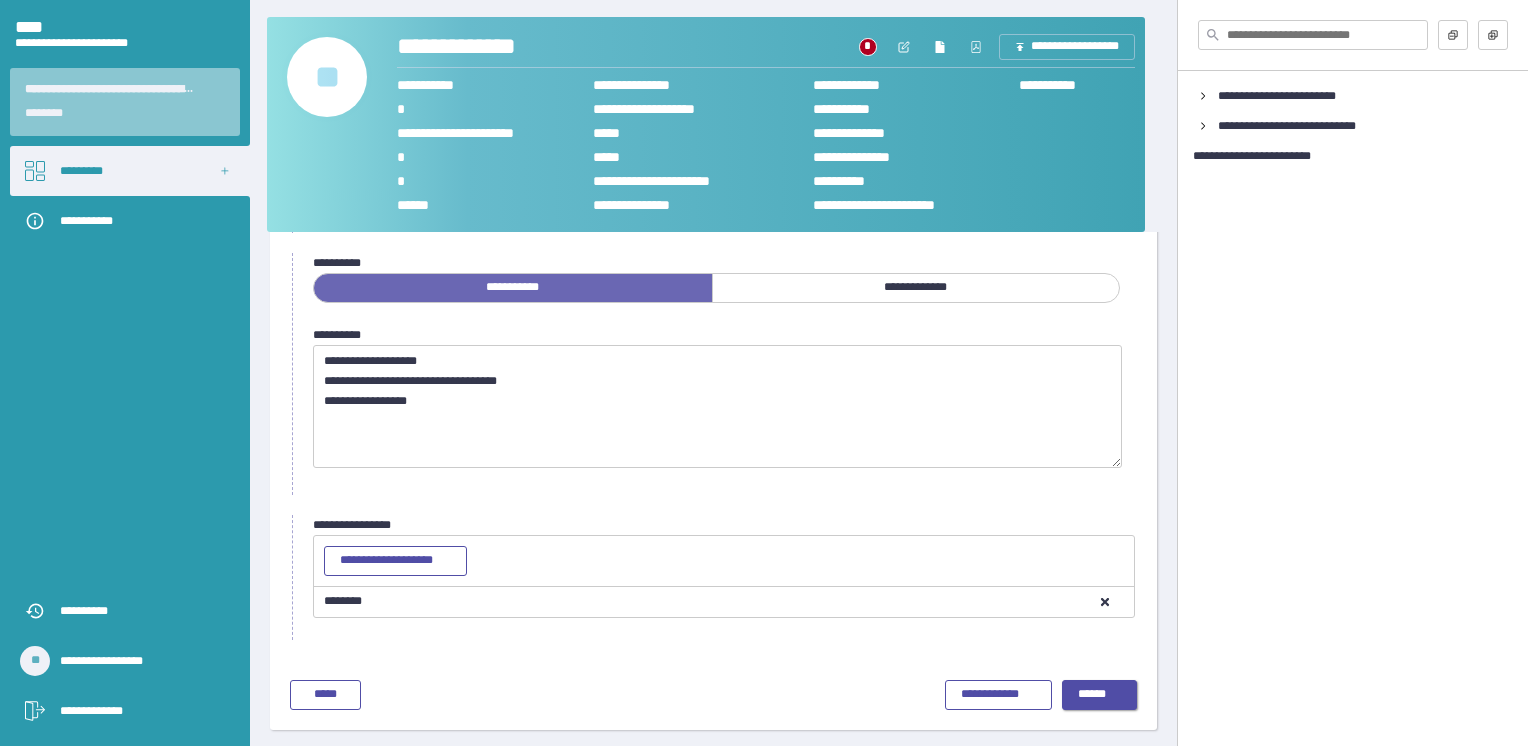 click on "******" at bounding box center [1100, 695] 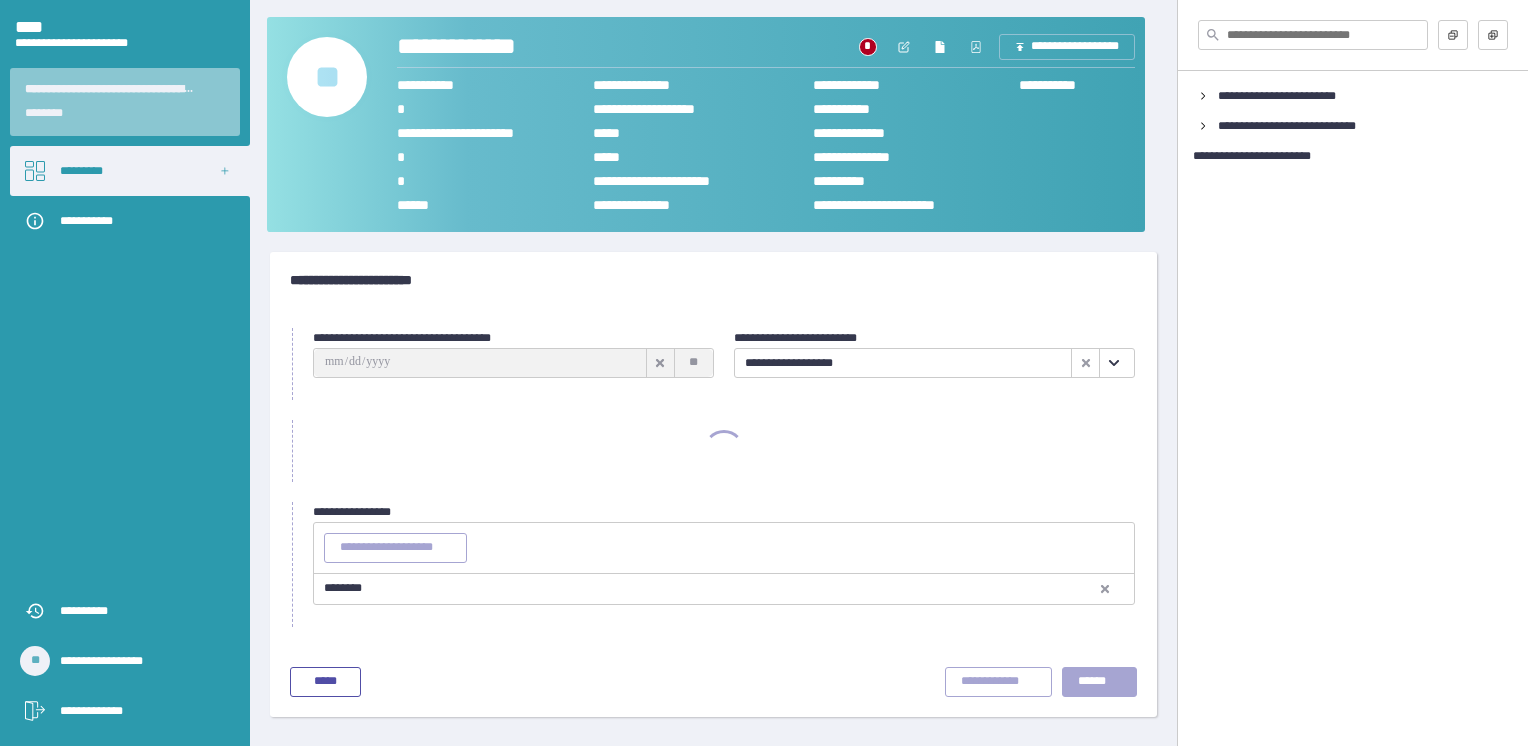 scroll, scrollTop: 0, scrollLeft: 0, axis: both 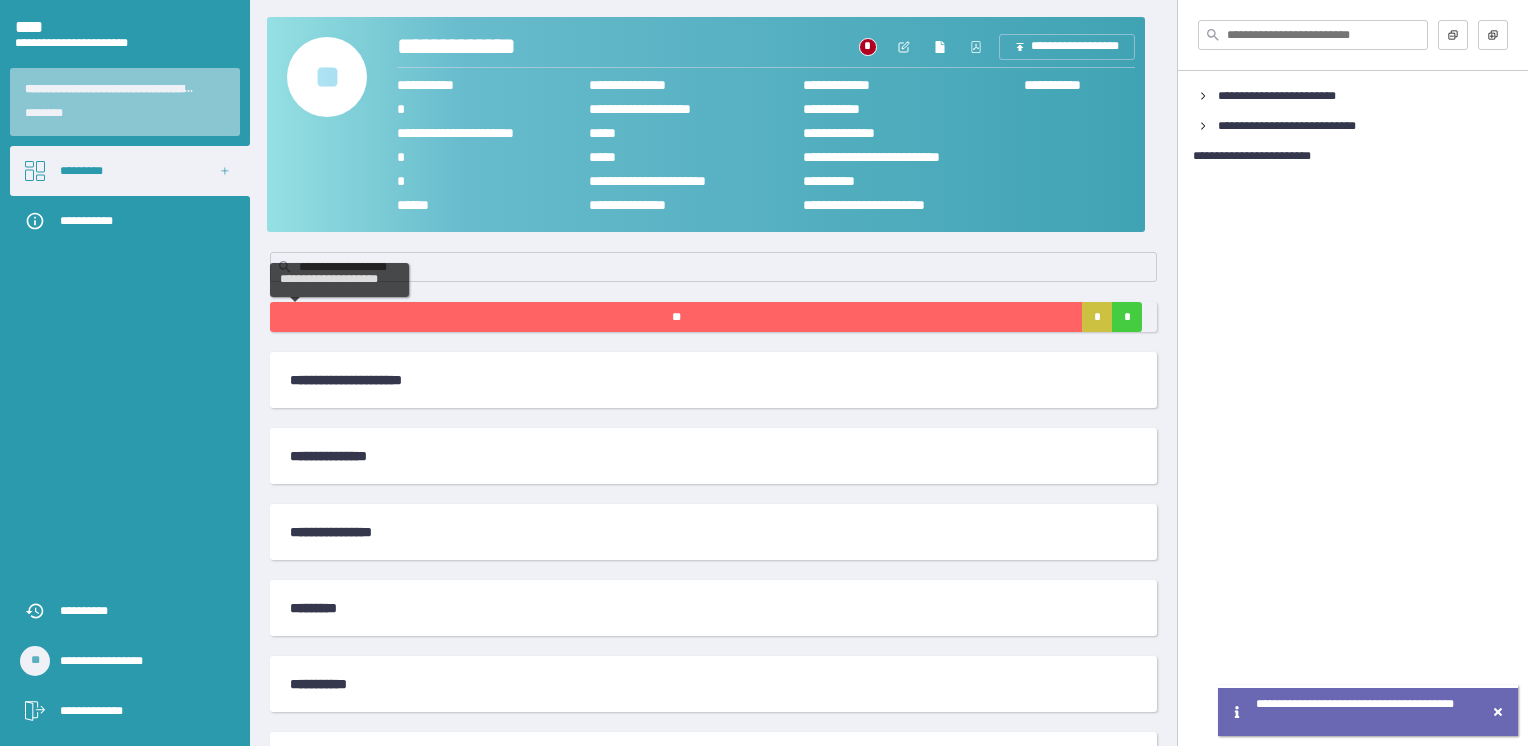click on "**" at bounding box center (676, 317) 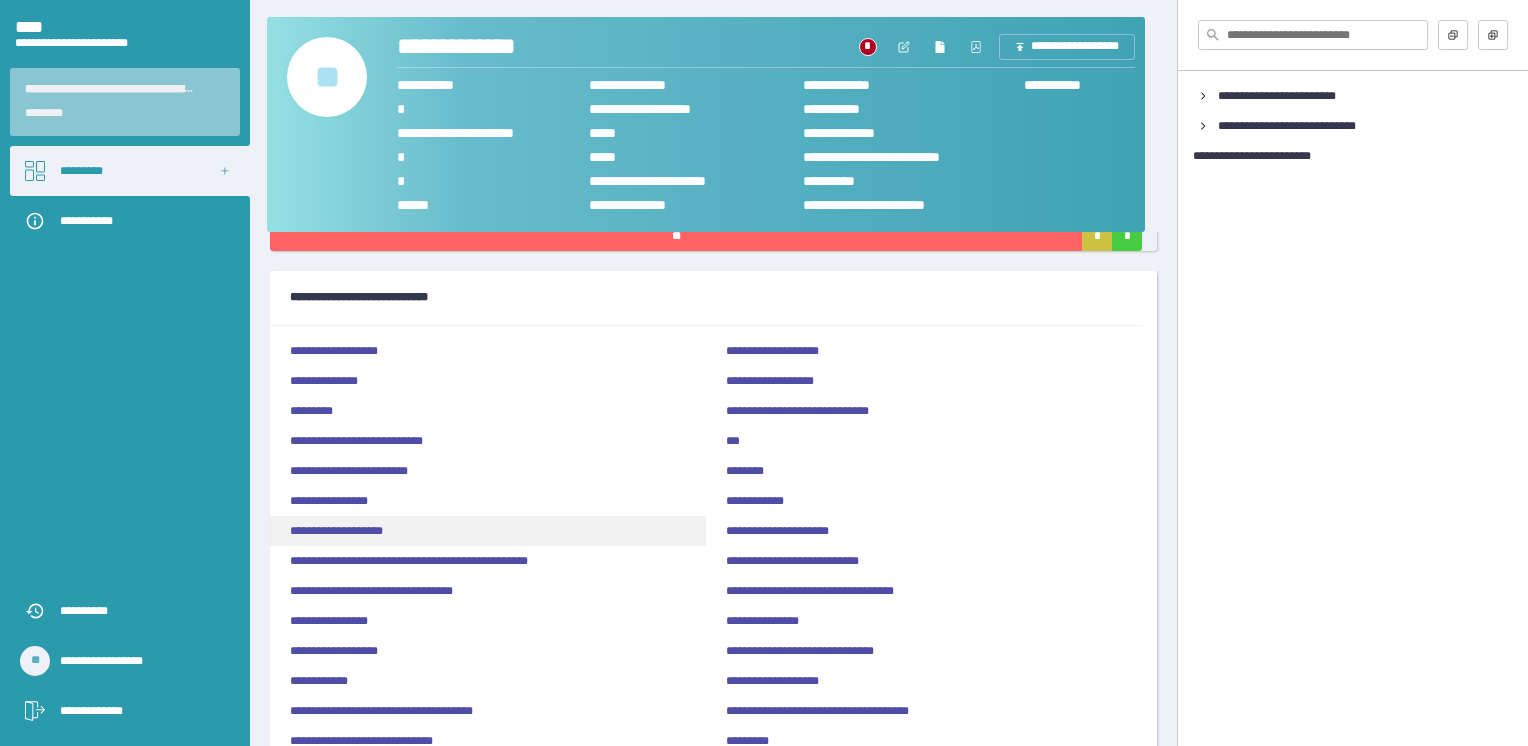 scroll, scrollTop: 200, scrollLeft: 0, axis: vertical 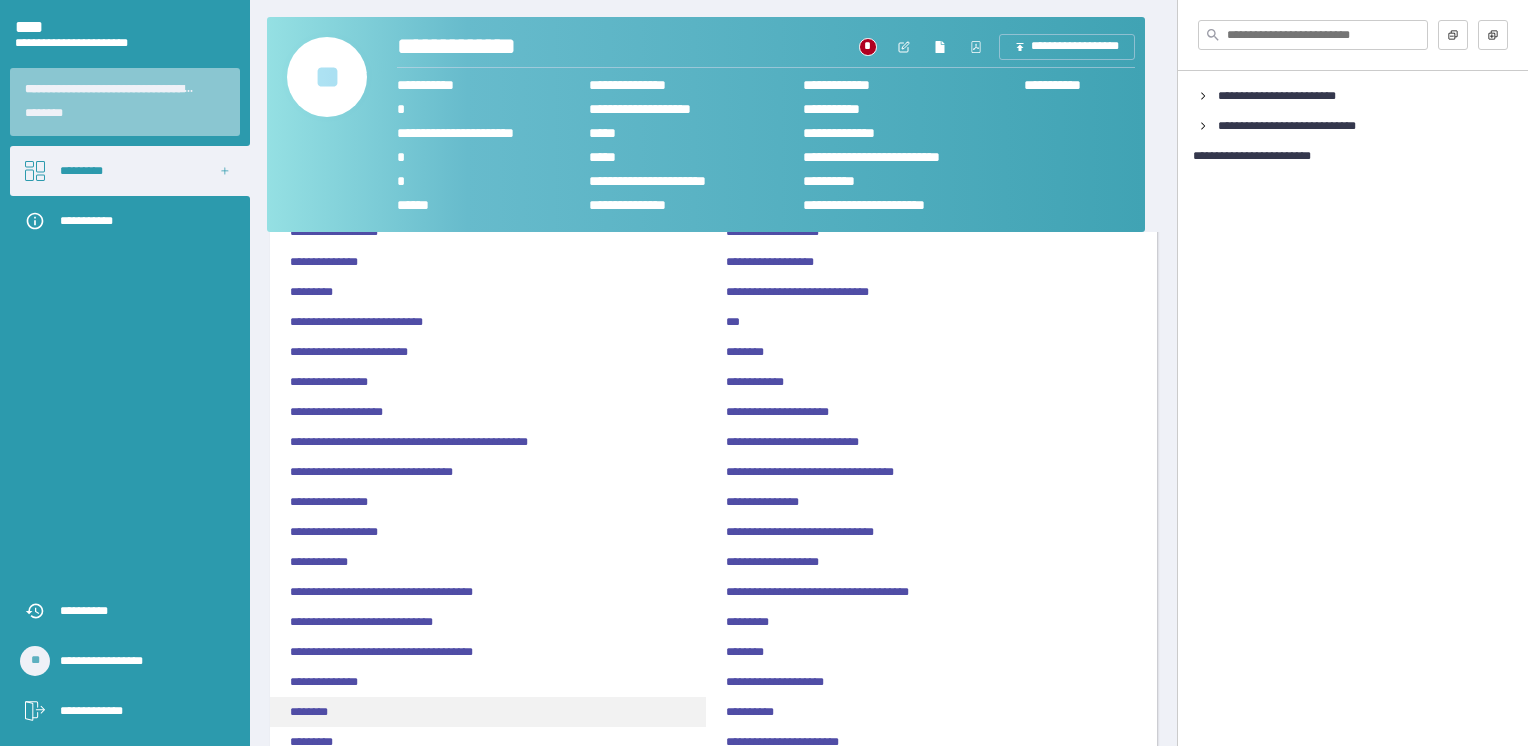 click on "********" at bounding box center (488, 712) 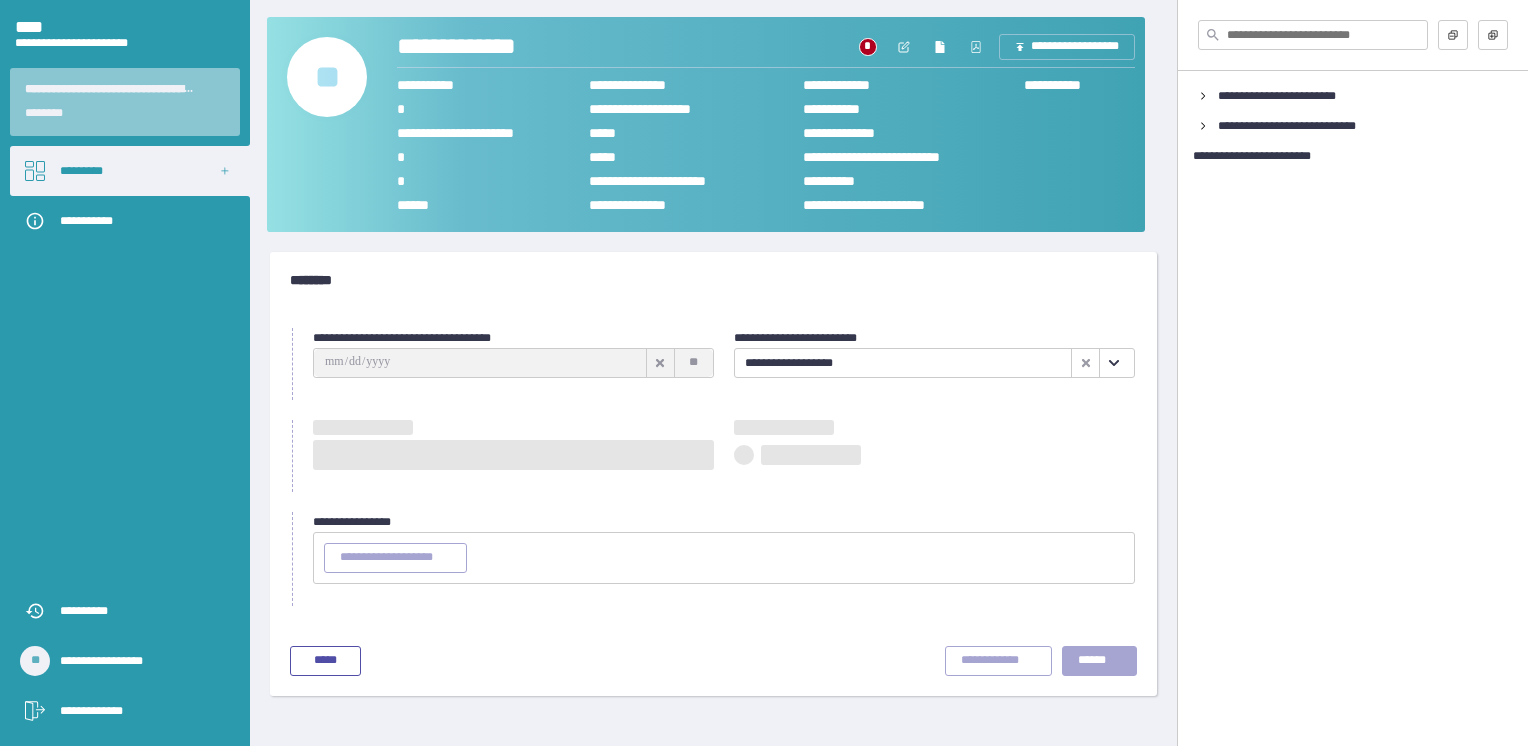 scroll, scrollTop: 0, scrollLeft: 0, axis: both 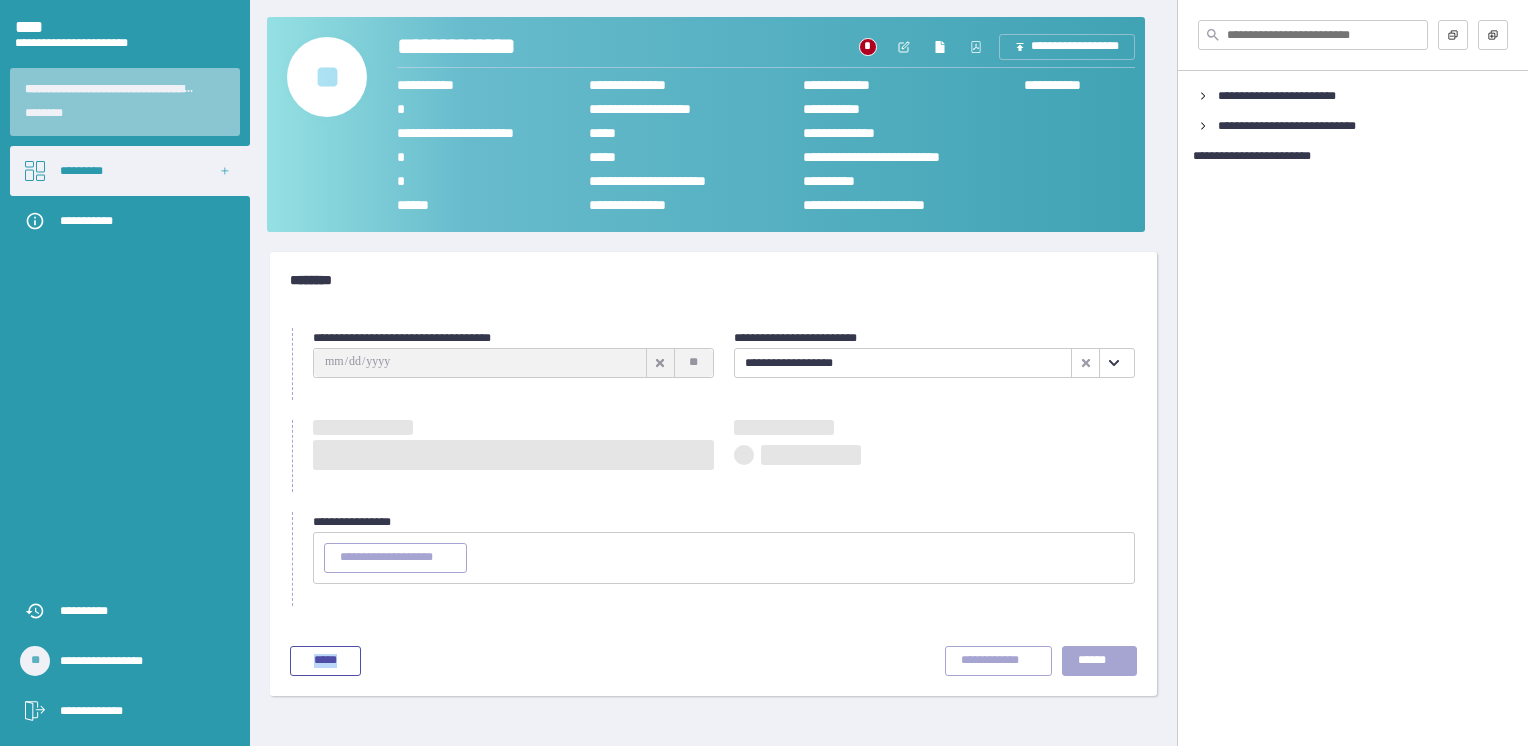 click on "[PHONE]" at bounding box center [713, 373] 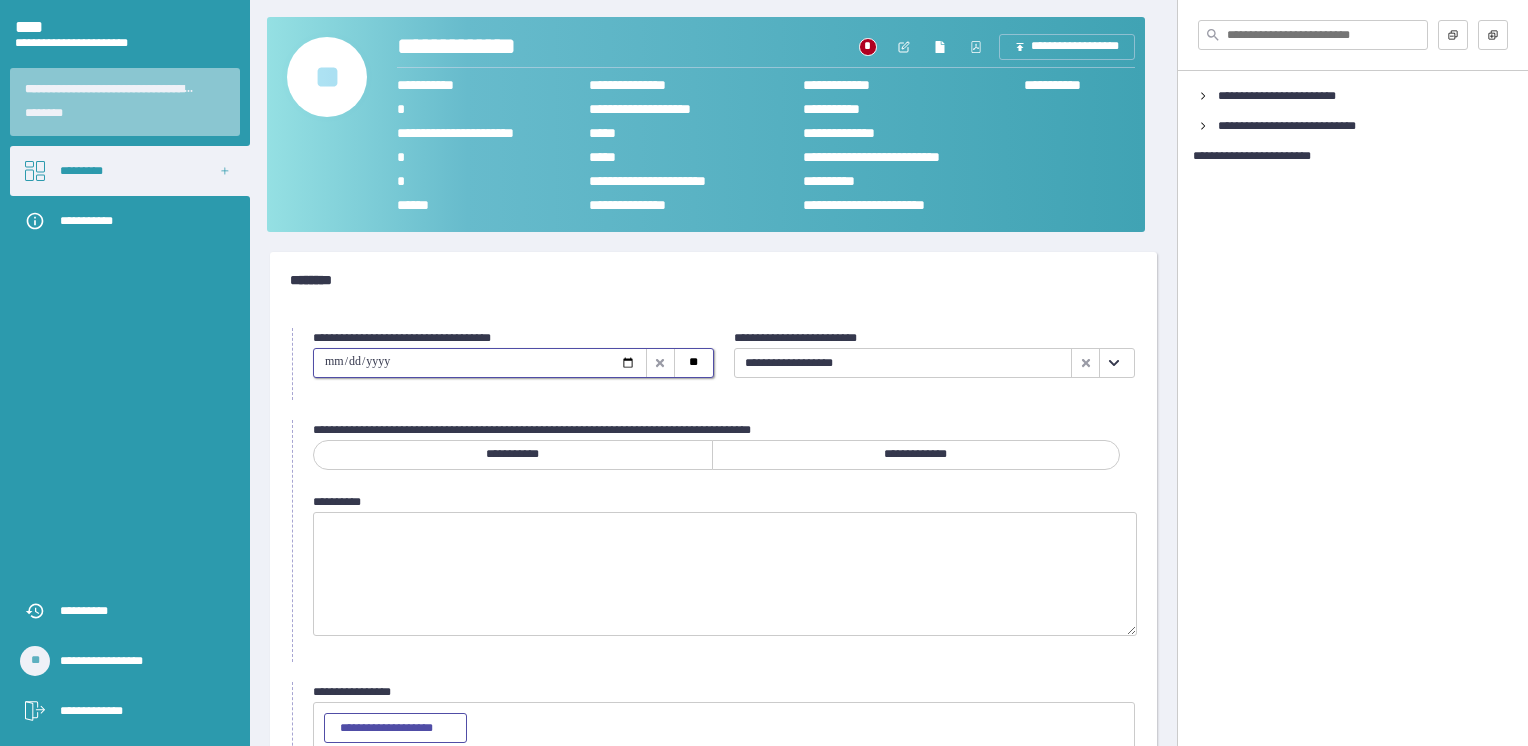 click at bounding box center [480, 363] 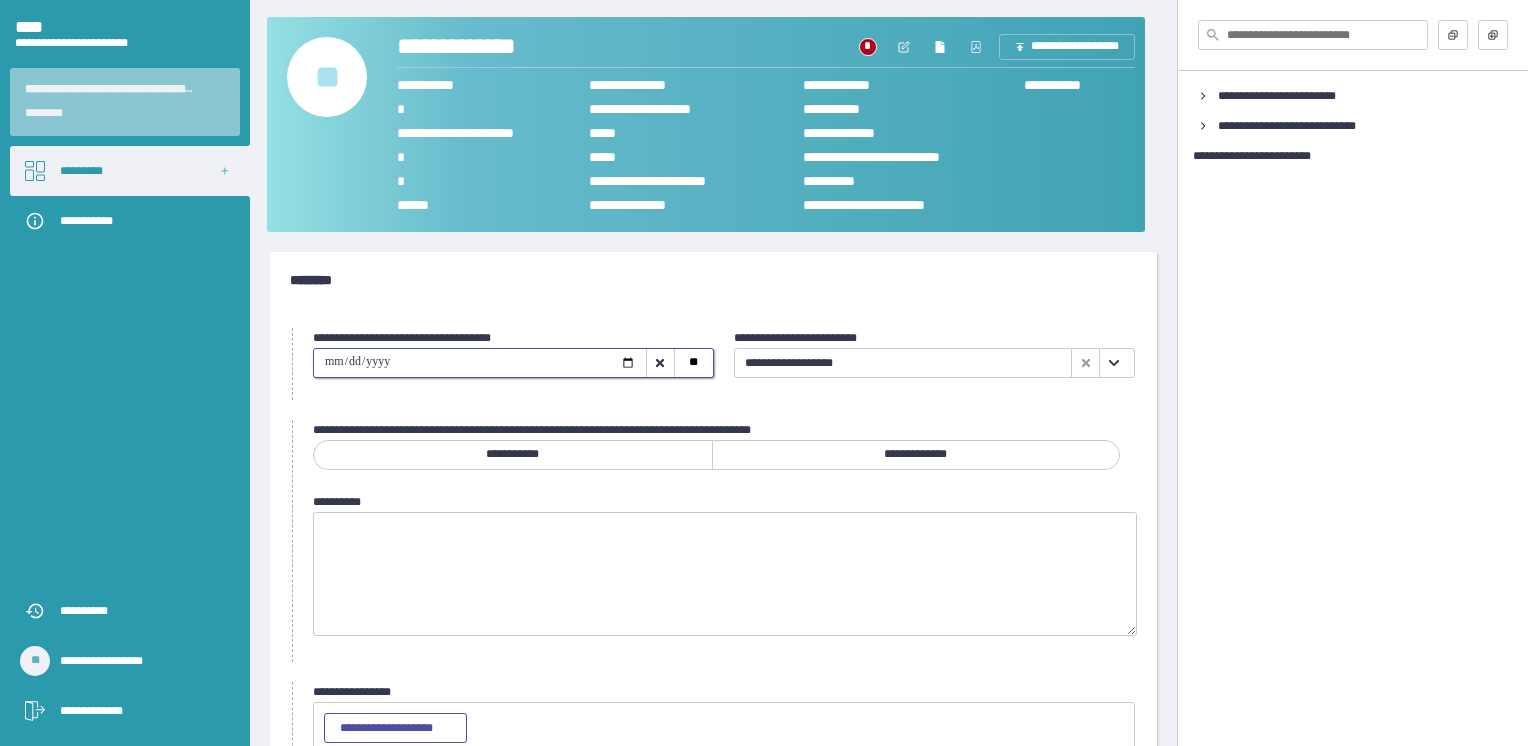 type on "**********" 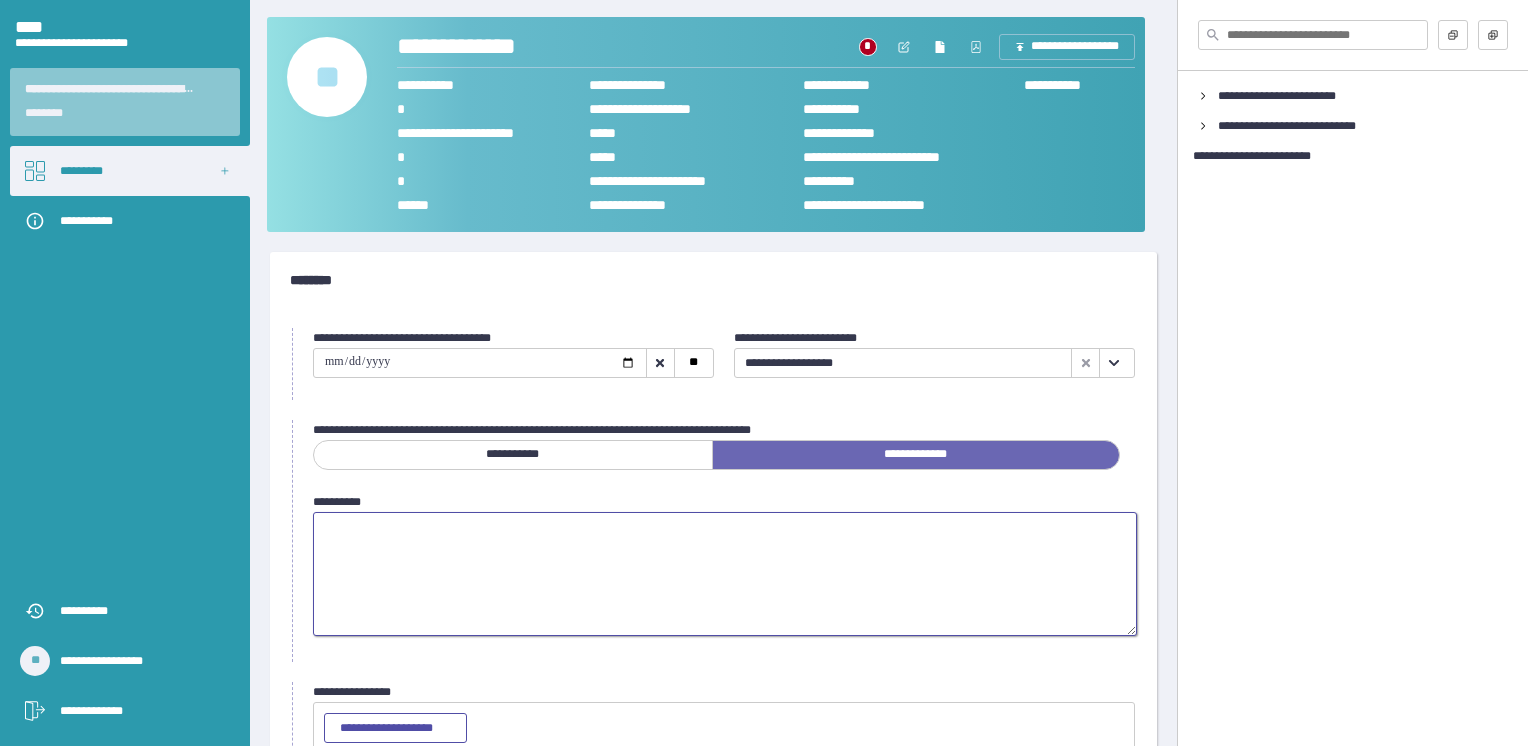 click at bounding box center (725, 574) 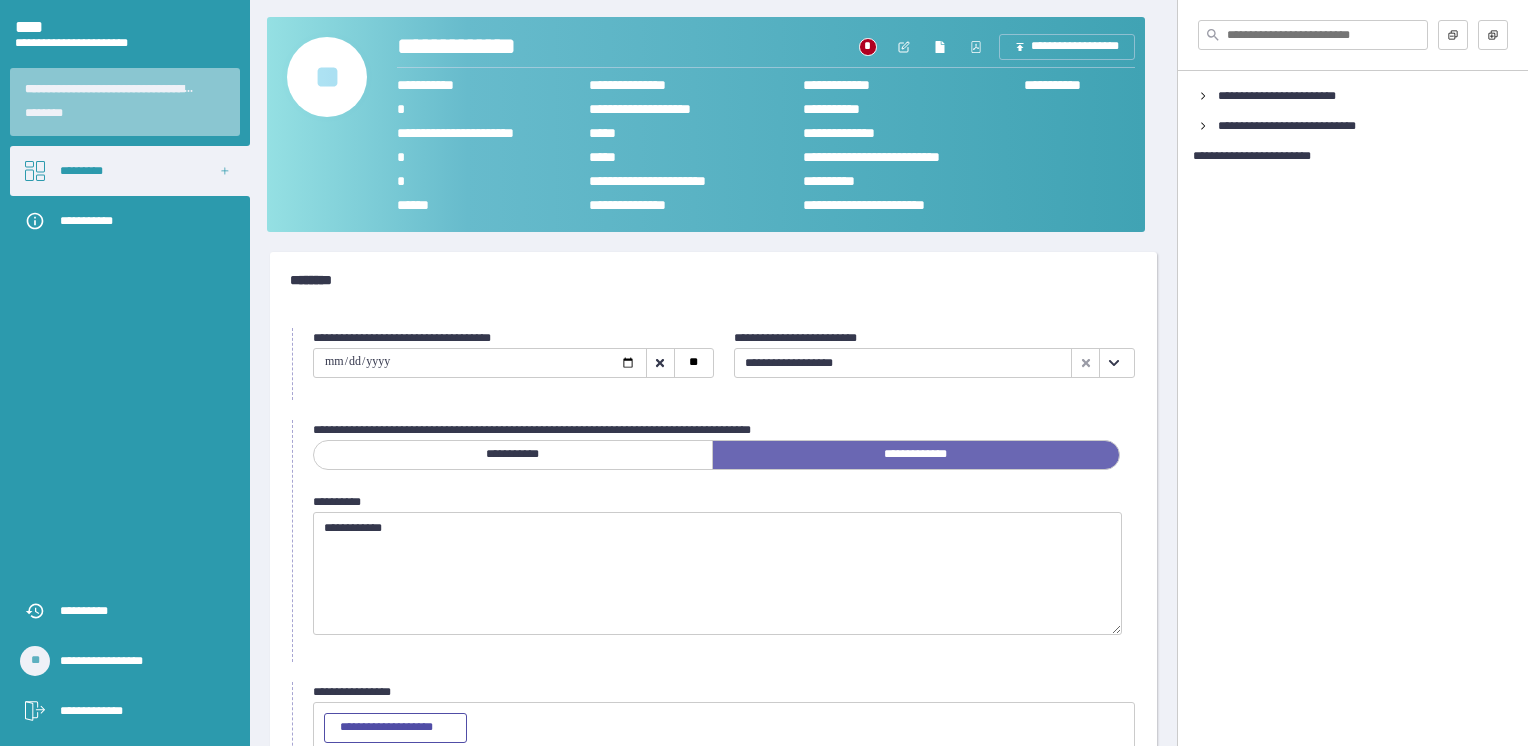 click on "[NAME]" at bounding box center [513, 455] 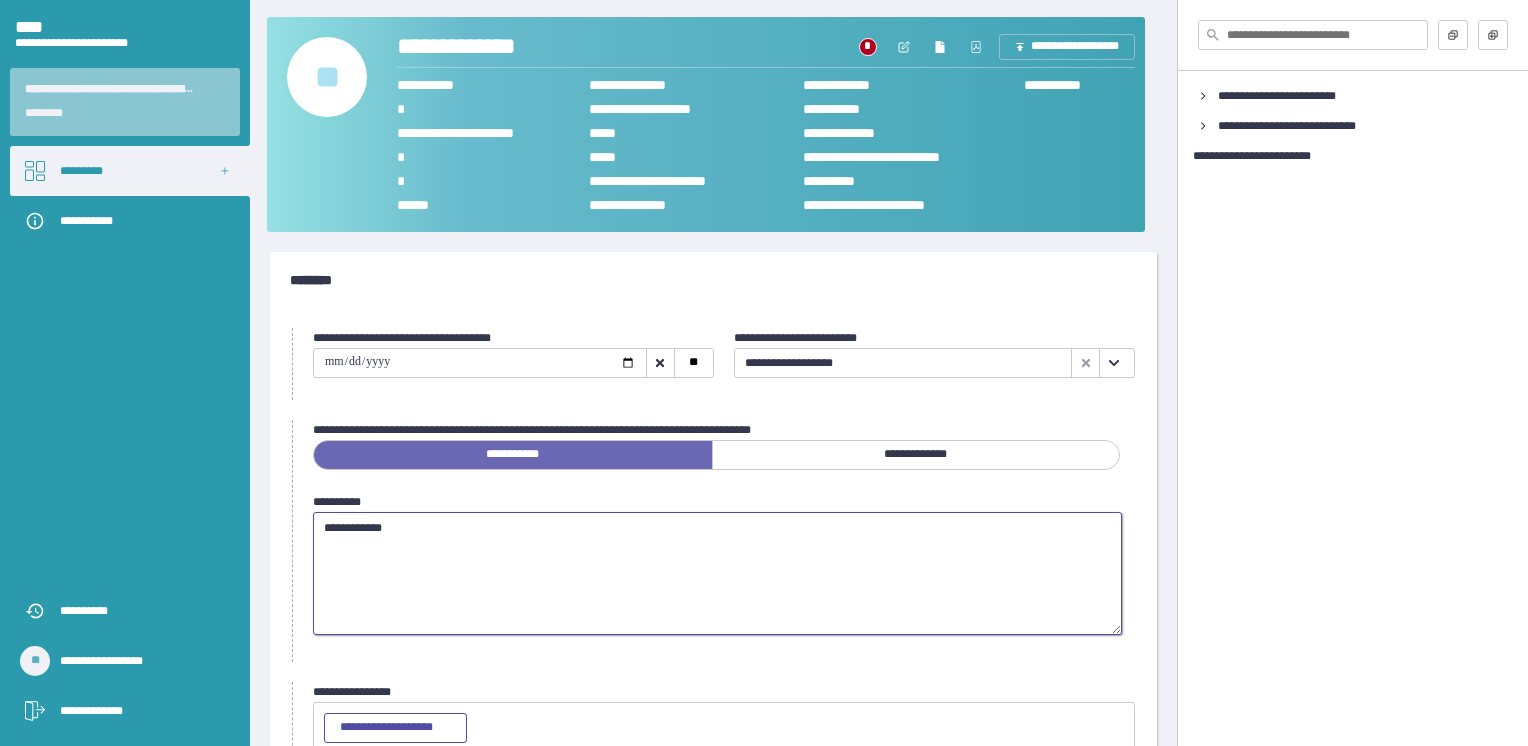 click on "[CREDIT CARD]" at bounding box center (717, 574) 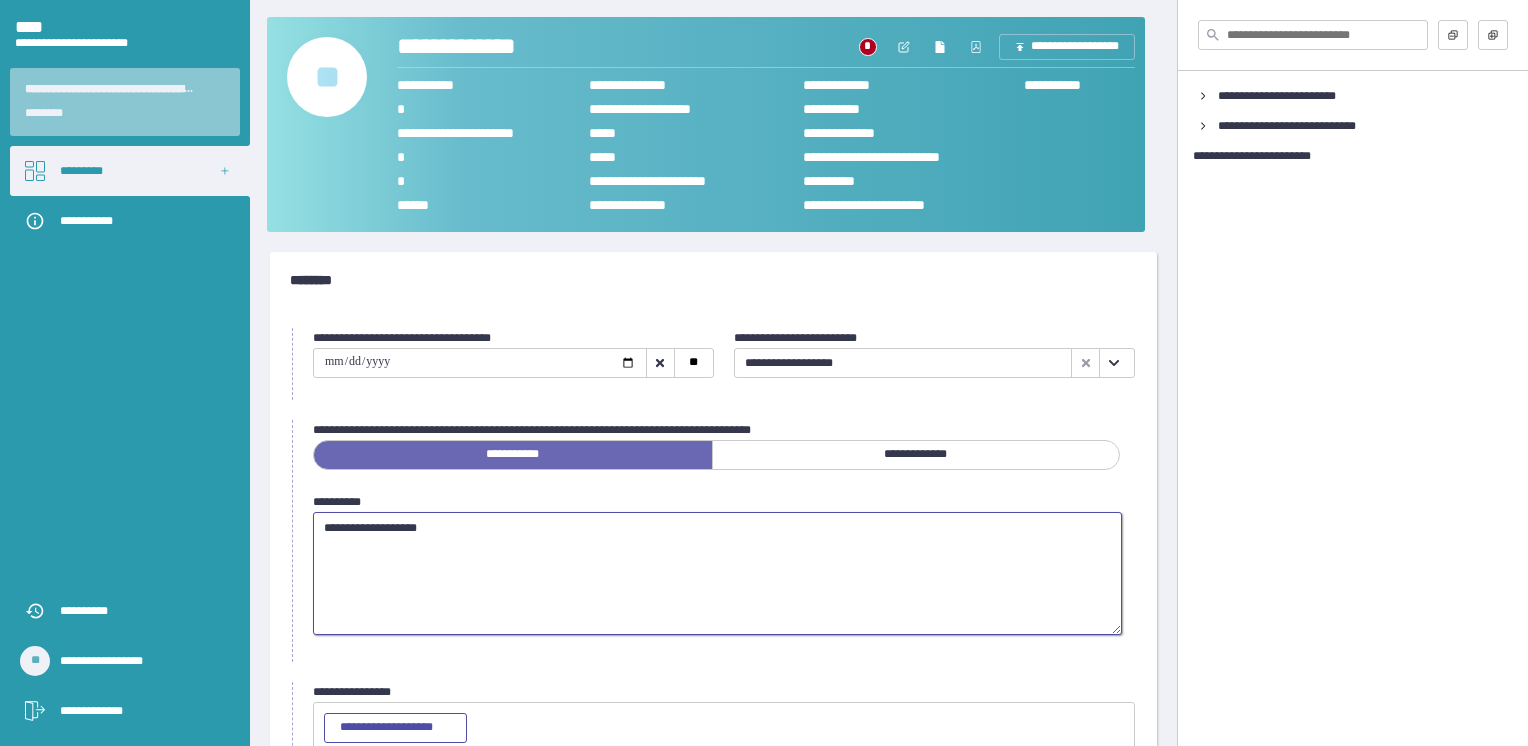 scroll, scrollTop: 136, scrollLeft: 0, axis: vertical 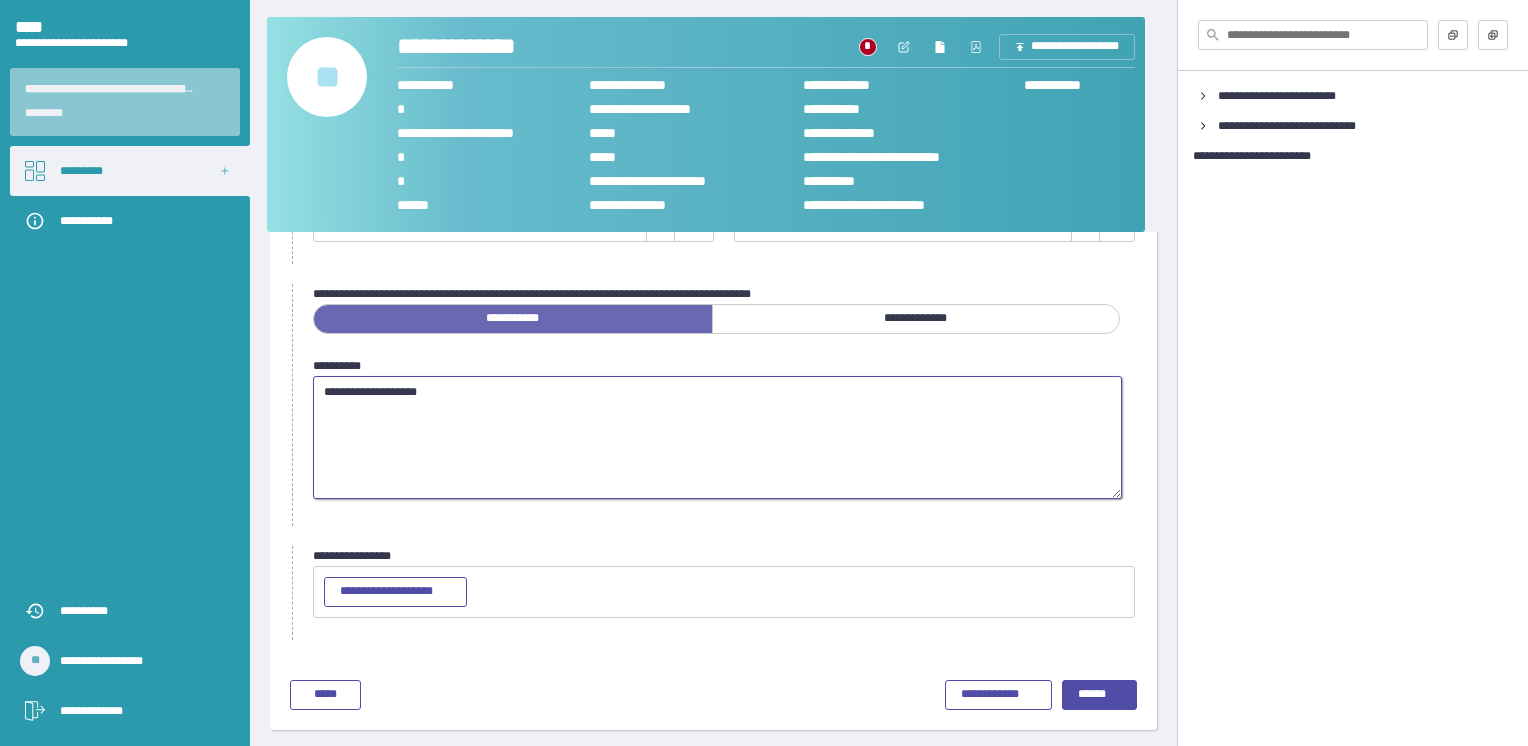 type on "**********" 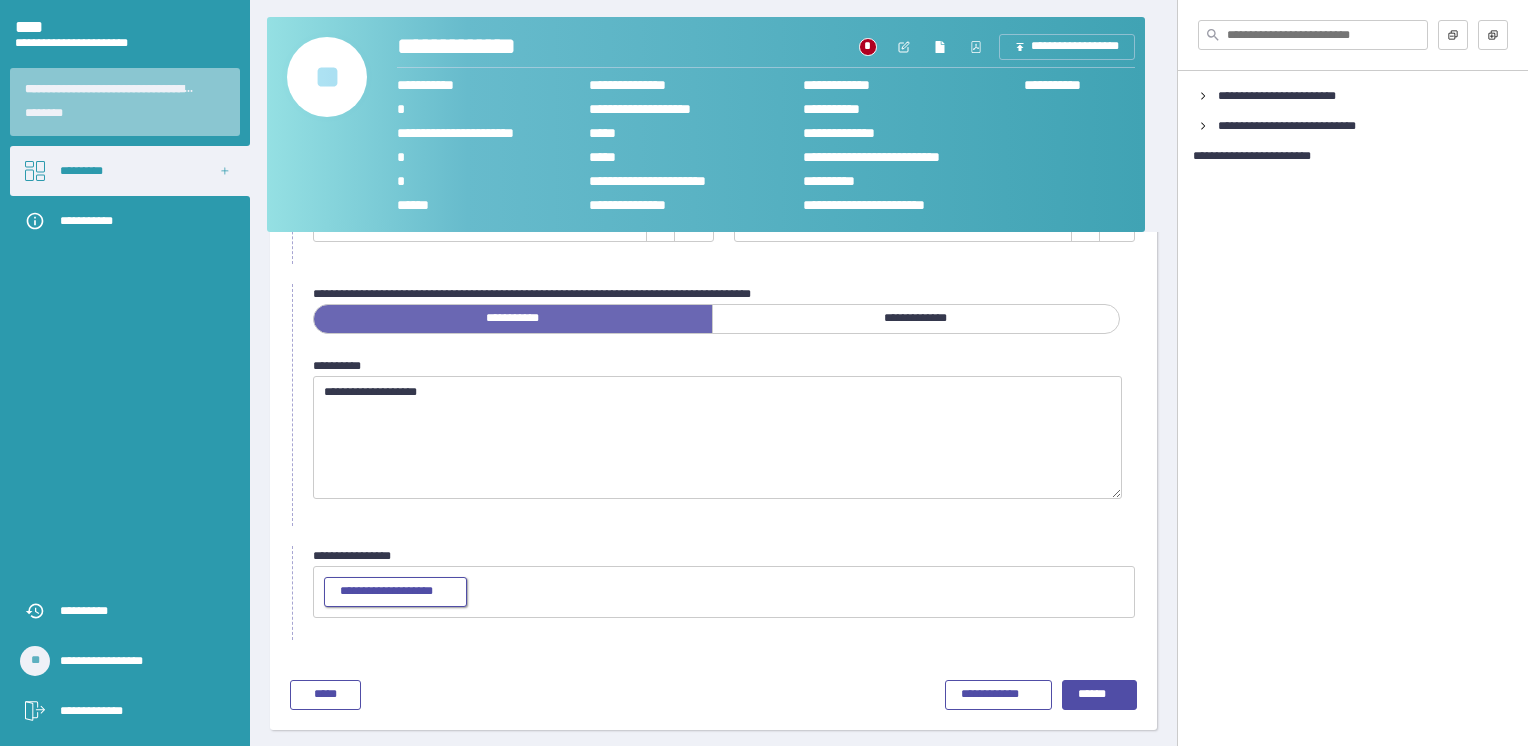 click on "**********" at bounding box center [395, 592] 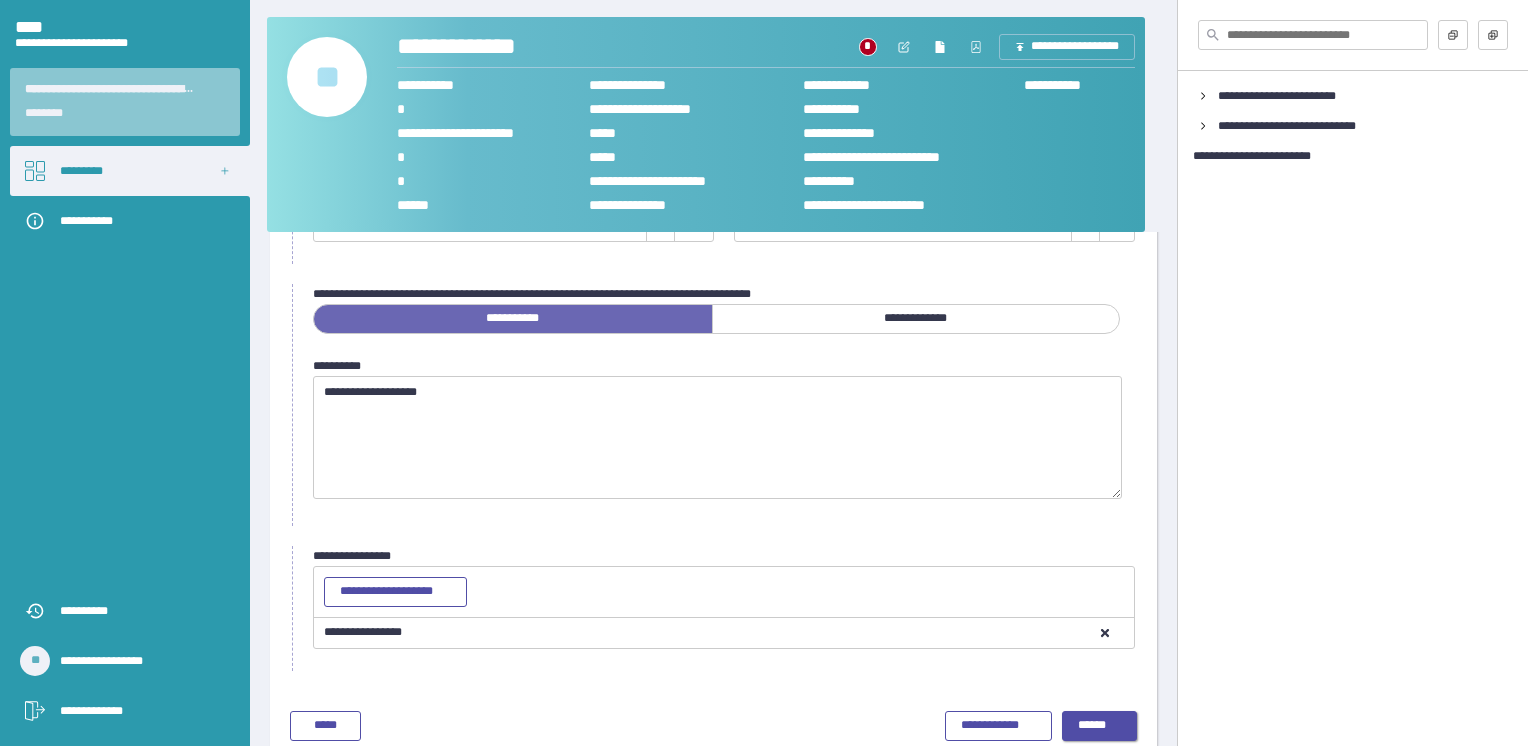 click on "******" at bounding box center [1100, 726] 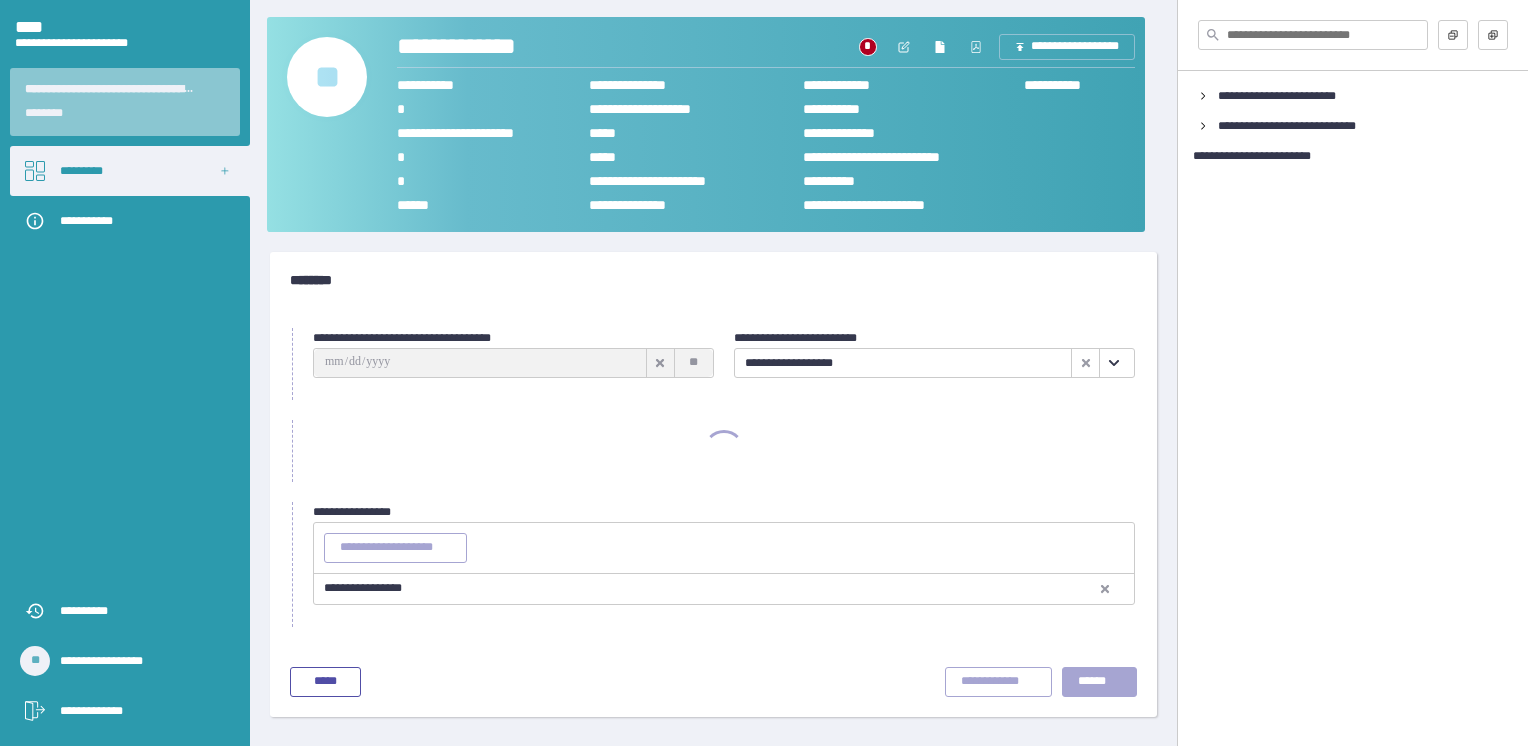 scroll, scrollTop: 0, scrollLeft: 0, axis: both 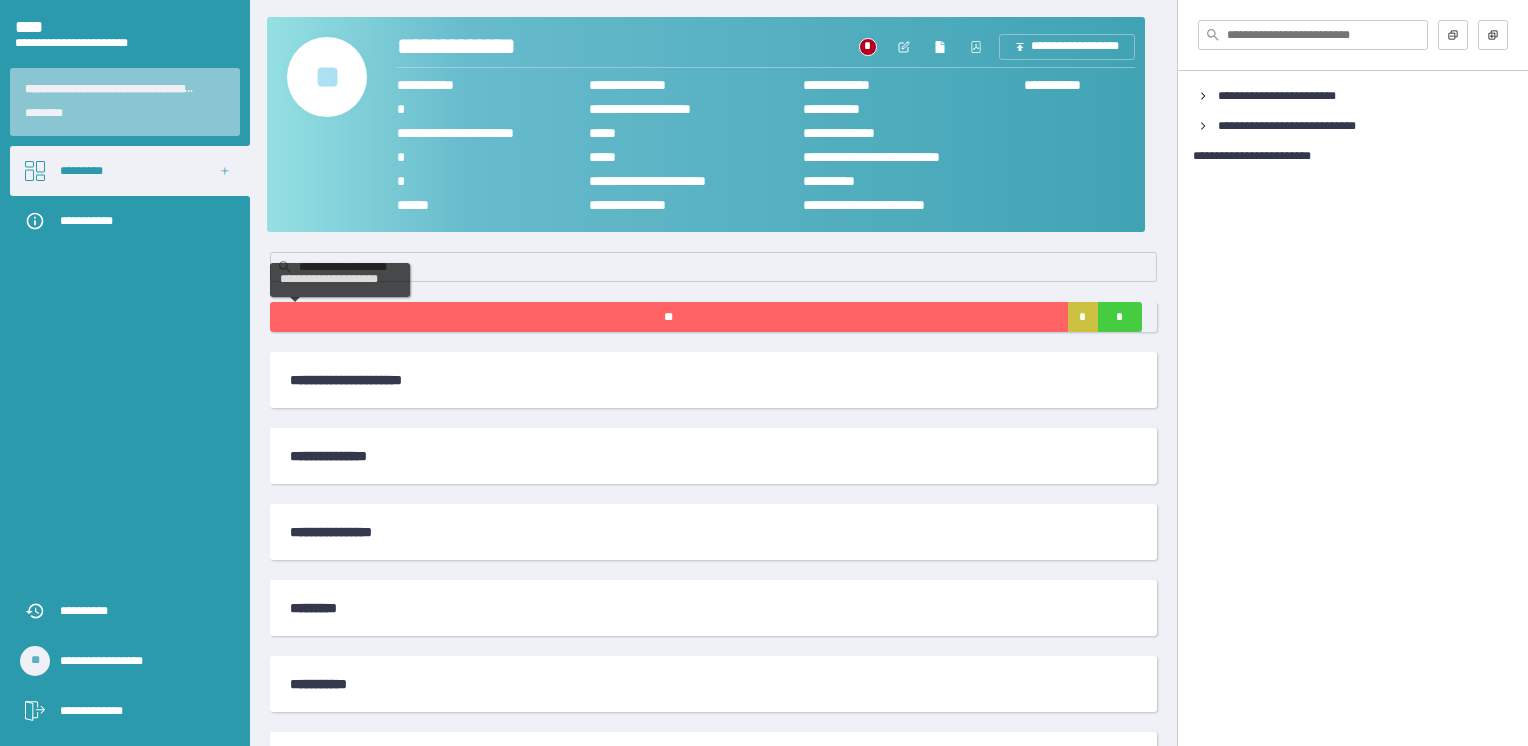 click on "**" at bounding box center [669, 317] 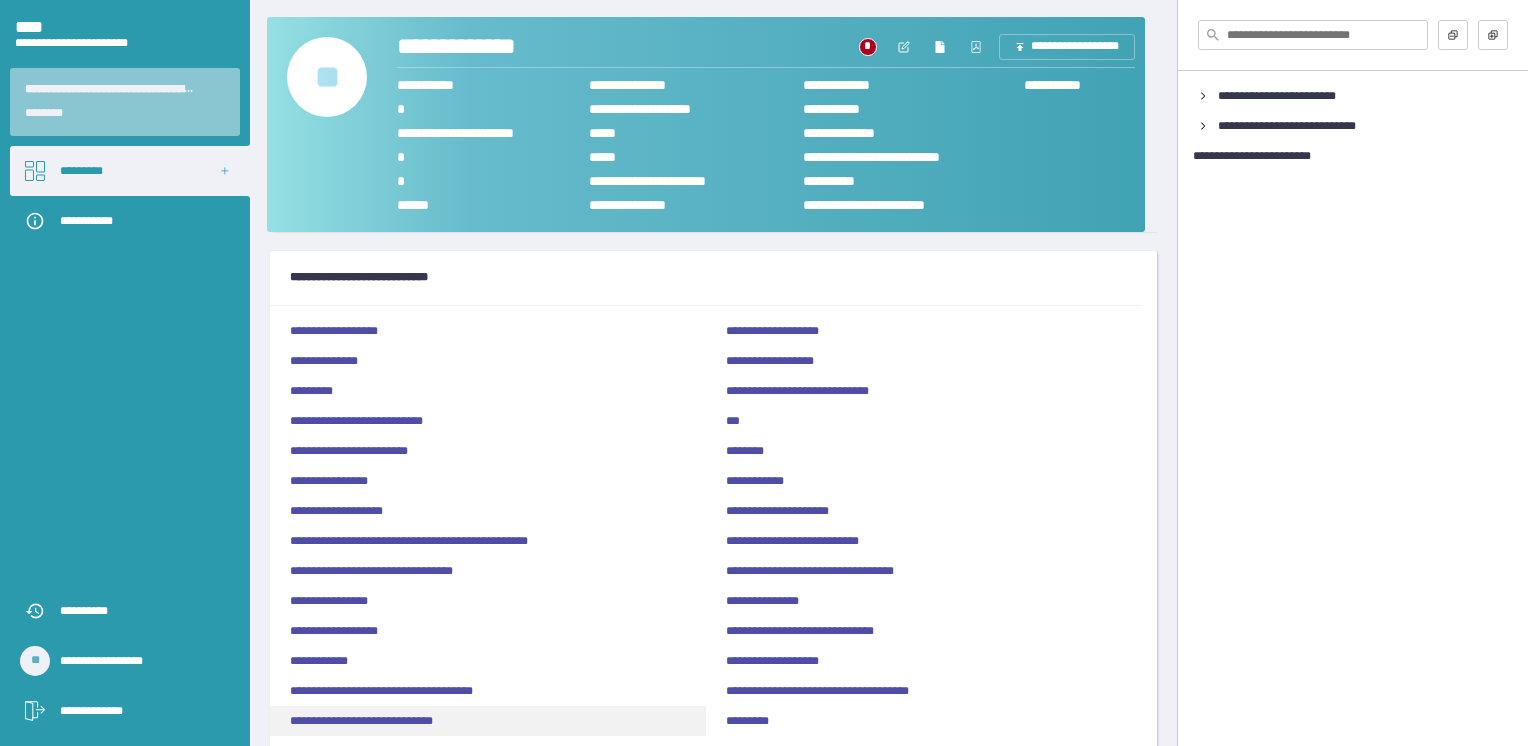 scroll, scrollTop: 100, scrollLeft: 0, axis: vertical 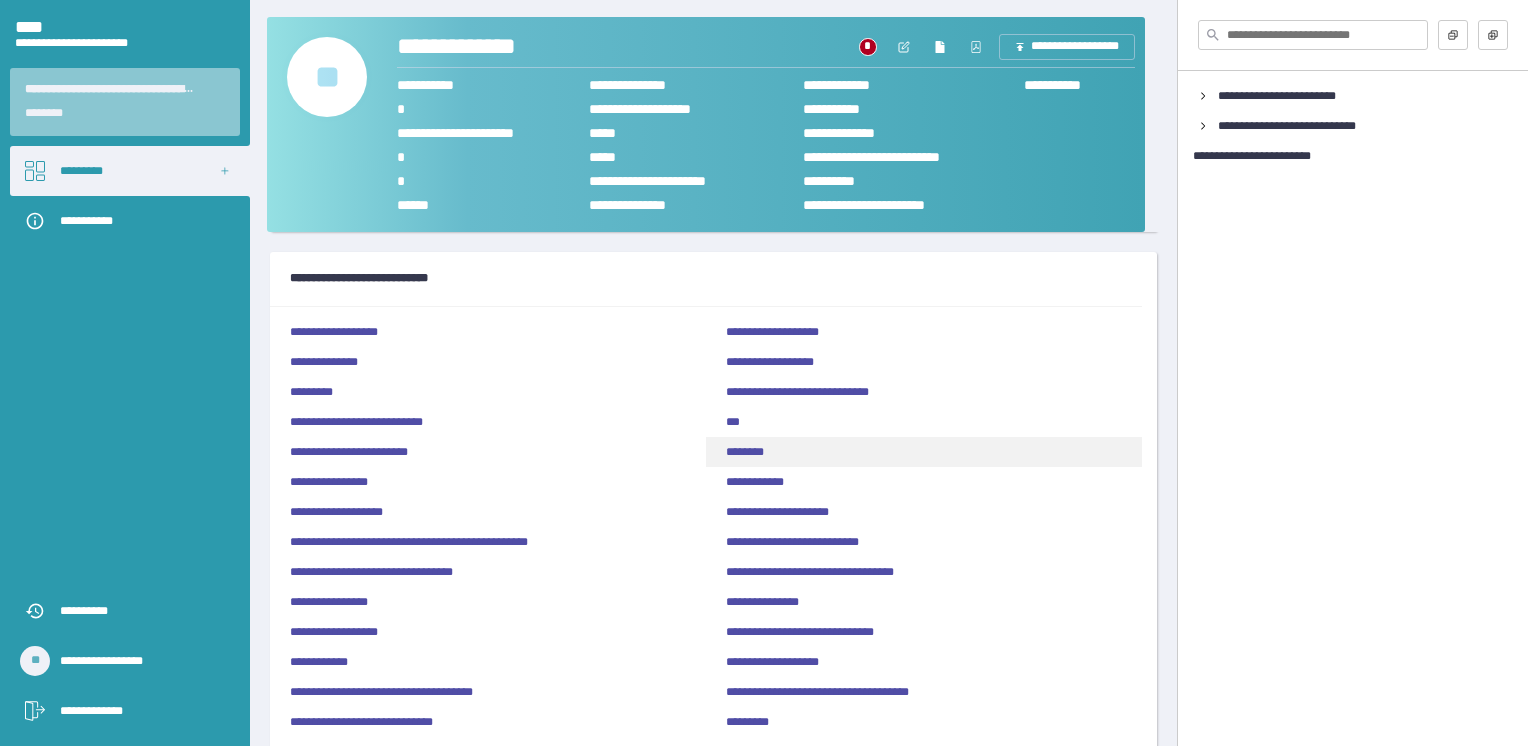 click on "********" at bounding box center [924, 452] 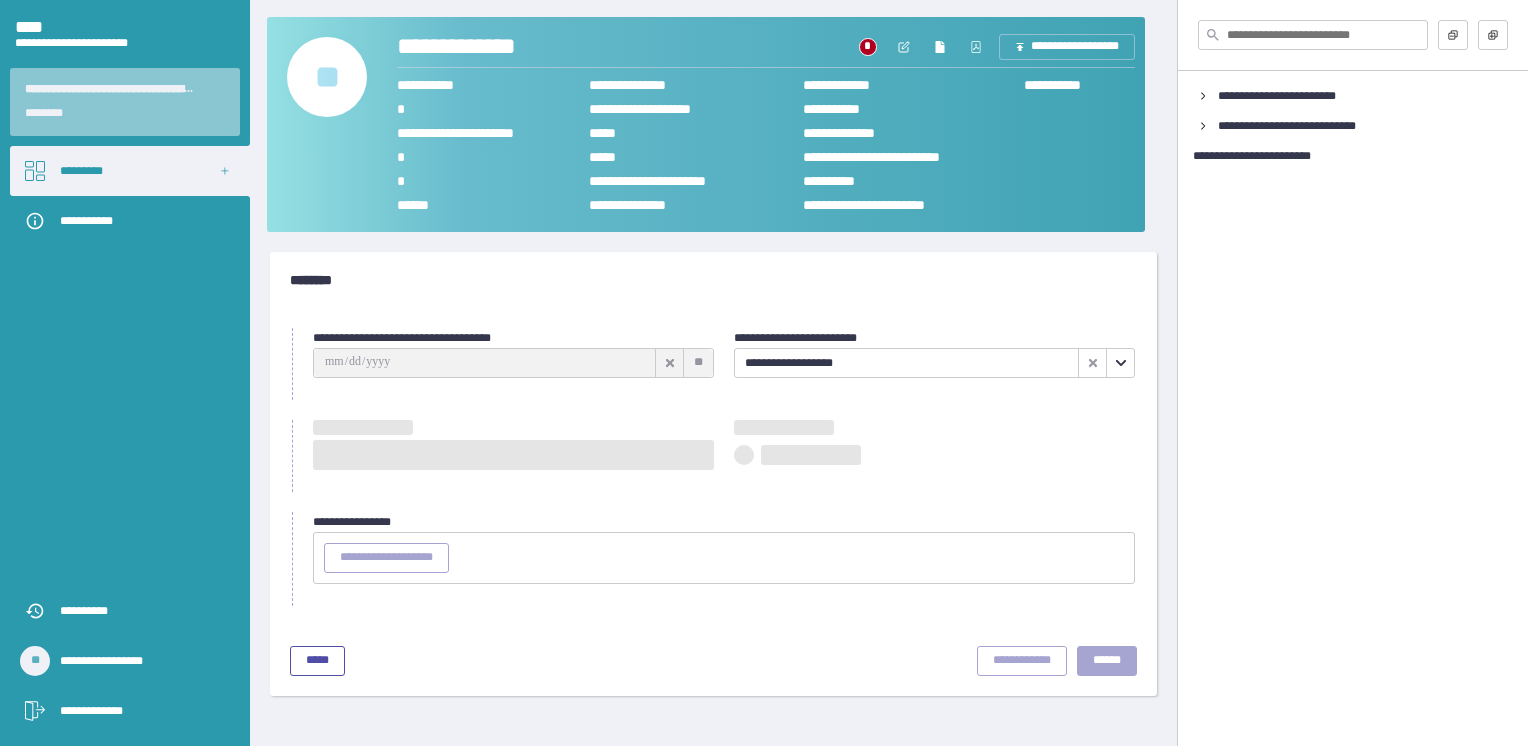 scroll, scrollTop: 0, scrollLeft: 0, axis: both 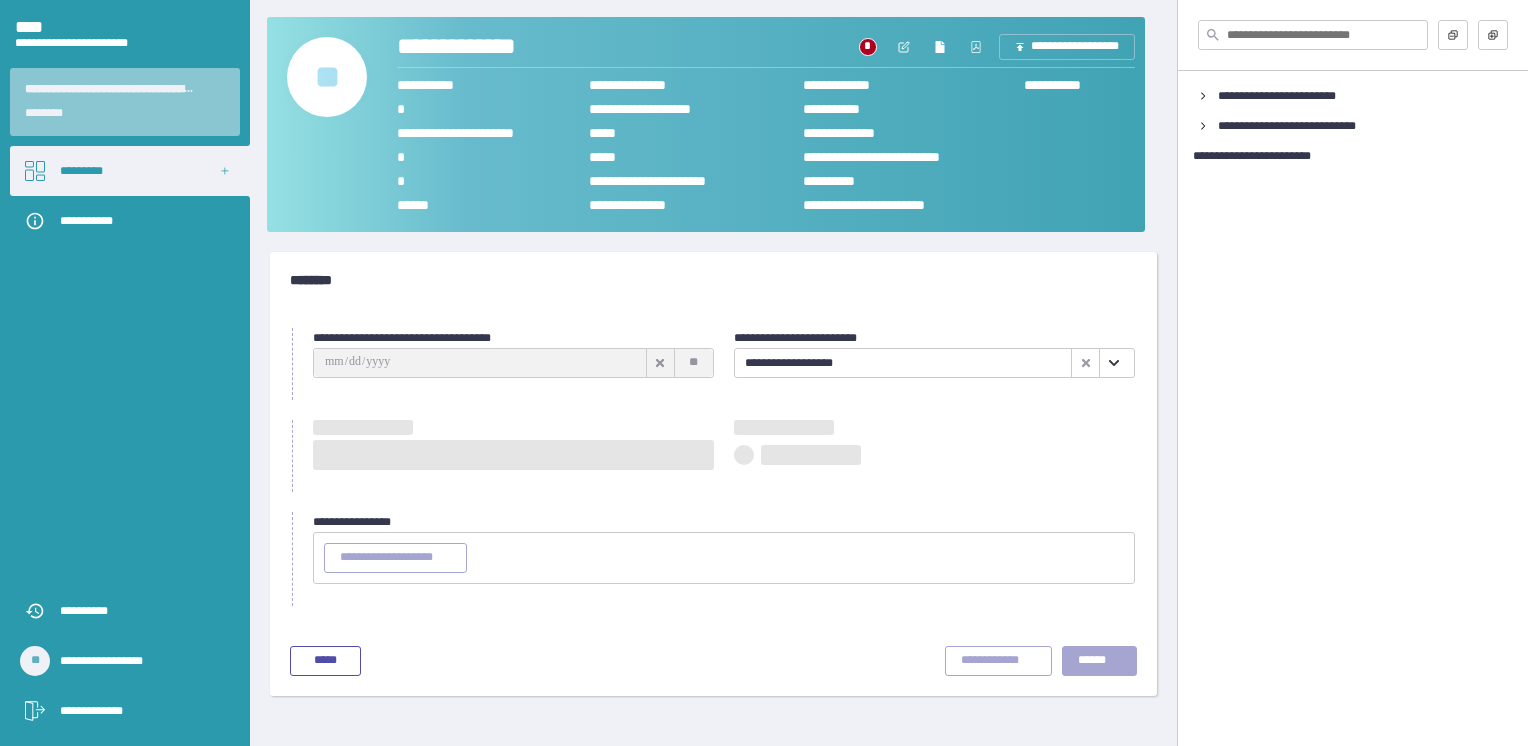 click at bounding box center (934, 455) 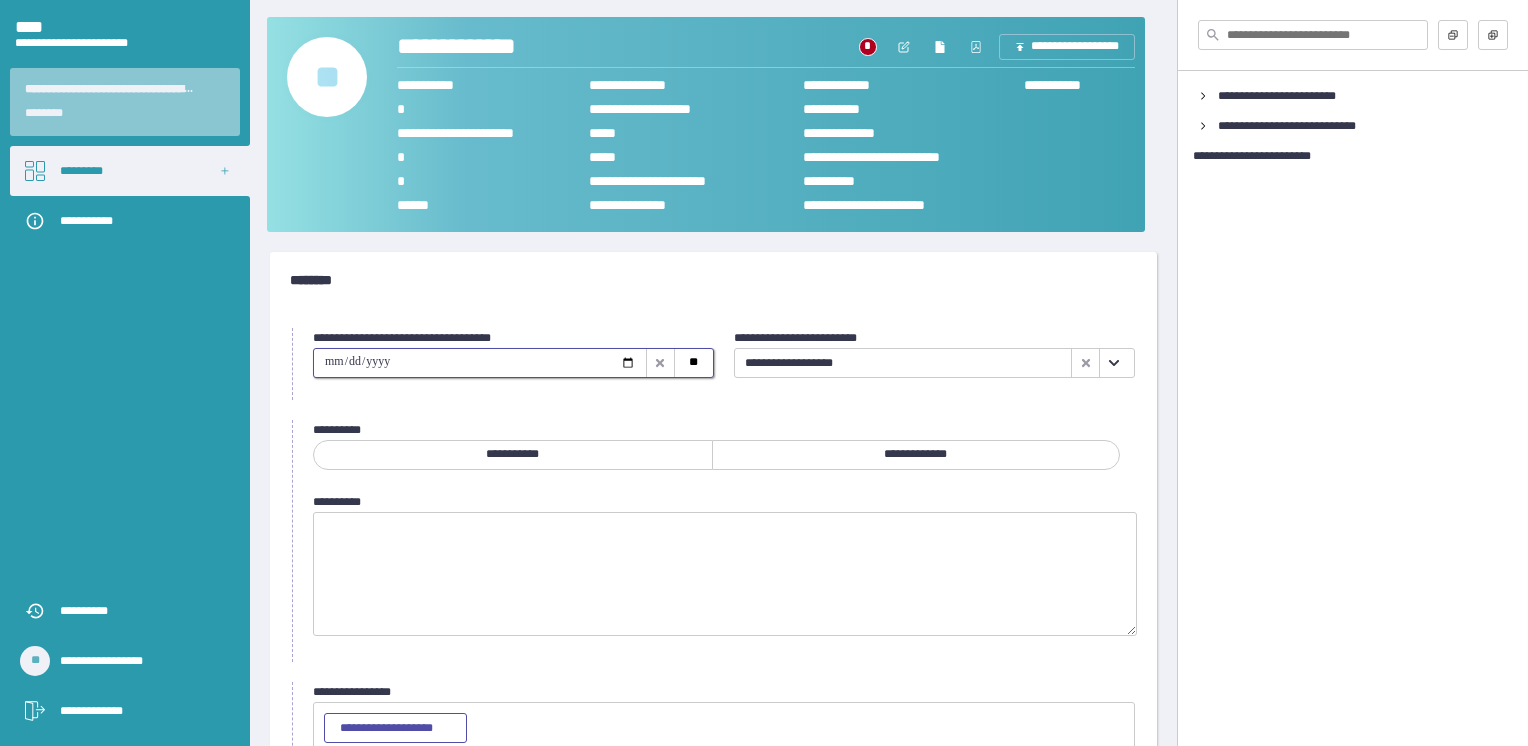 click at bounding box center [480, 363] 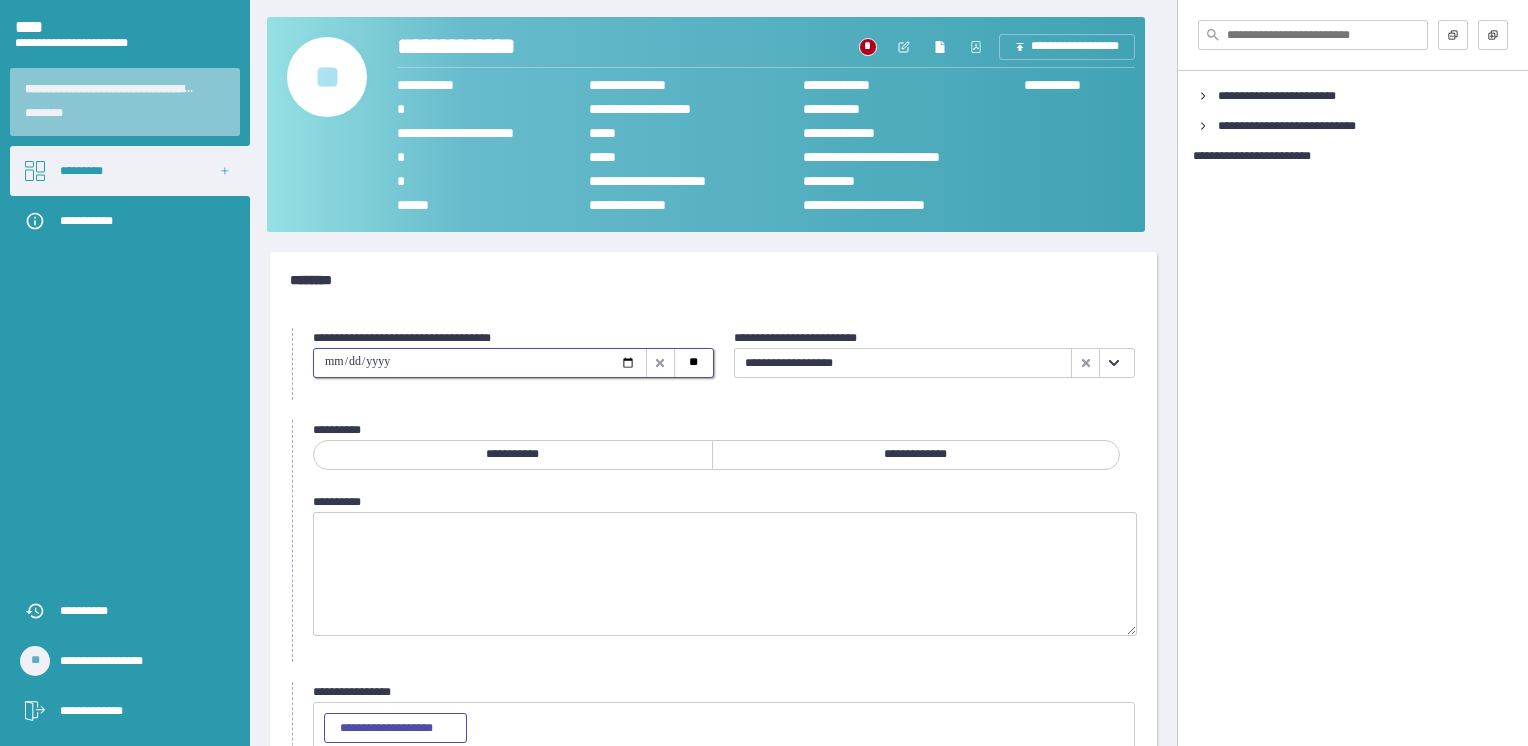 type on "**********" 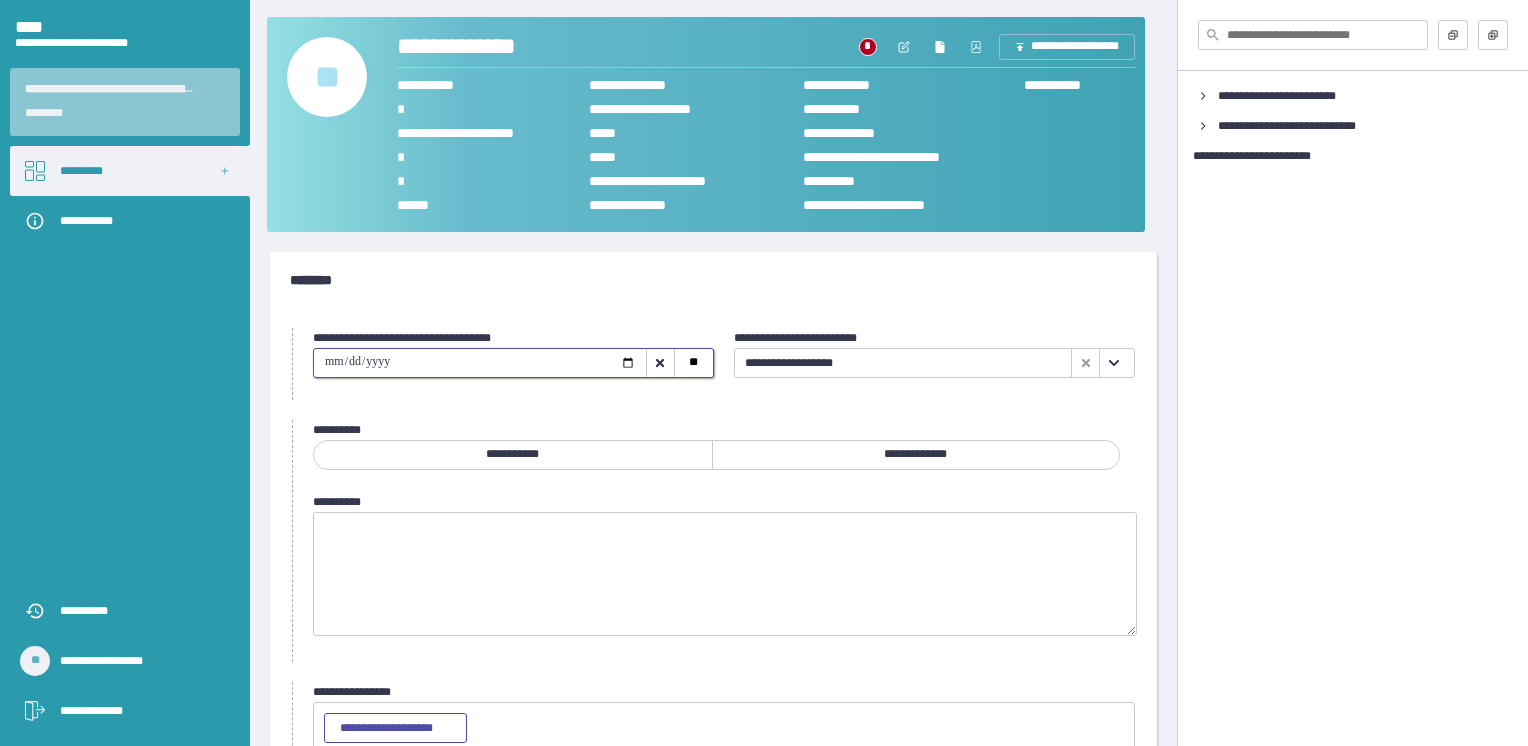click on "**********" at bounding box center (916, 455) 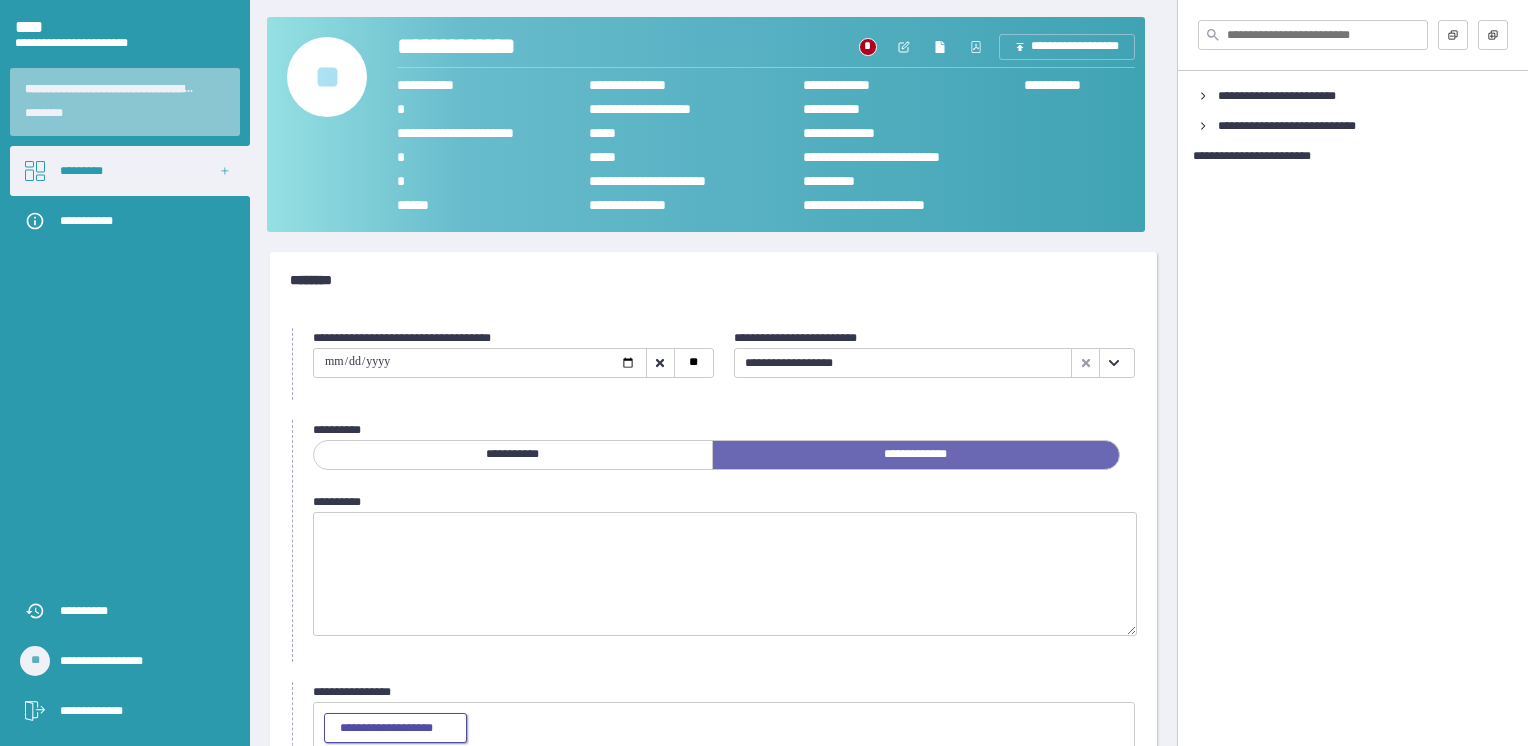 click on "**********" at bounding box center (395, 729) 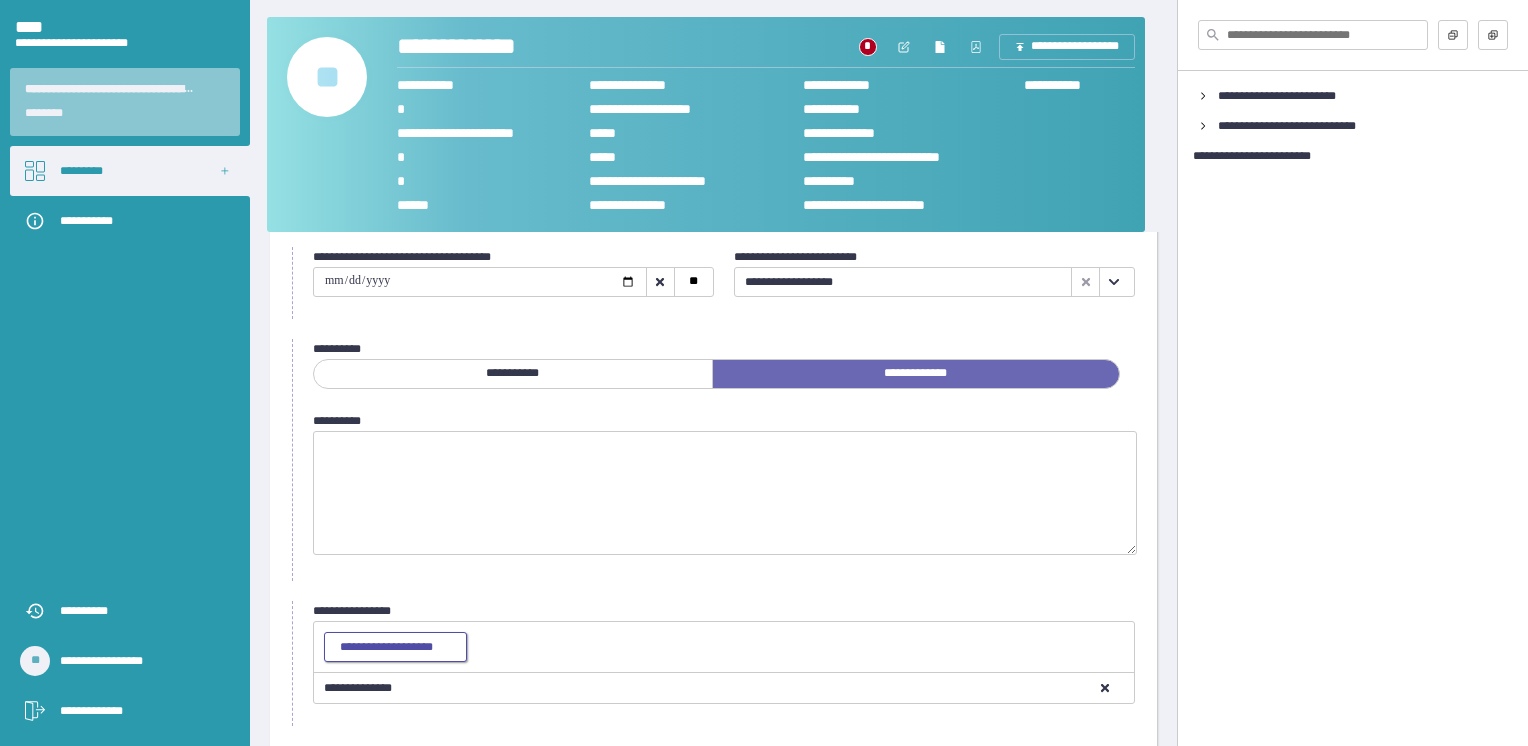 scroll, scrollTop: 167, scrollLeft: 0, axis: vertical 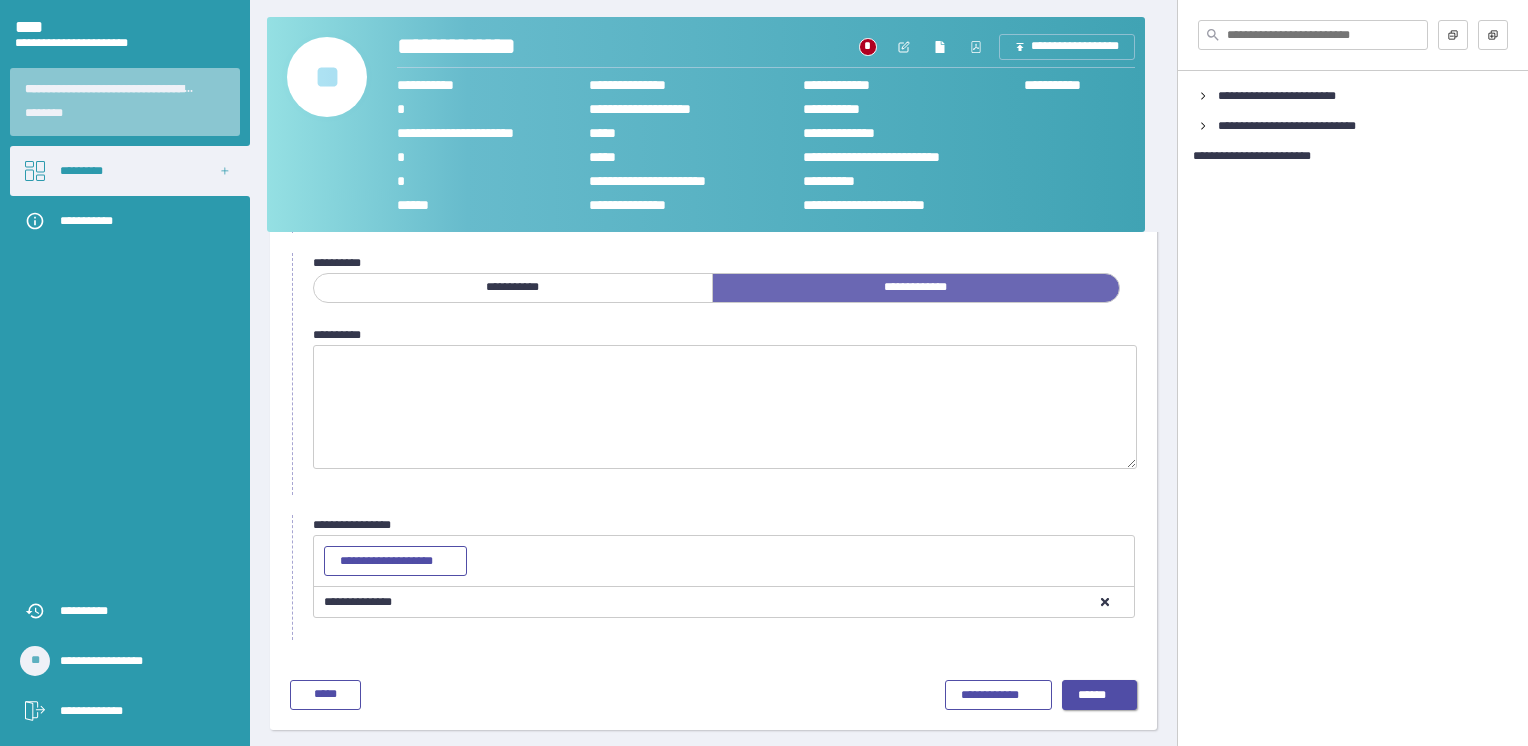 click on "******" at bounding box center [1100, 696] 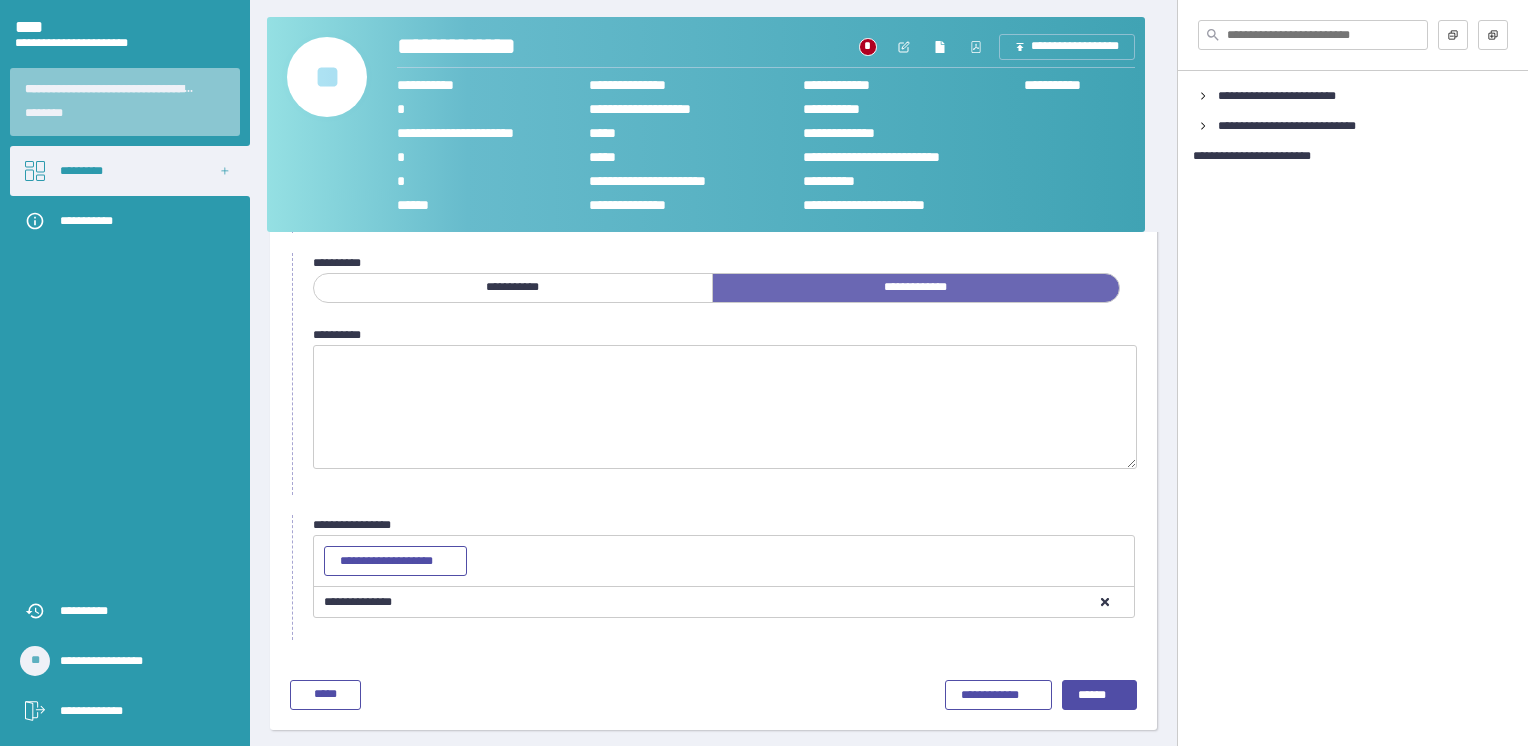 scroll, scrollTop: 0, scrollLeft: 0, axis: both 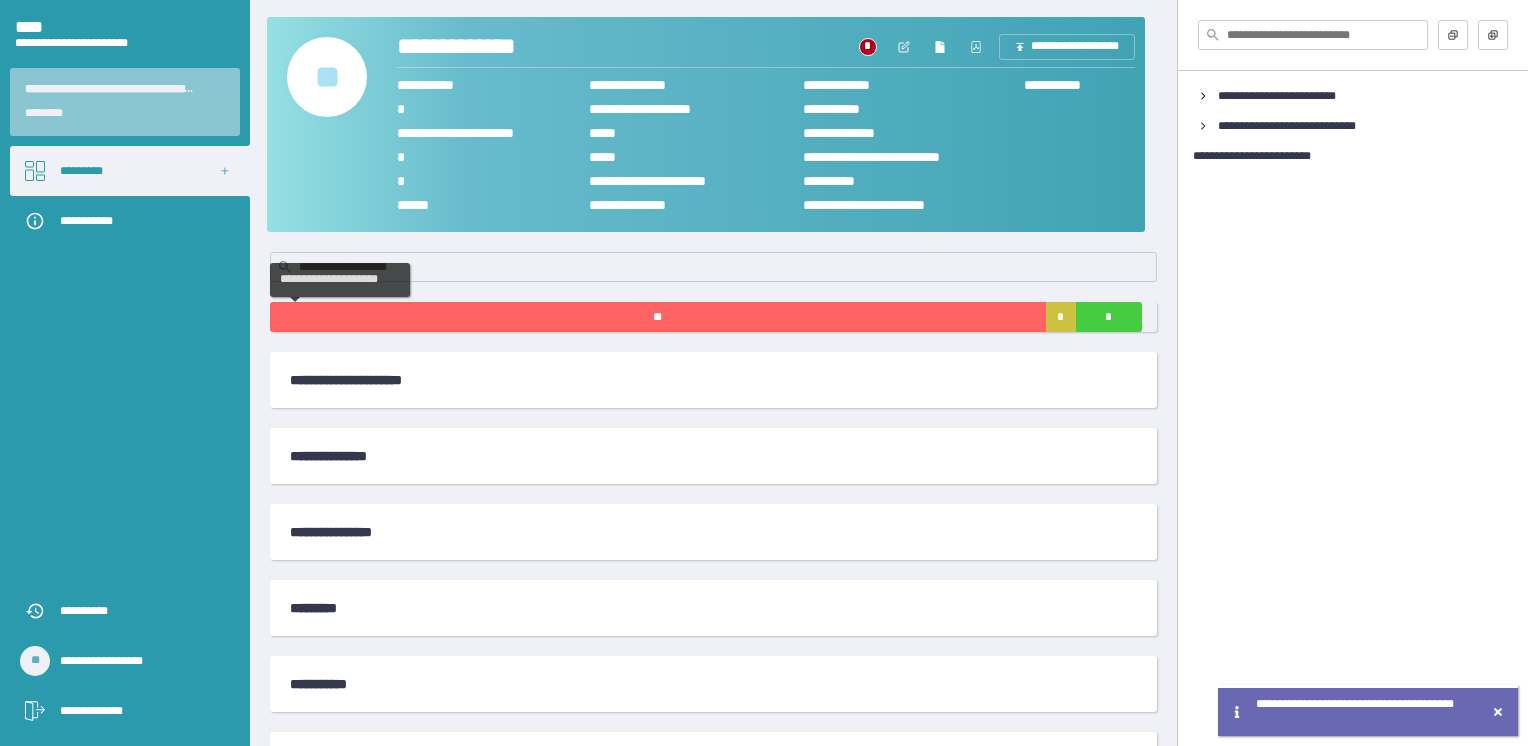 click on "**" at bounding box center [658, 317] 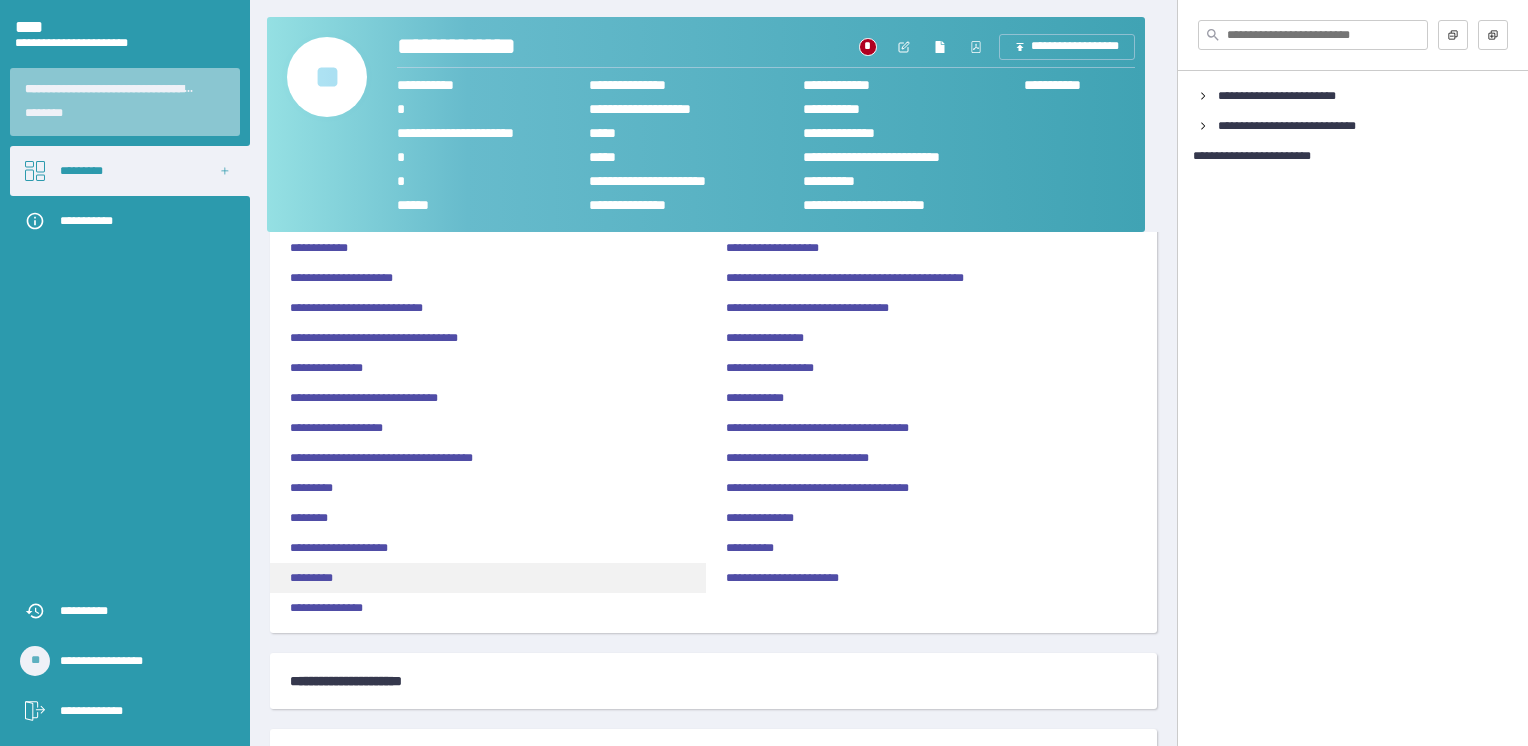 scroll, scrollTop: 300, scrollLeft: 0, axis: vertical 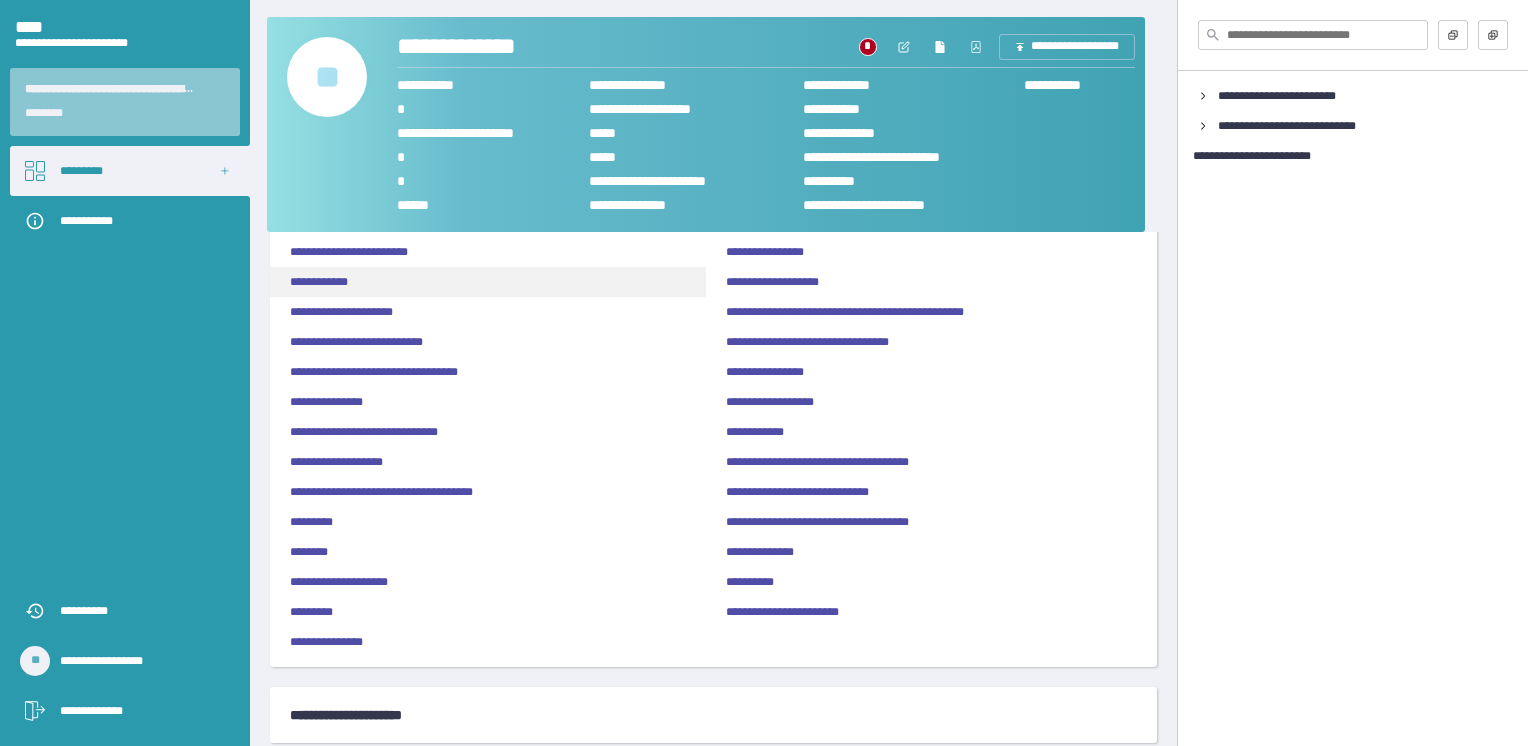 click on "[CREDIT CARD]" at bounding box center [488, 282] 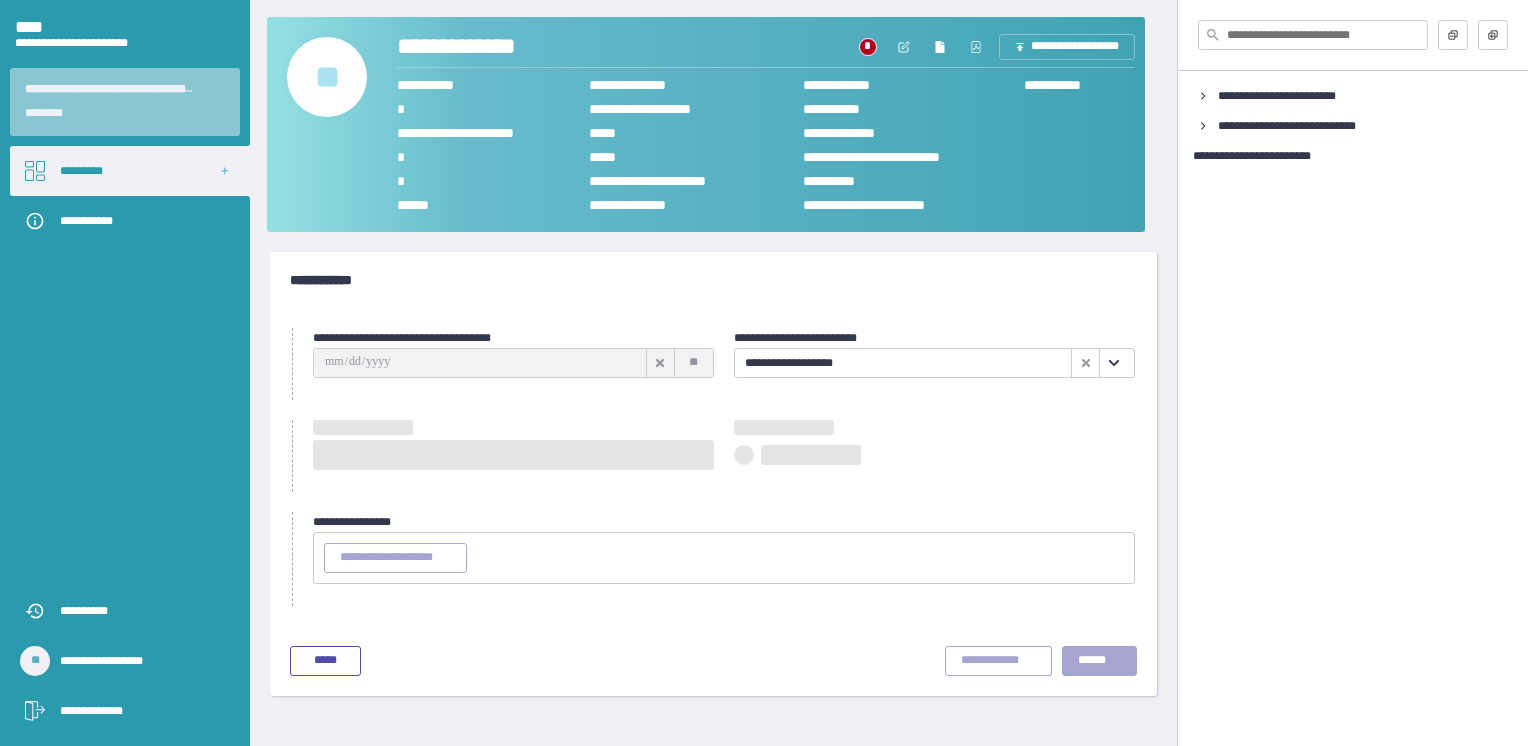 scroll, scrollTop: 0, scrollLeft: 0, axis: both 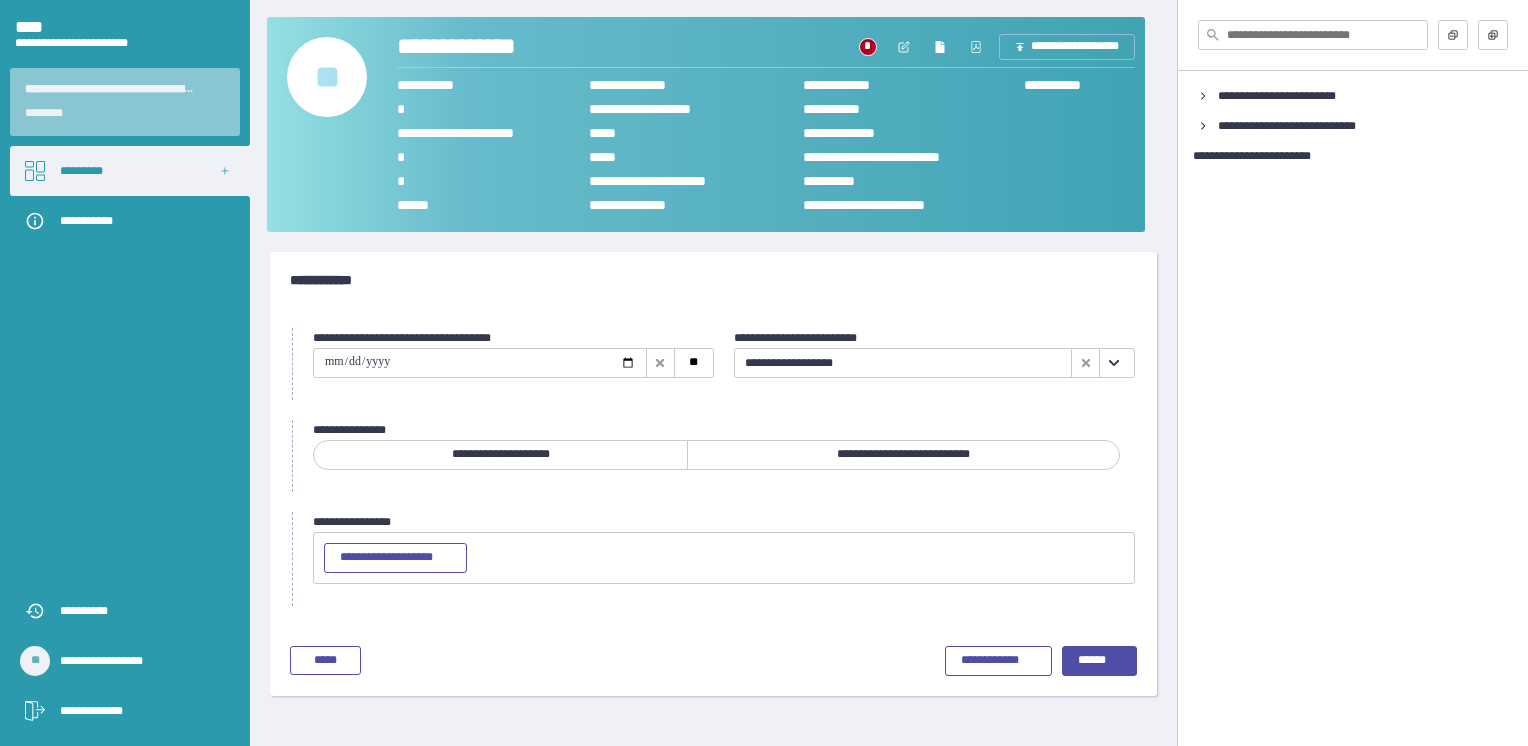 click on "[DATE]" at bounding box center [903, 455] 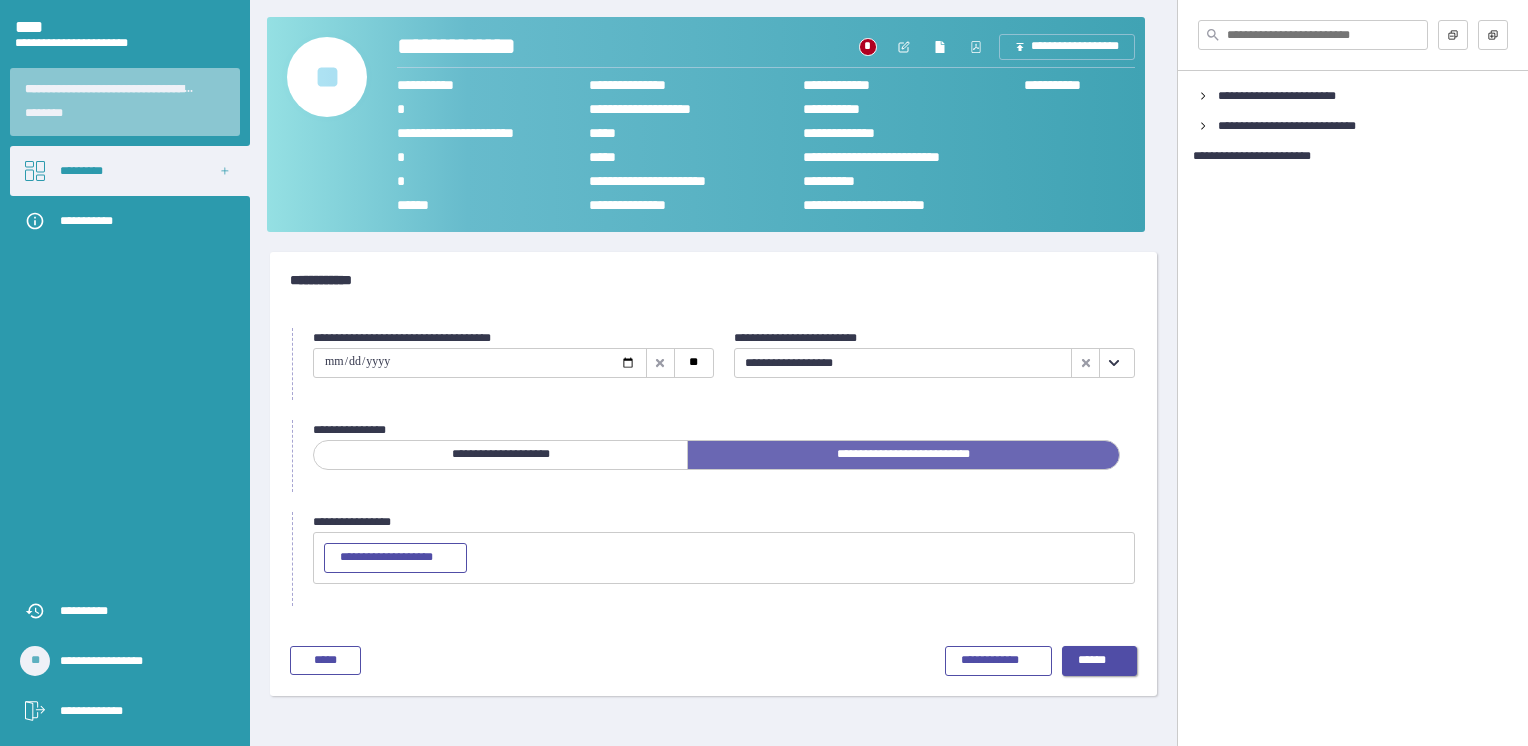 click on "******" at bounding box center [1100, 661] 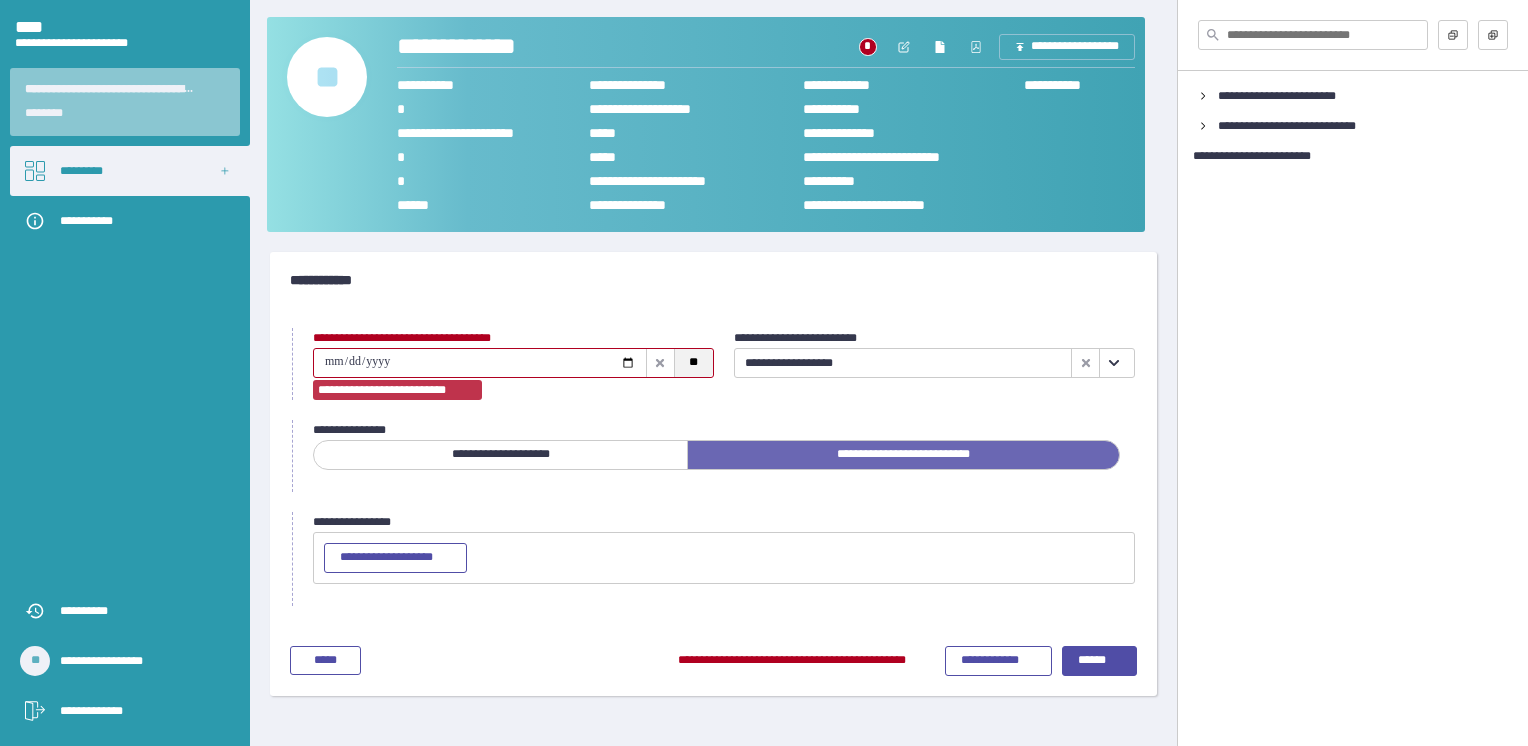 click on "**" at bounding box center [693, 363] 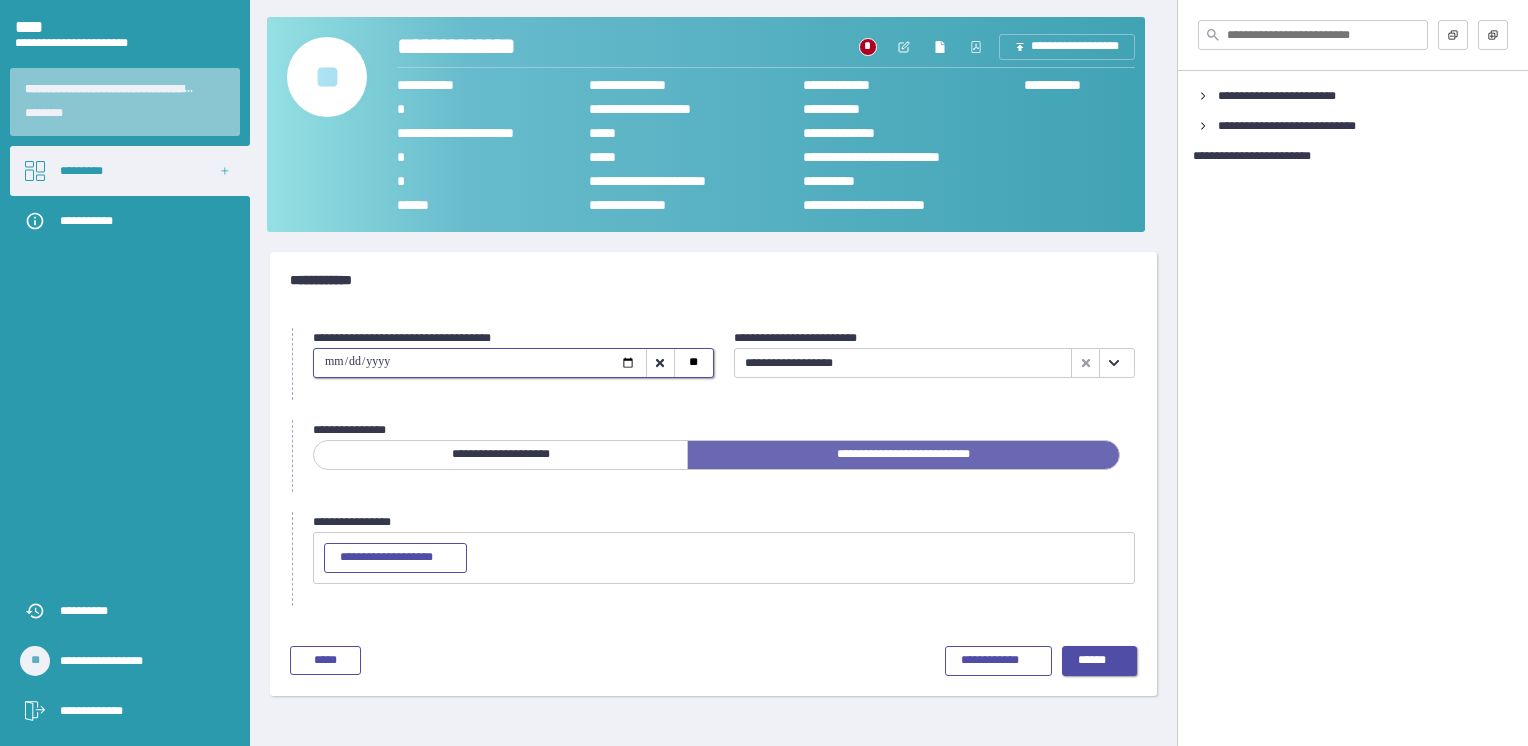 click on "******" at bounding box center (1100, 661) 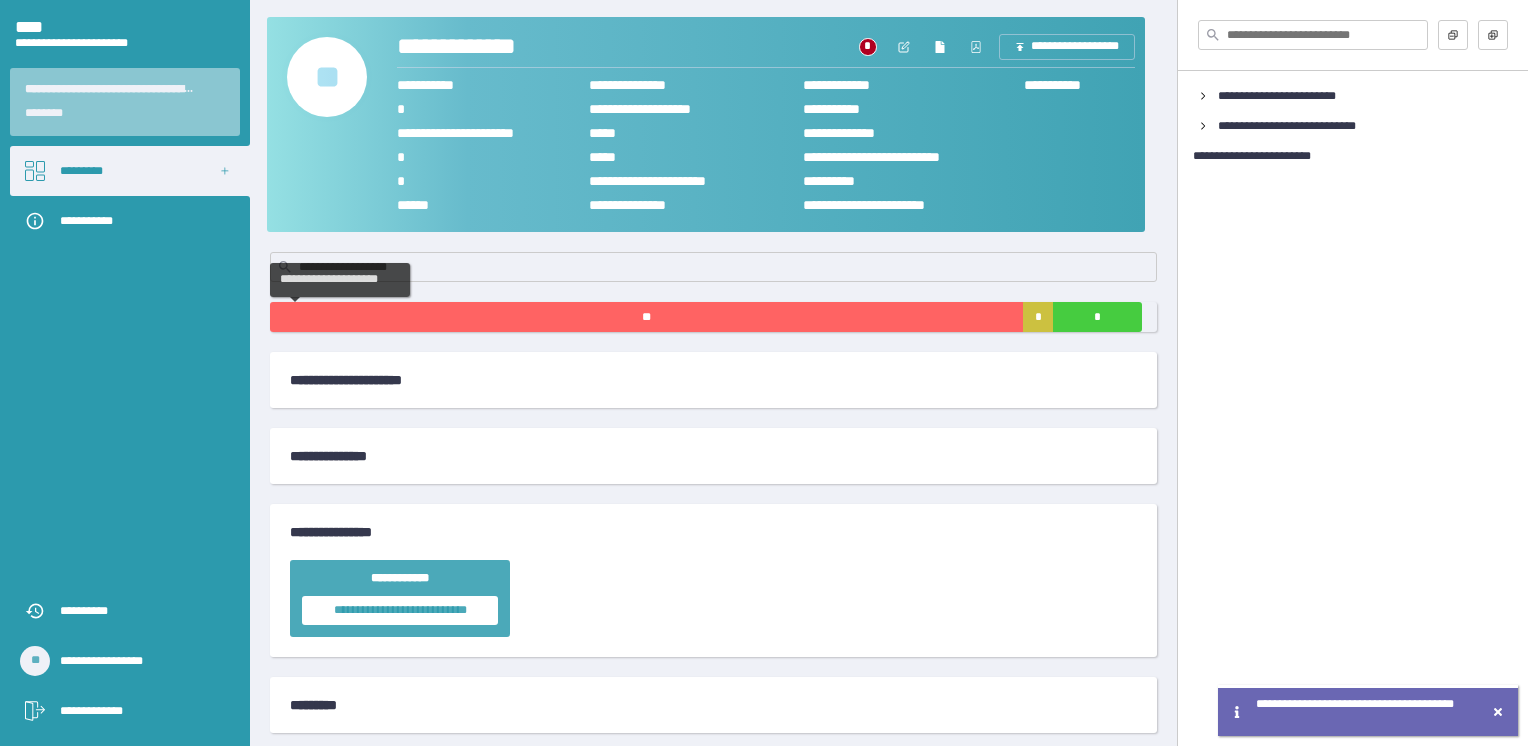click on "**" at bounding box center [646, 317] 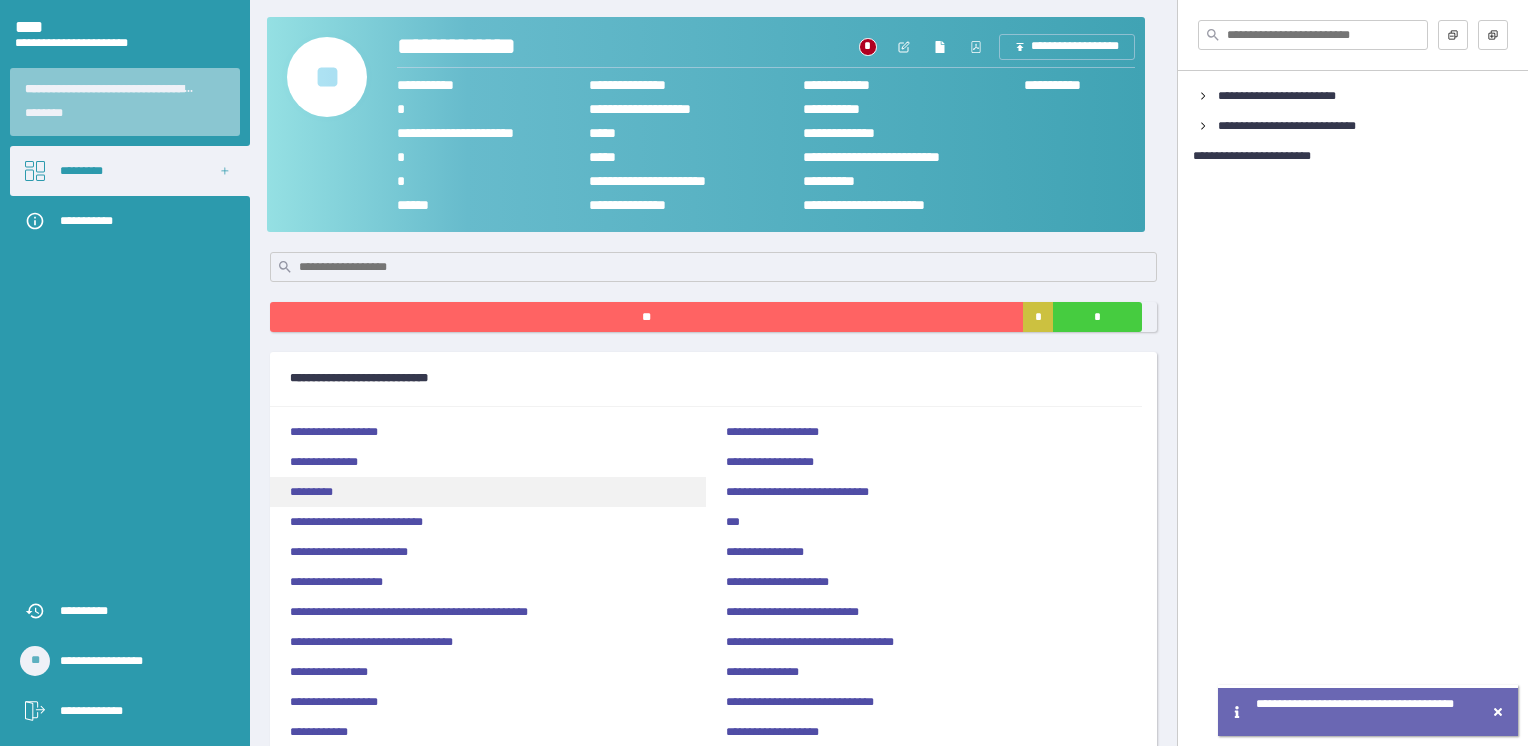 scroll, scrollTop: 100, scrollLeft: 0, axis: vertical 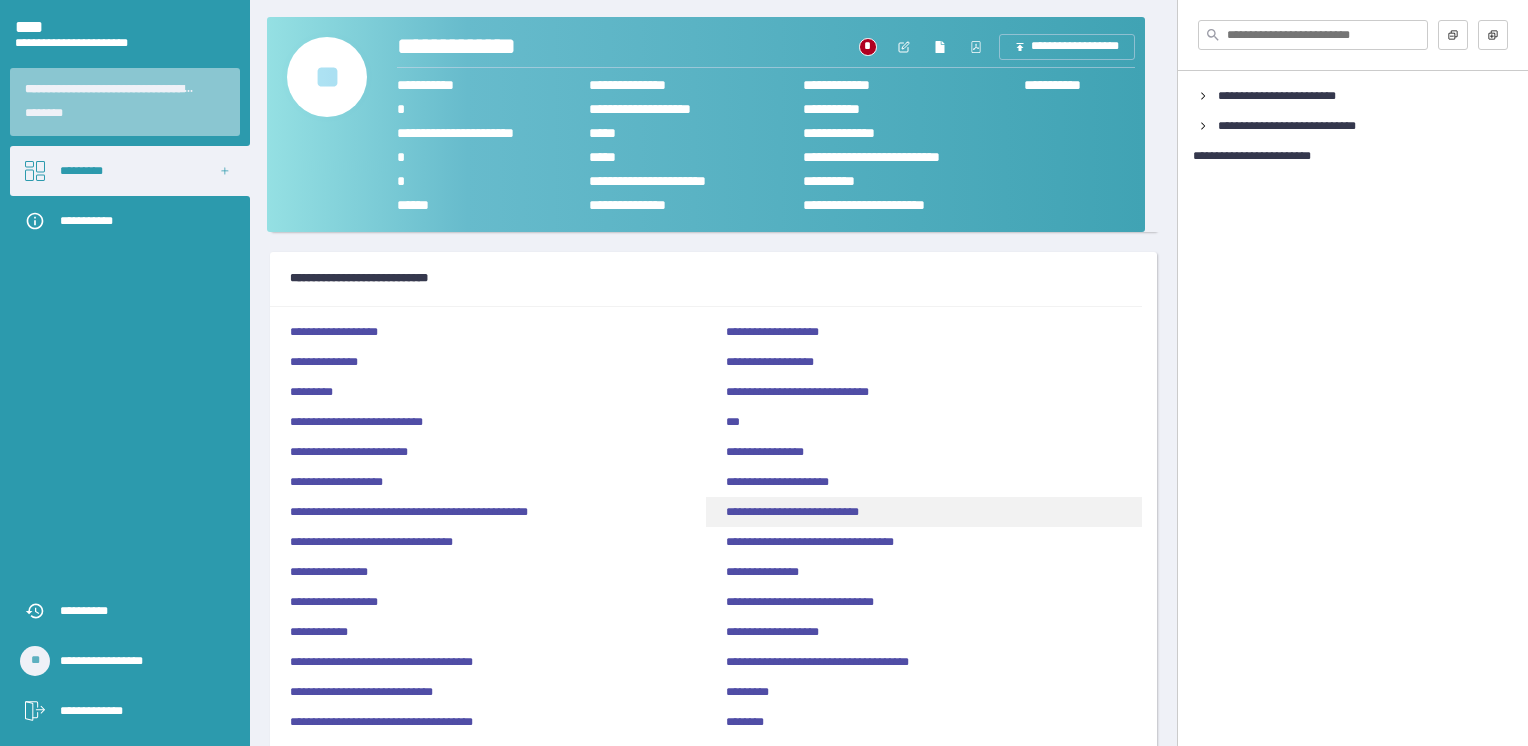 click on "[DATE]" at bounding box center [924, 512] 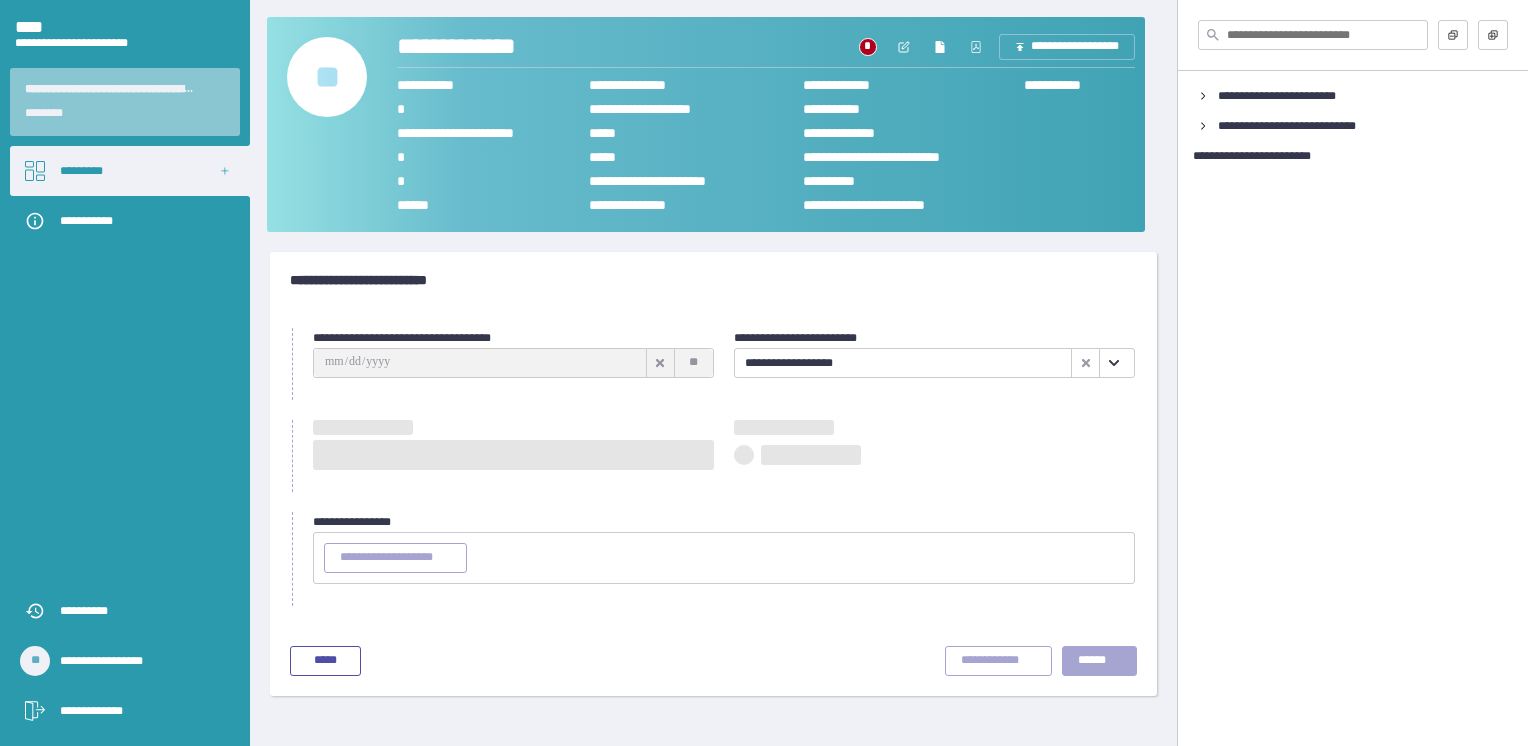 scroll, scrollTop: 0, scrollLeft: 0, axis: both 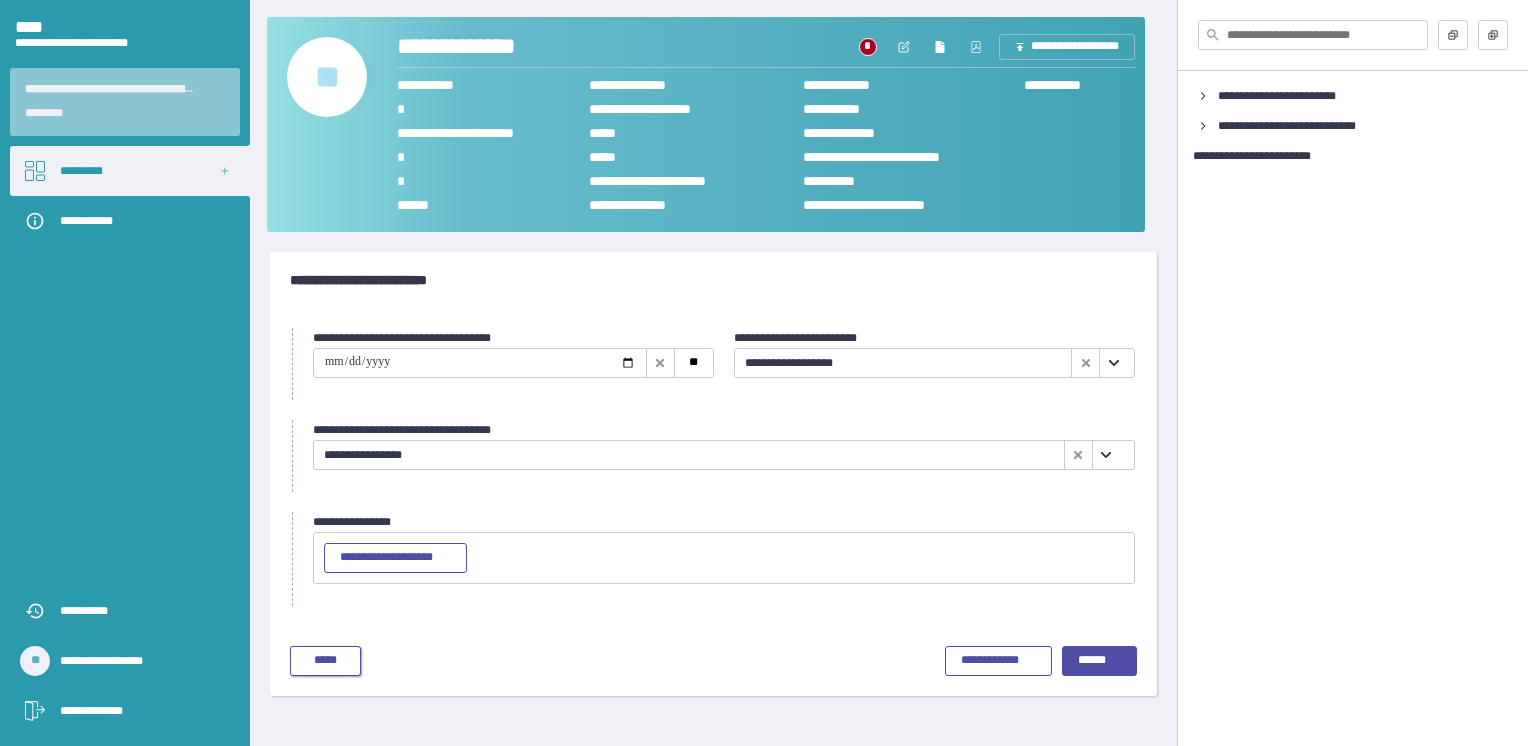 click on "*****" at bounding box center [325, 661] 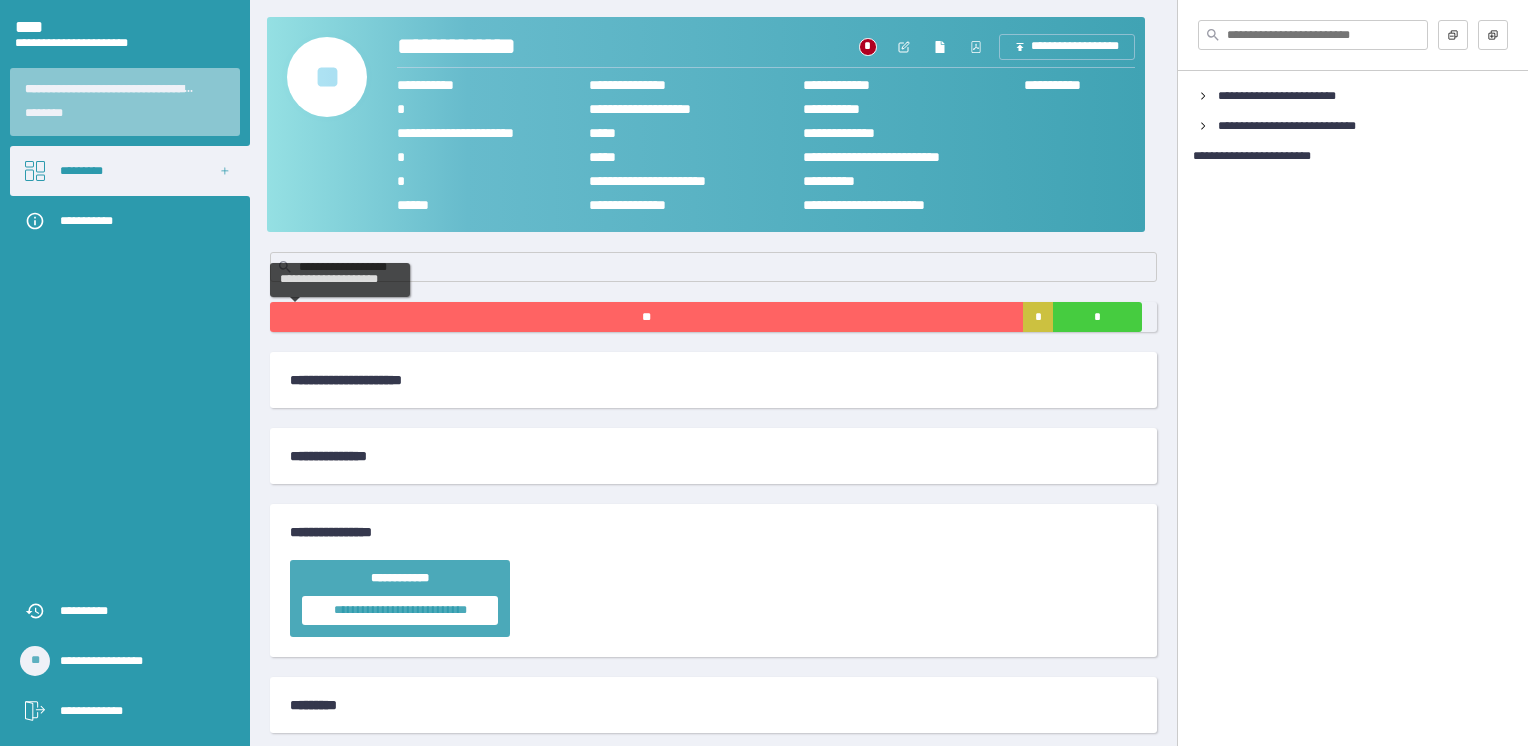 click on "**" at bounding box center [646, 317] 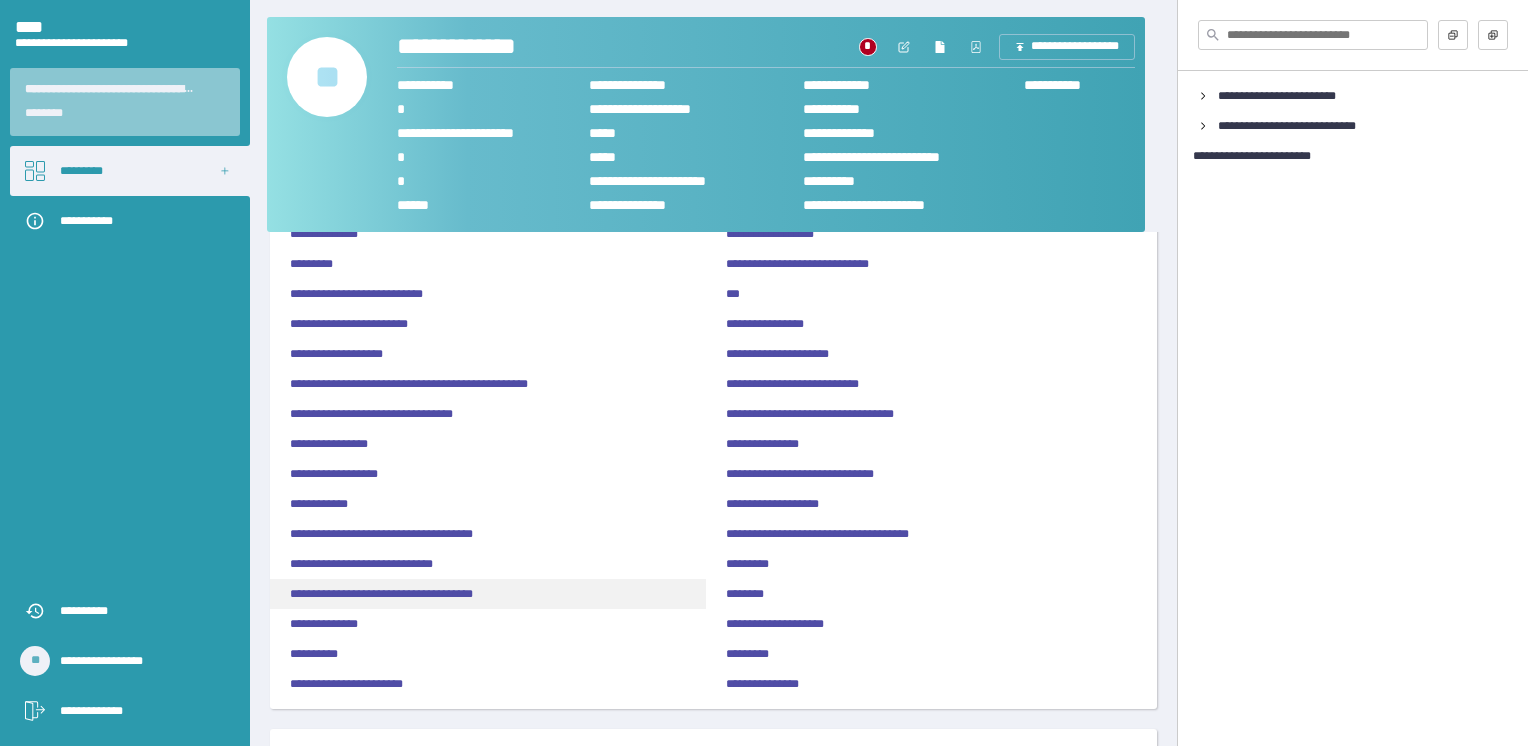 scroll, scrollTop: 200, scrollLeft: 0, axis: vertical 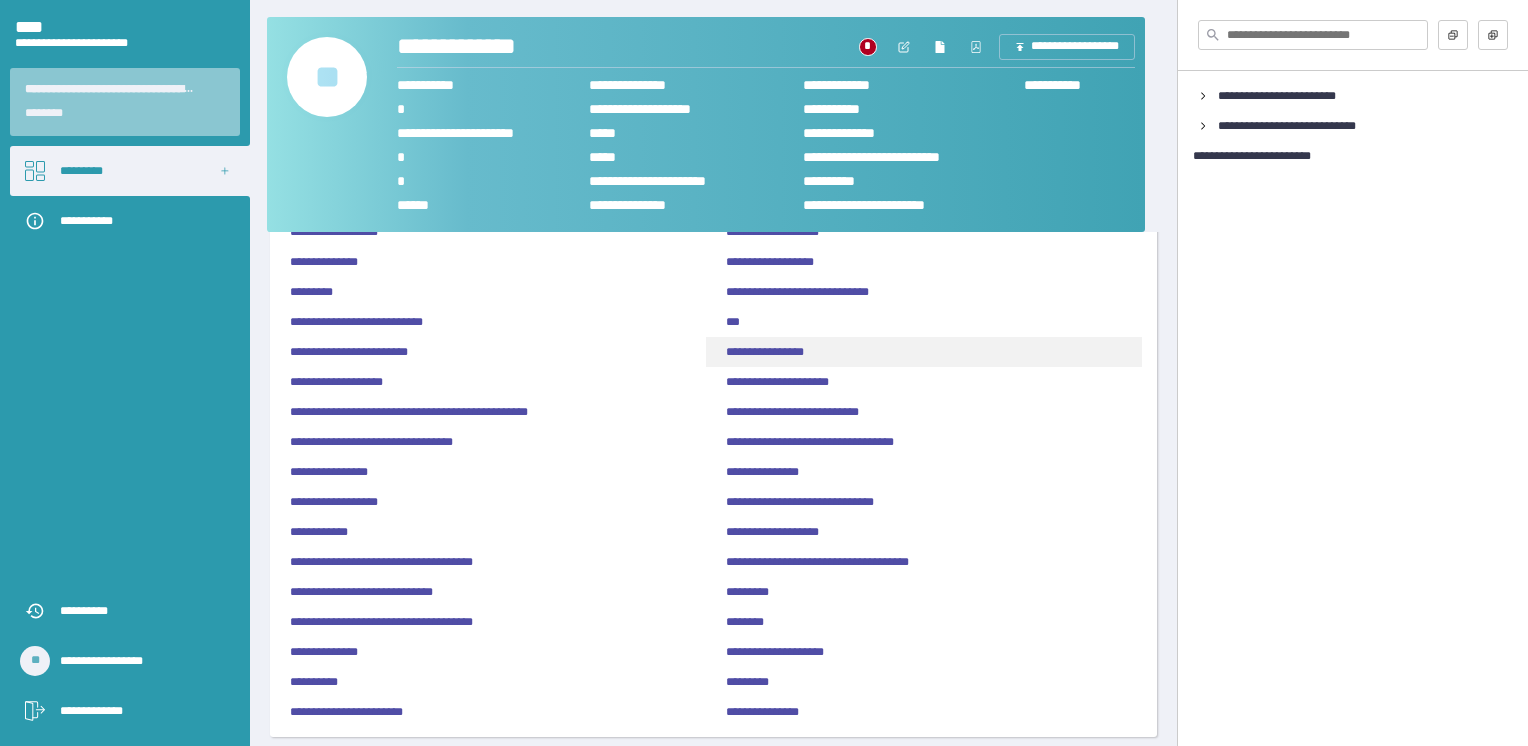 click on "**********" at bounding box center [924, 352] 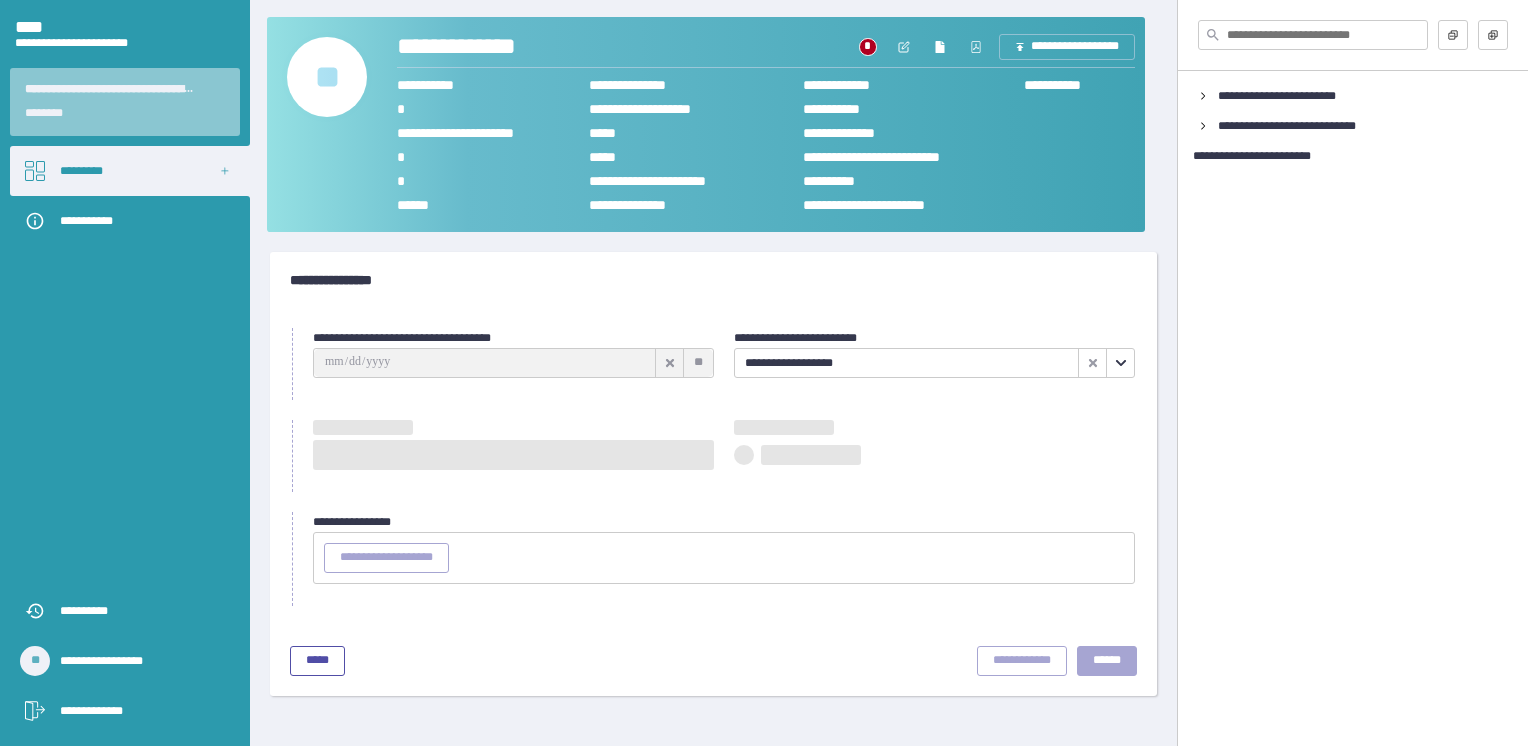 scroll, scrollTop: 0, scrollLeft: 0, axis: both 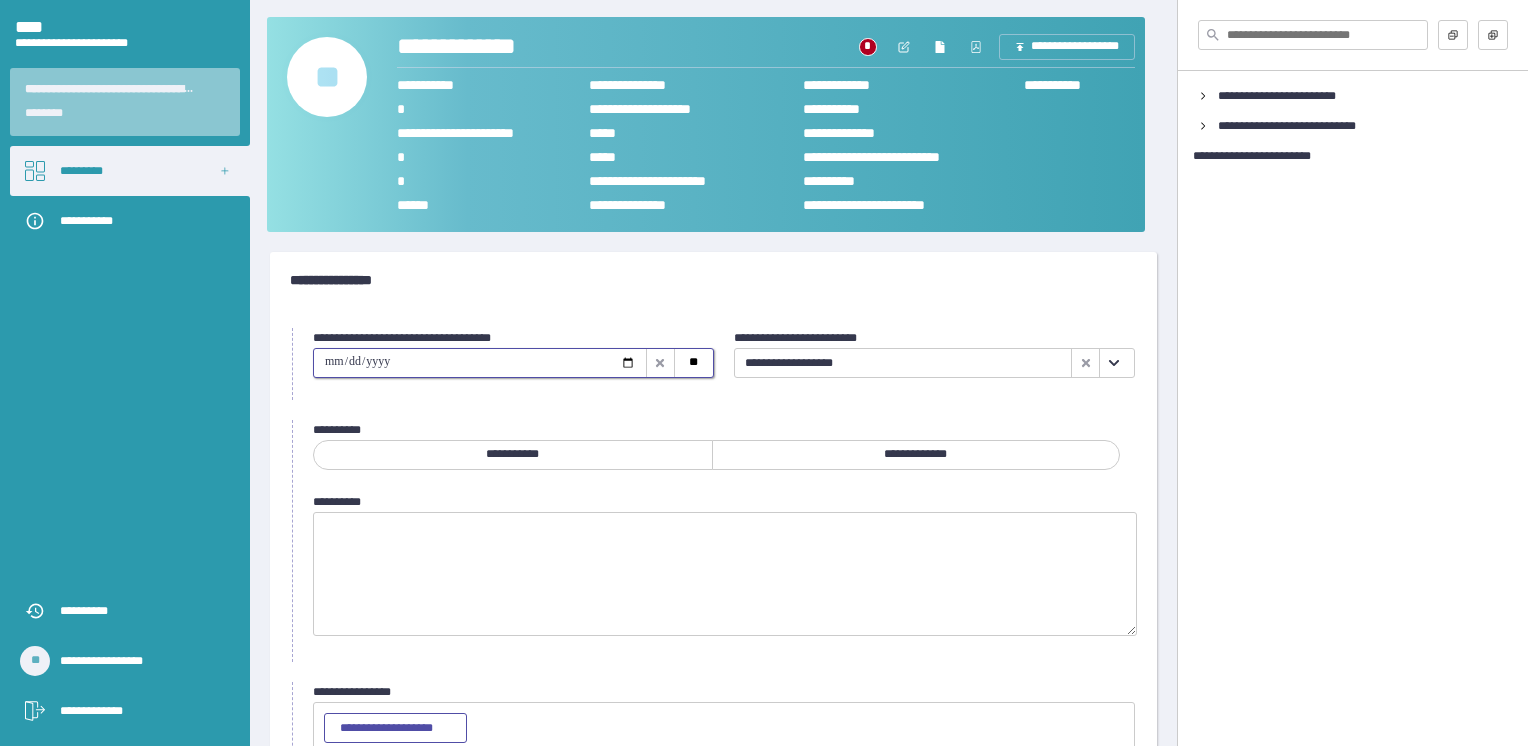 click at bounding box center (480, 363) 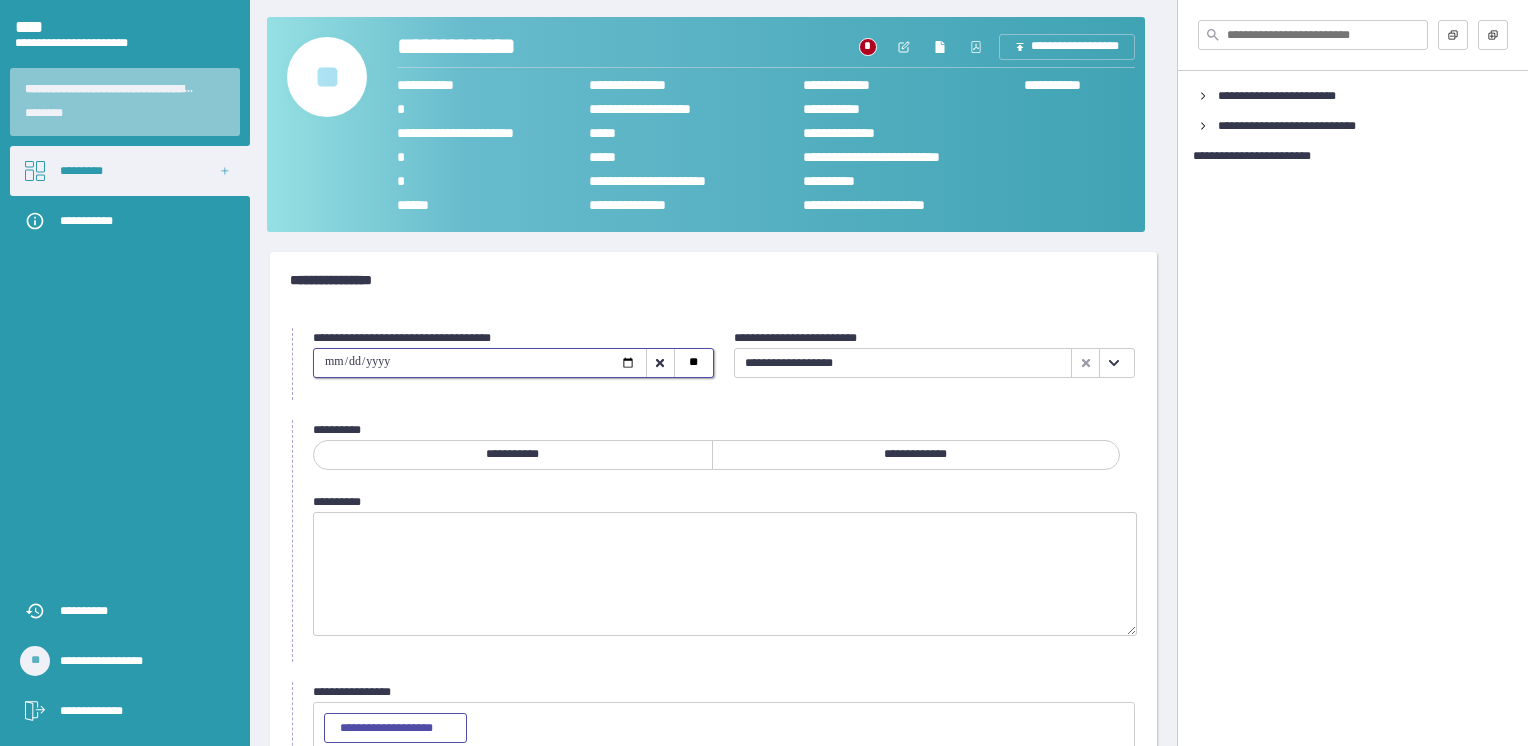 type on "**********" 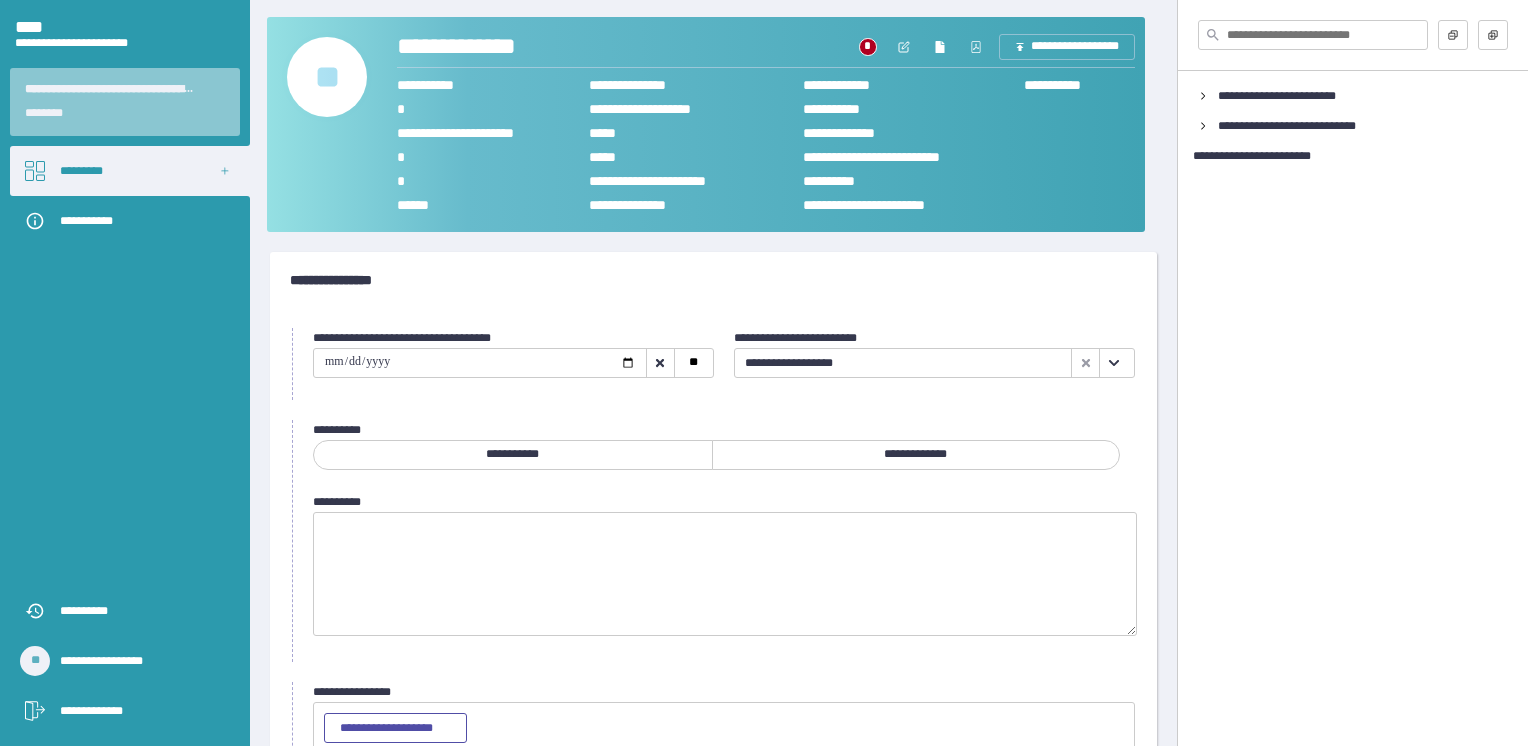 click on "**********" at bounding box center (916, 455) 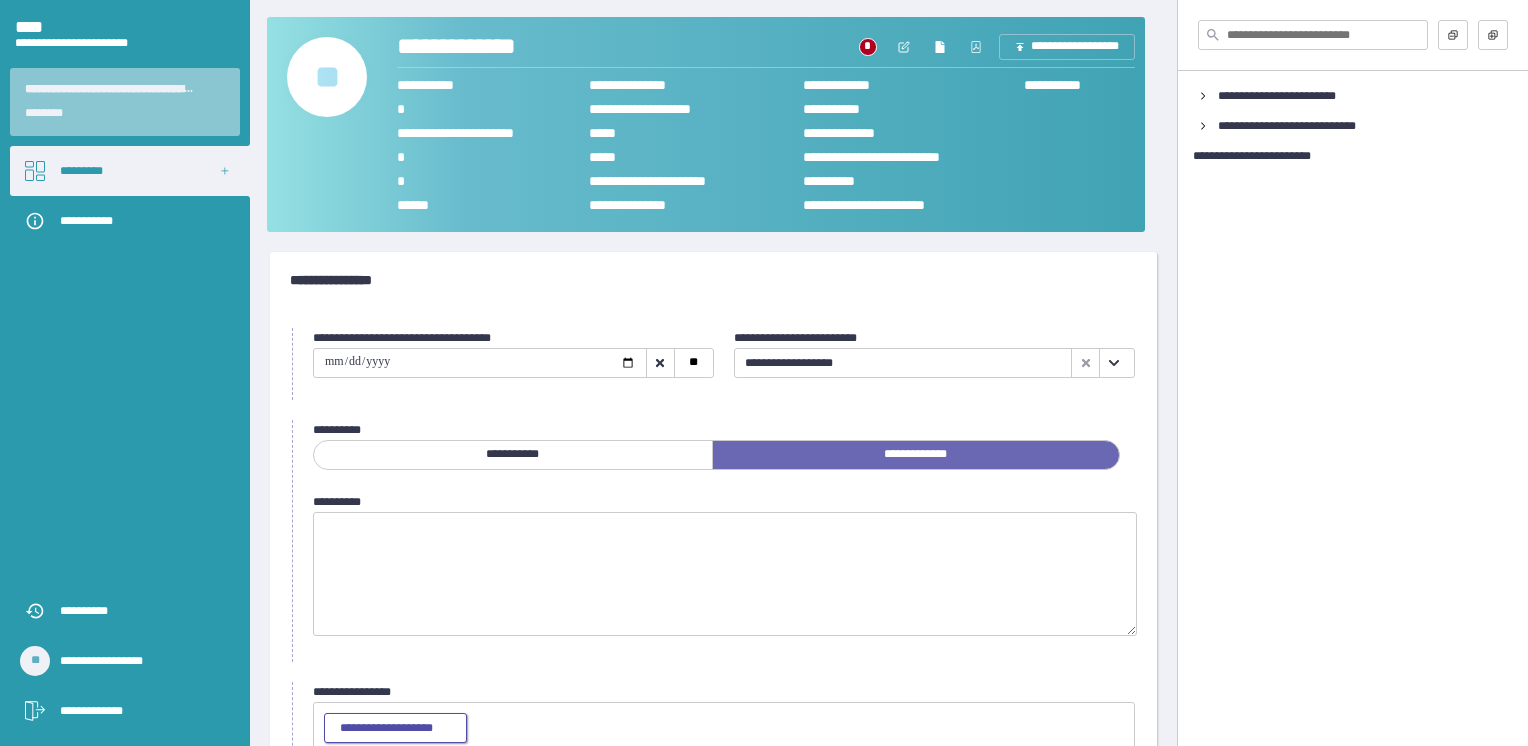 click on "**********" at bounding box center (395, 729) 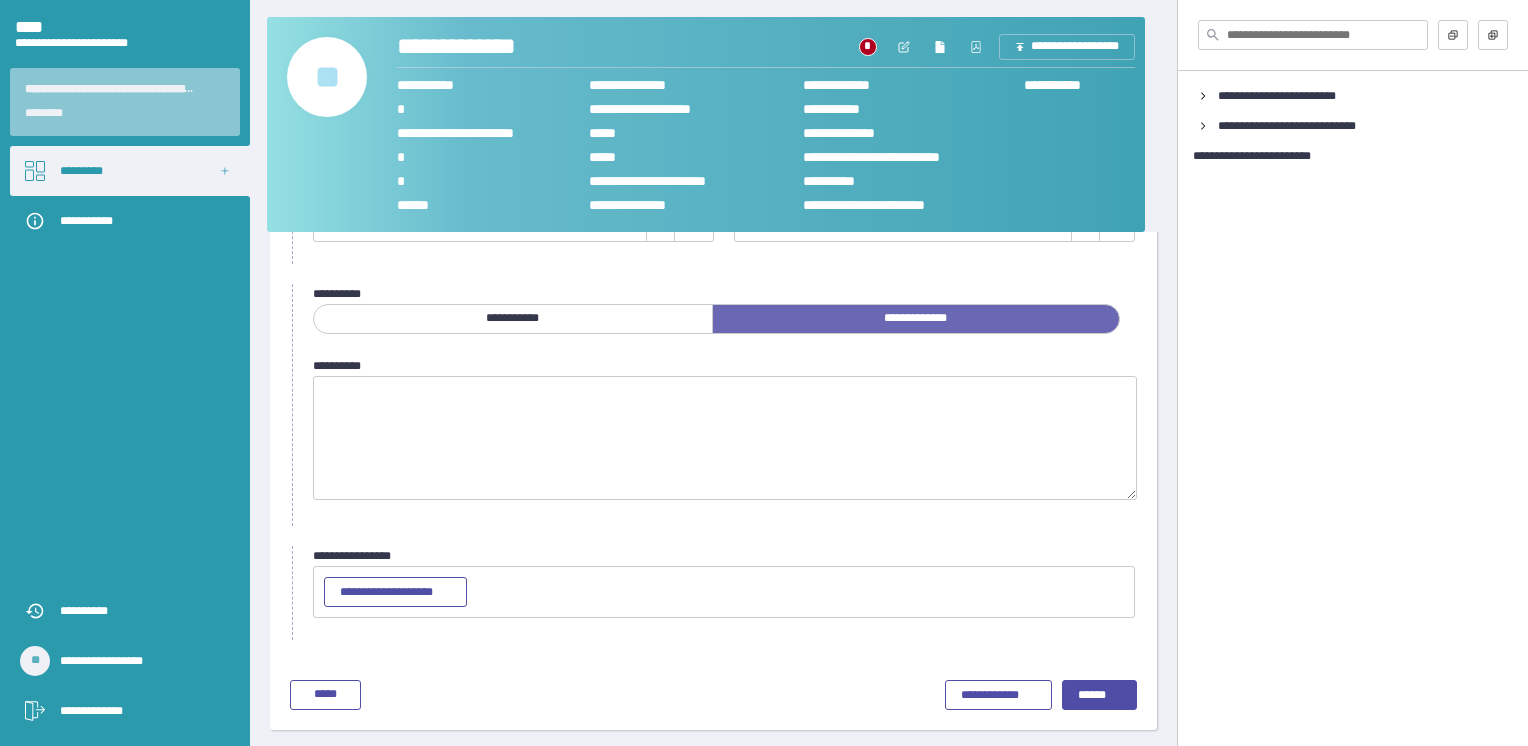 scroll, scrollTop: 136, scrollLeft: 0, axis: vertical 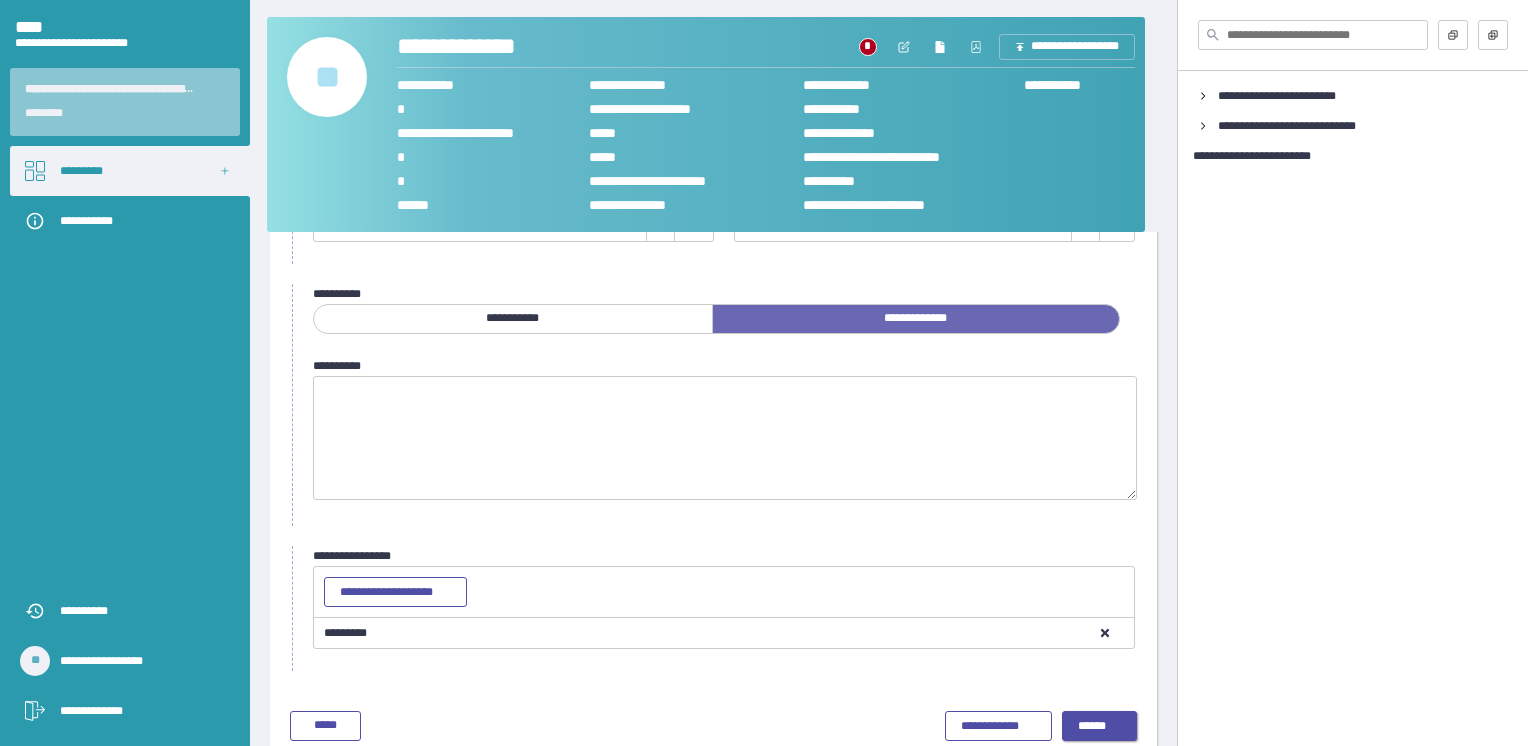 click on "******" at bounding box center (1100, 727) 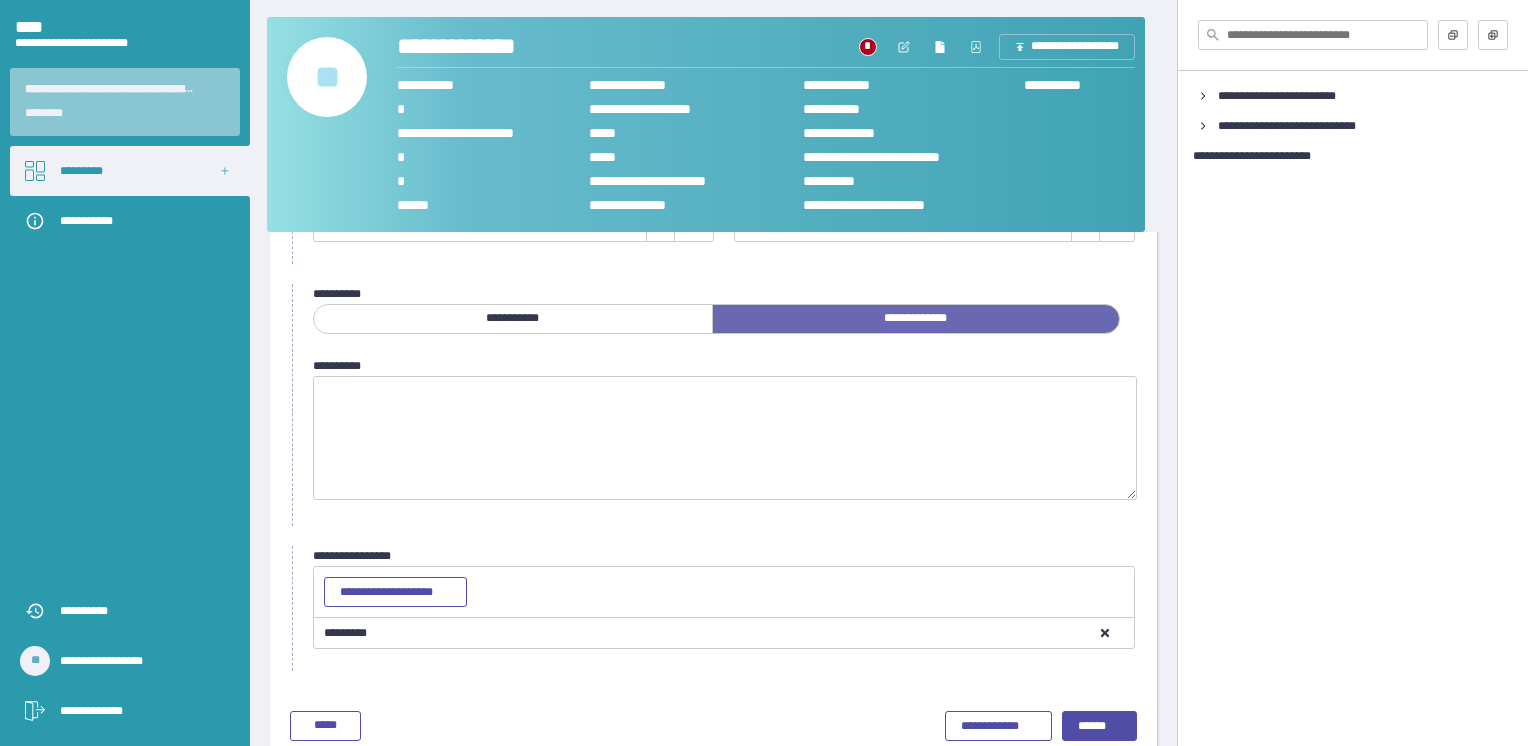 scroll, scrollTop: 0, scrollLeft: 0, axis: both 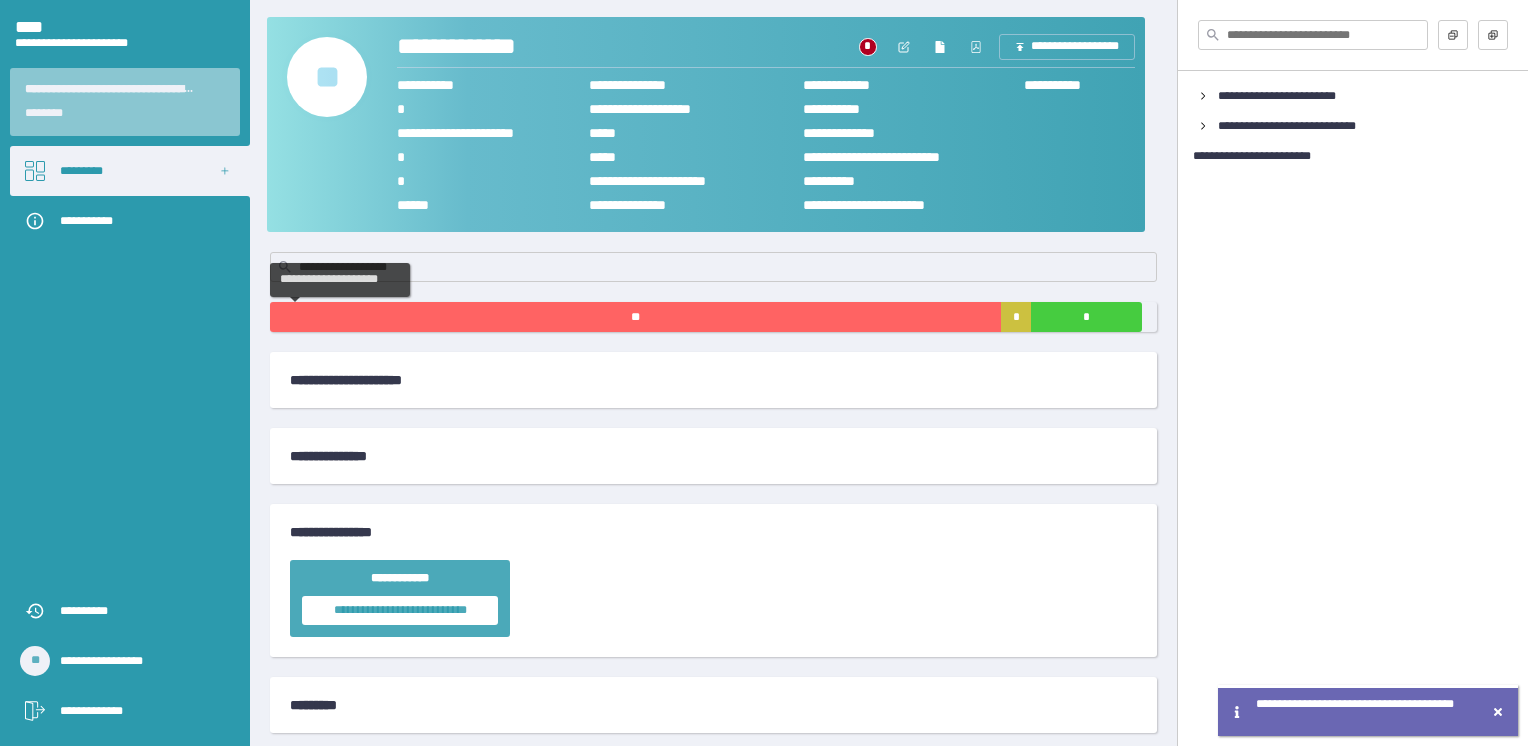click on "**" at bounding box center (635, 317) 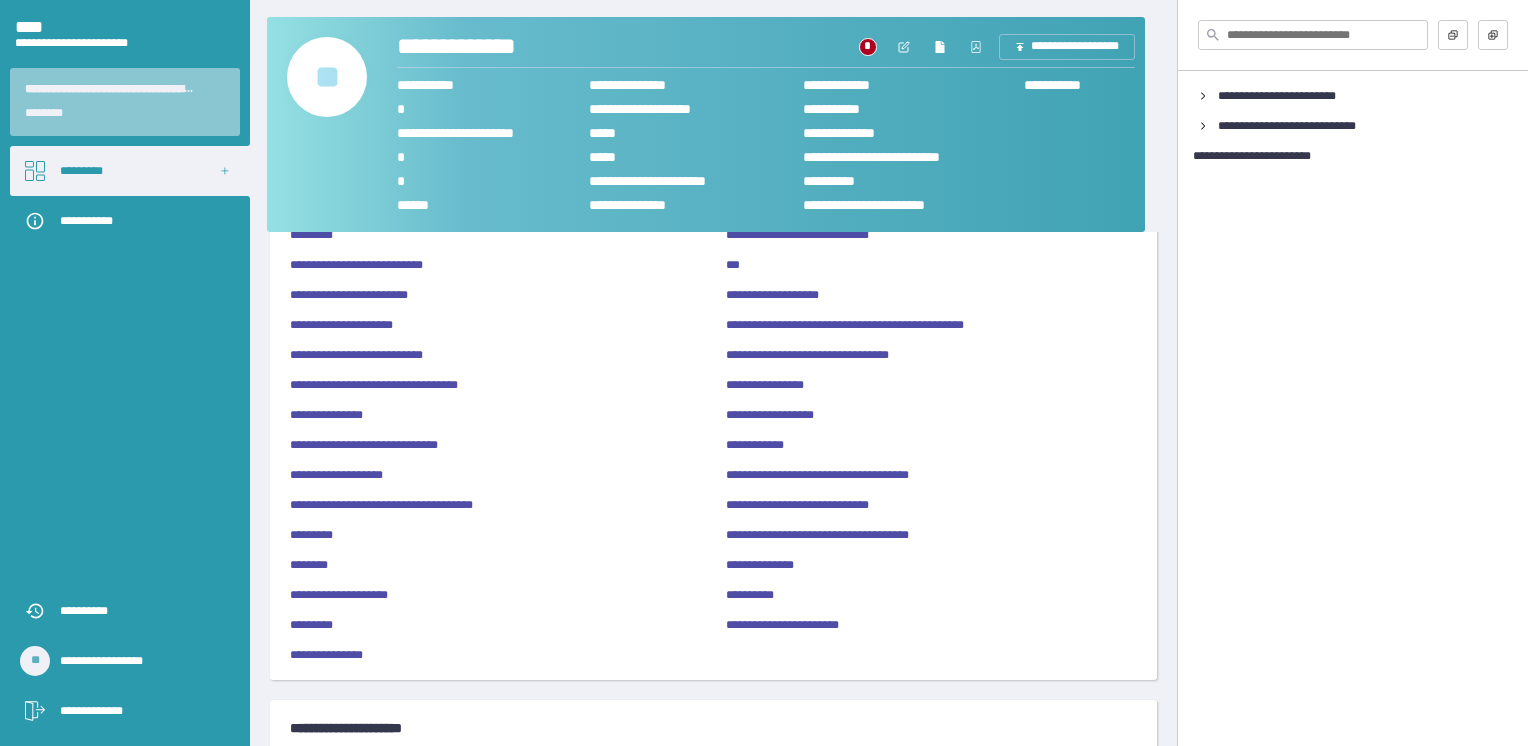 scroll, scrollTop: 200, scrollLeft: 0, axis: vertical 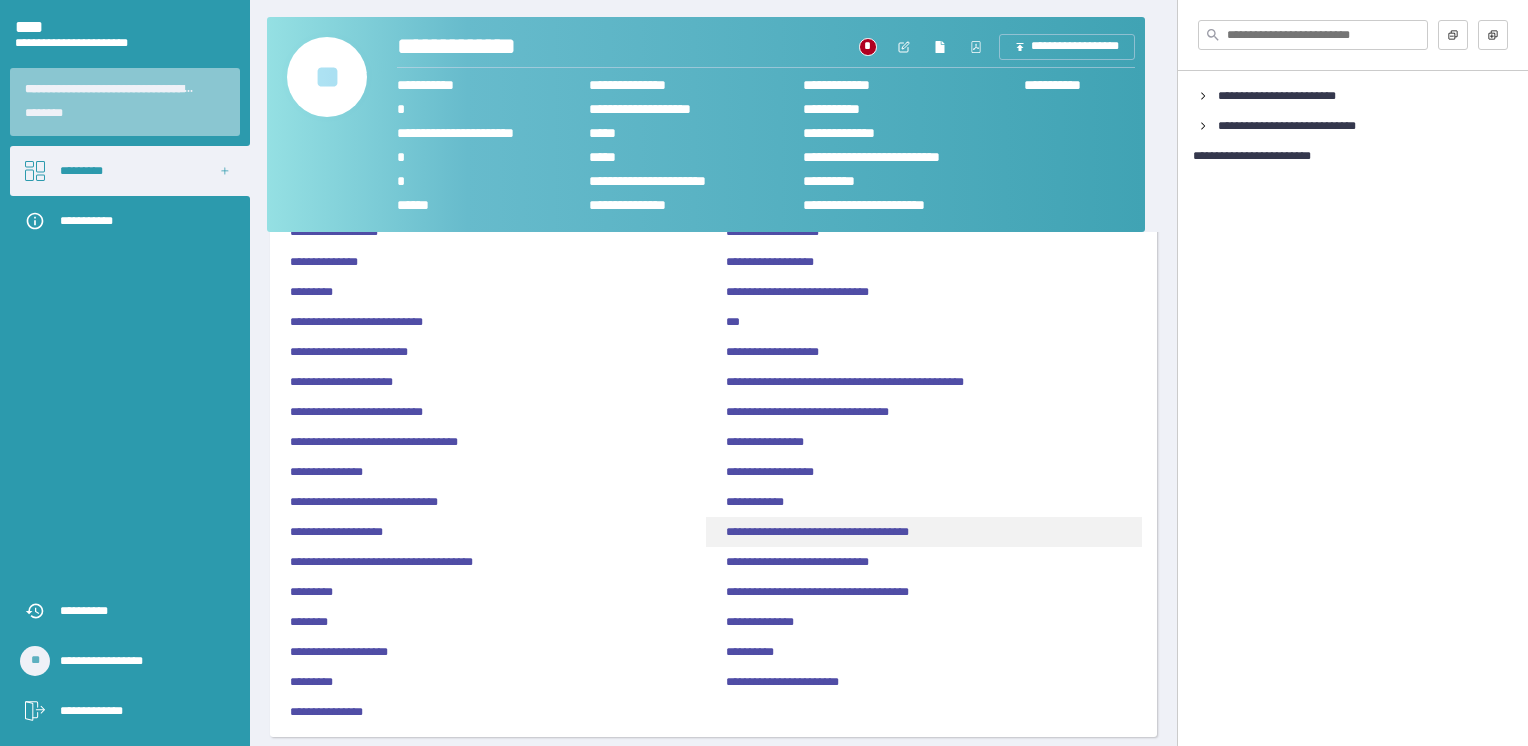 click on "**********" at bounding box center [924, 532] 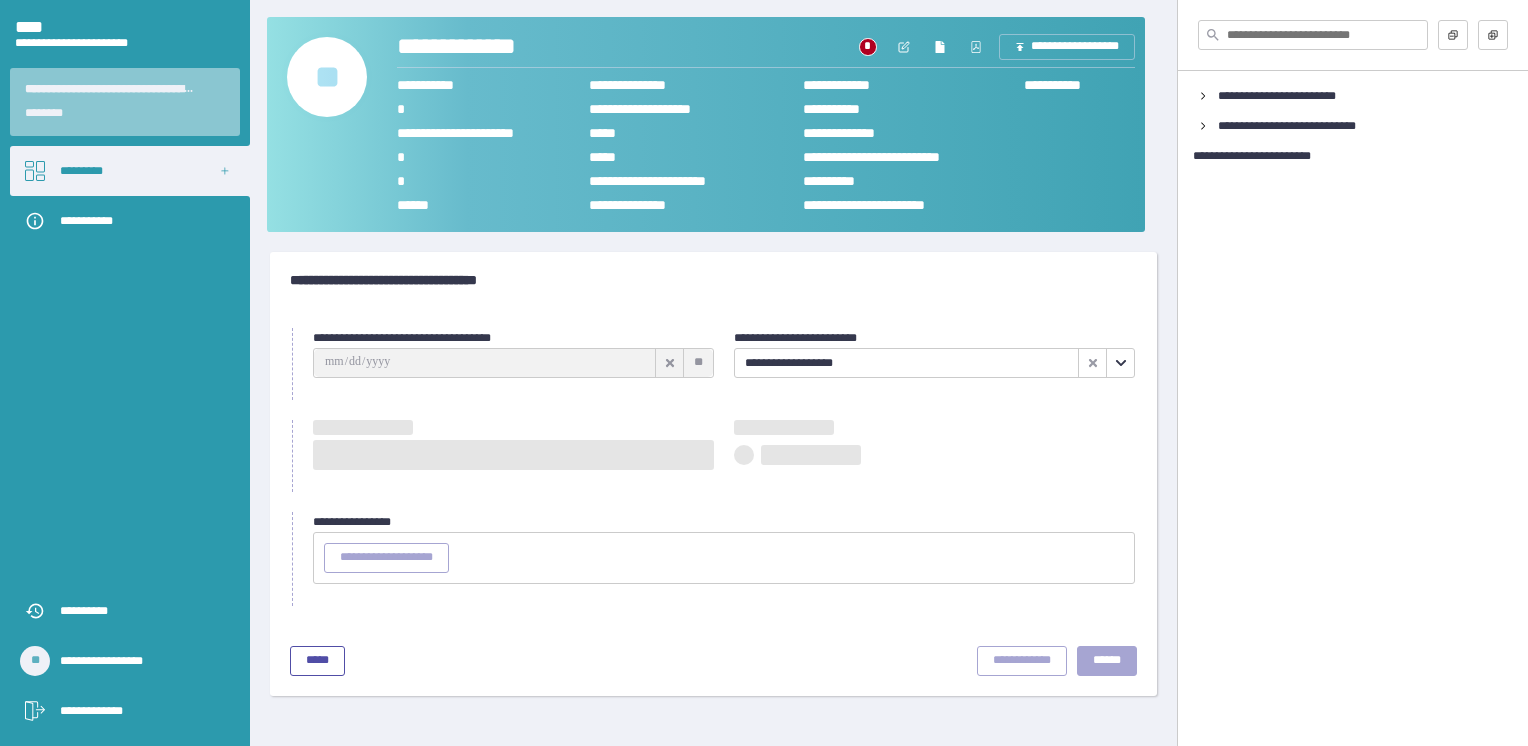 scroll, scrollTop: 0, scrollLeft: 0, axis: both 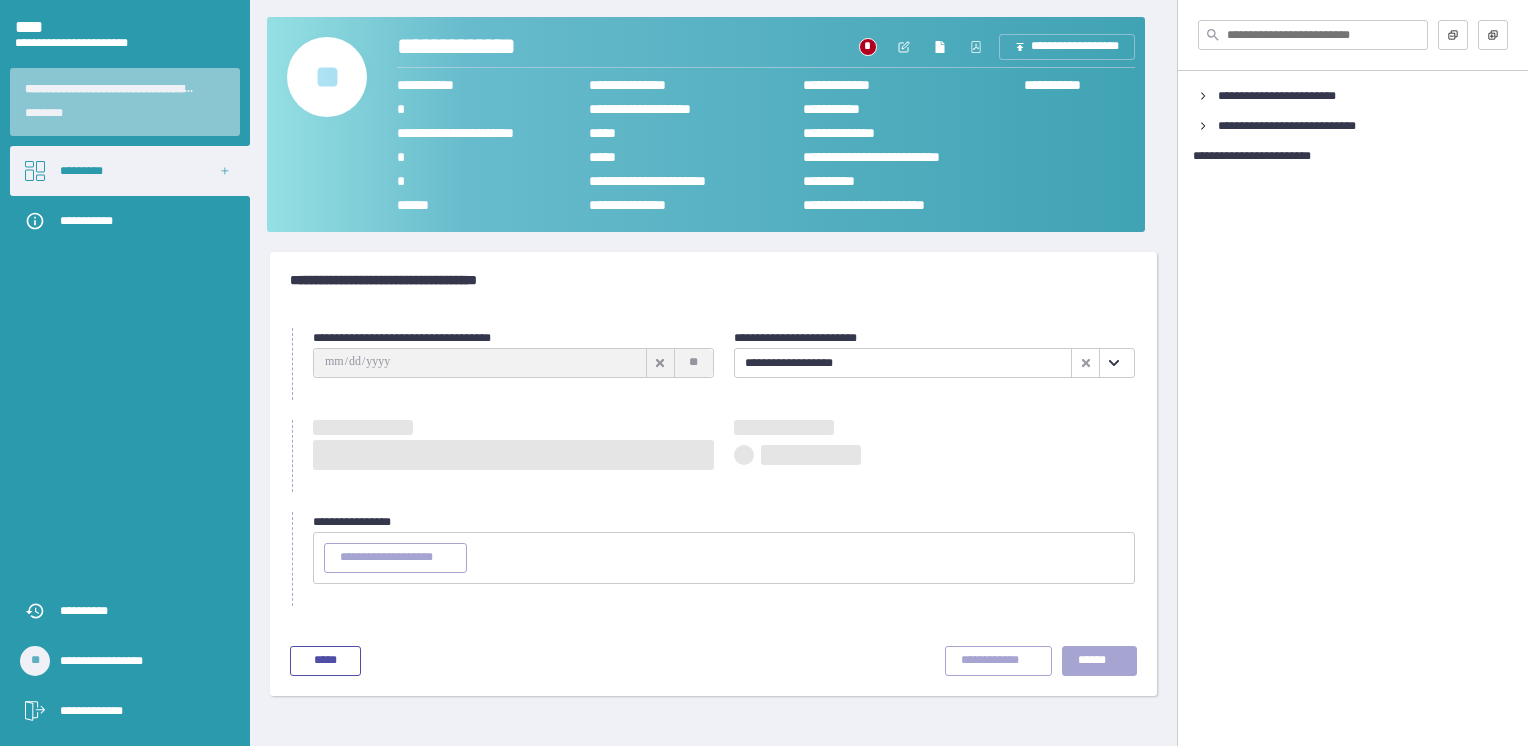 click on "**********" at bounding box center (724, 558) 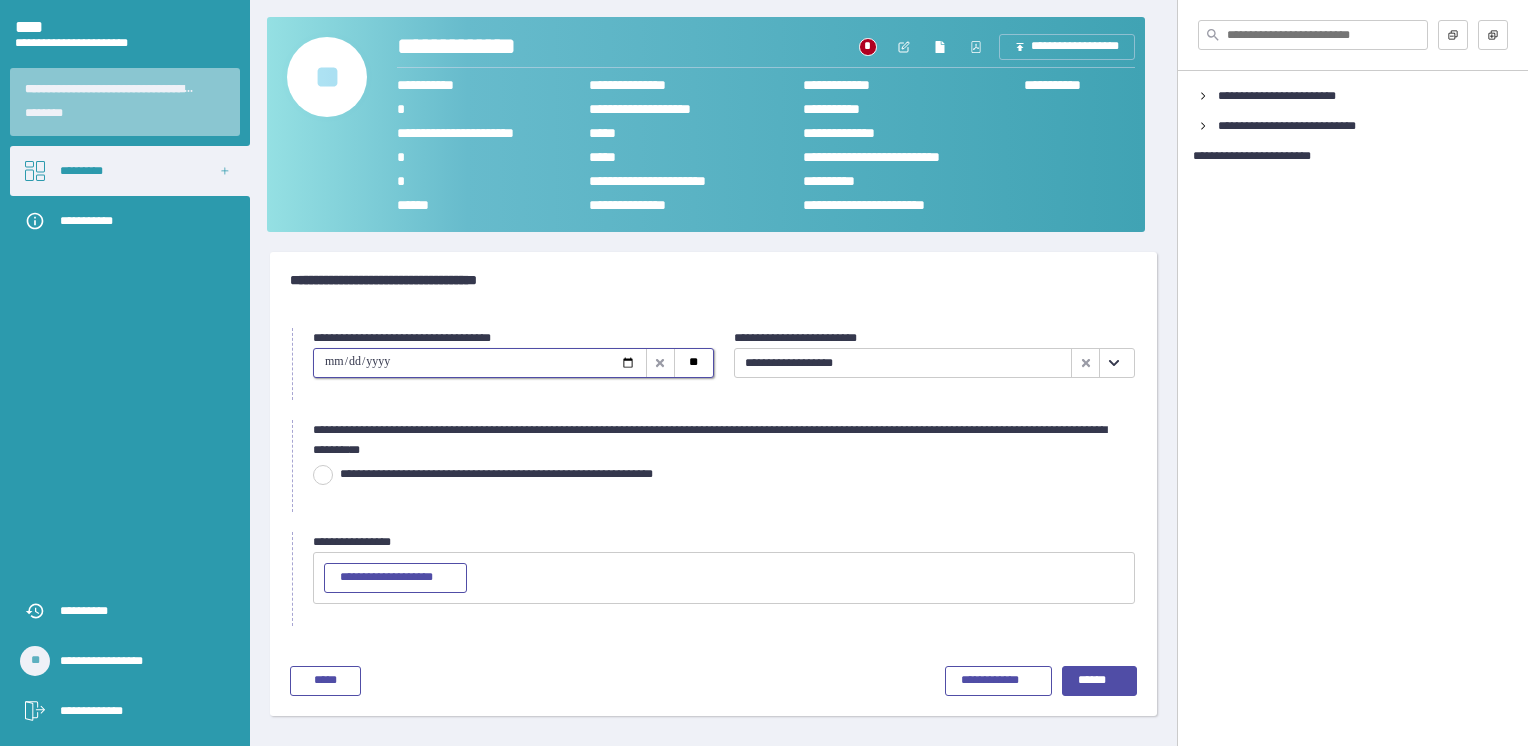 click at bounding box center [480, 363] 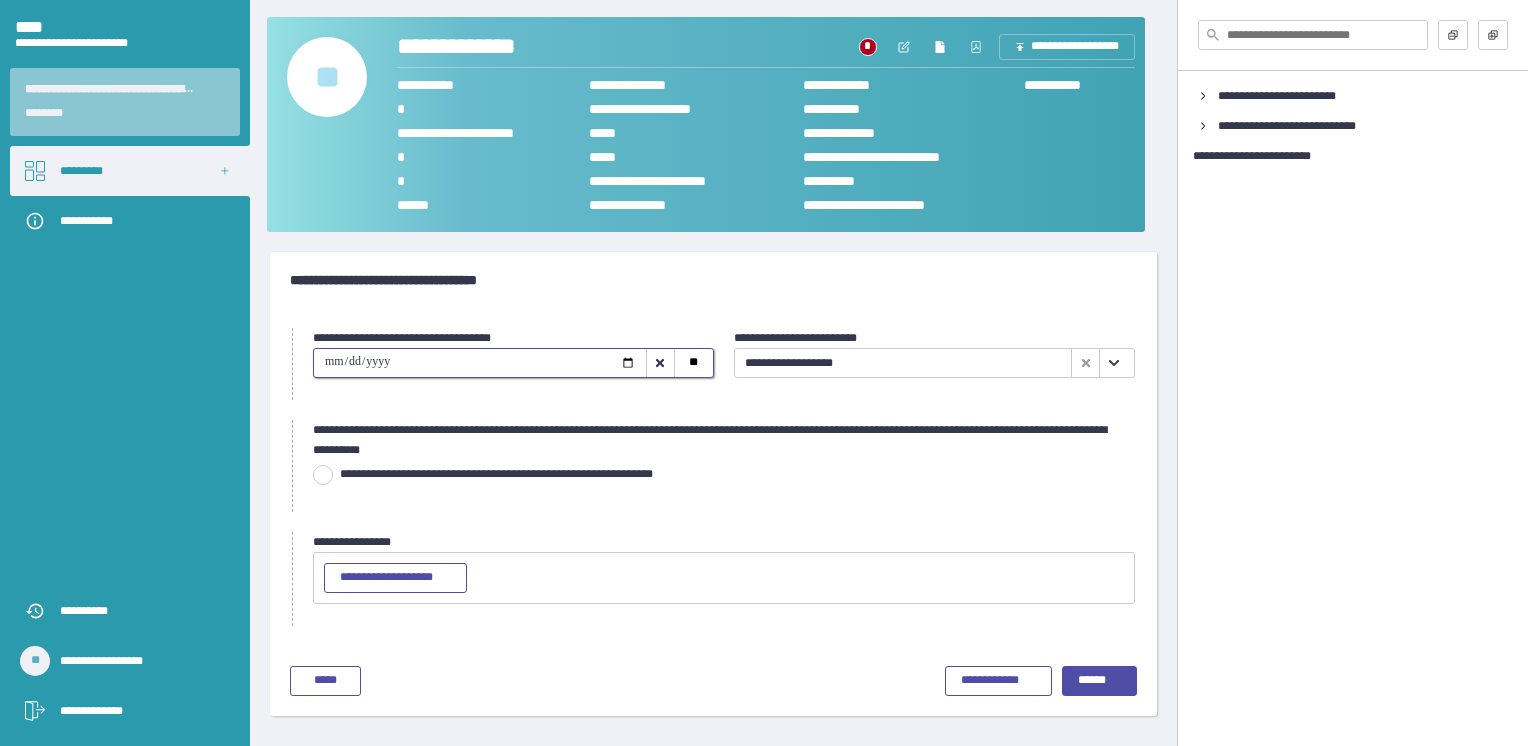 type on "**********" 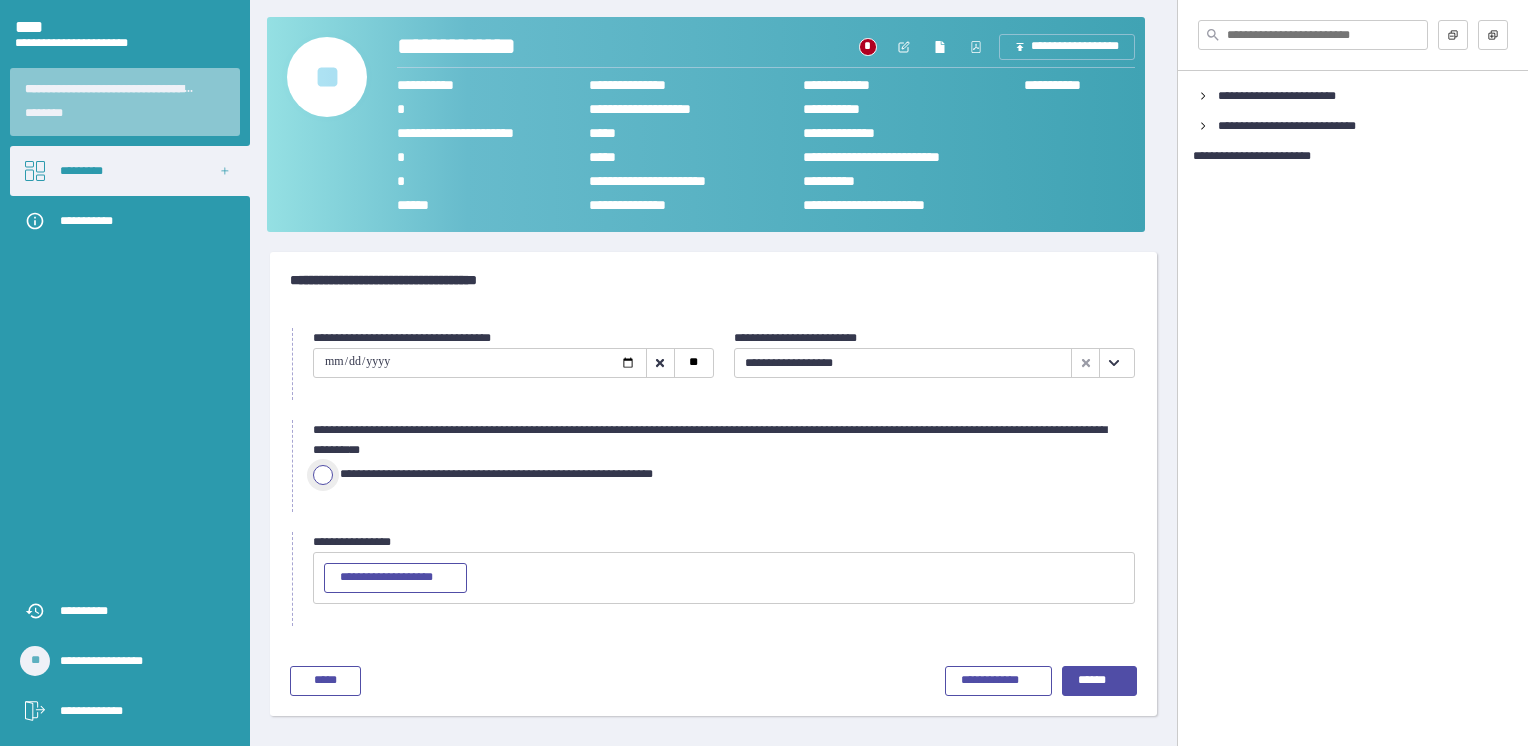 click at bounding box center [323, 475] 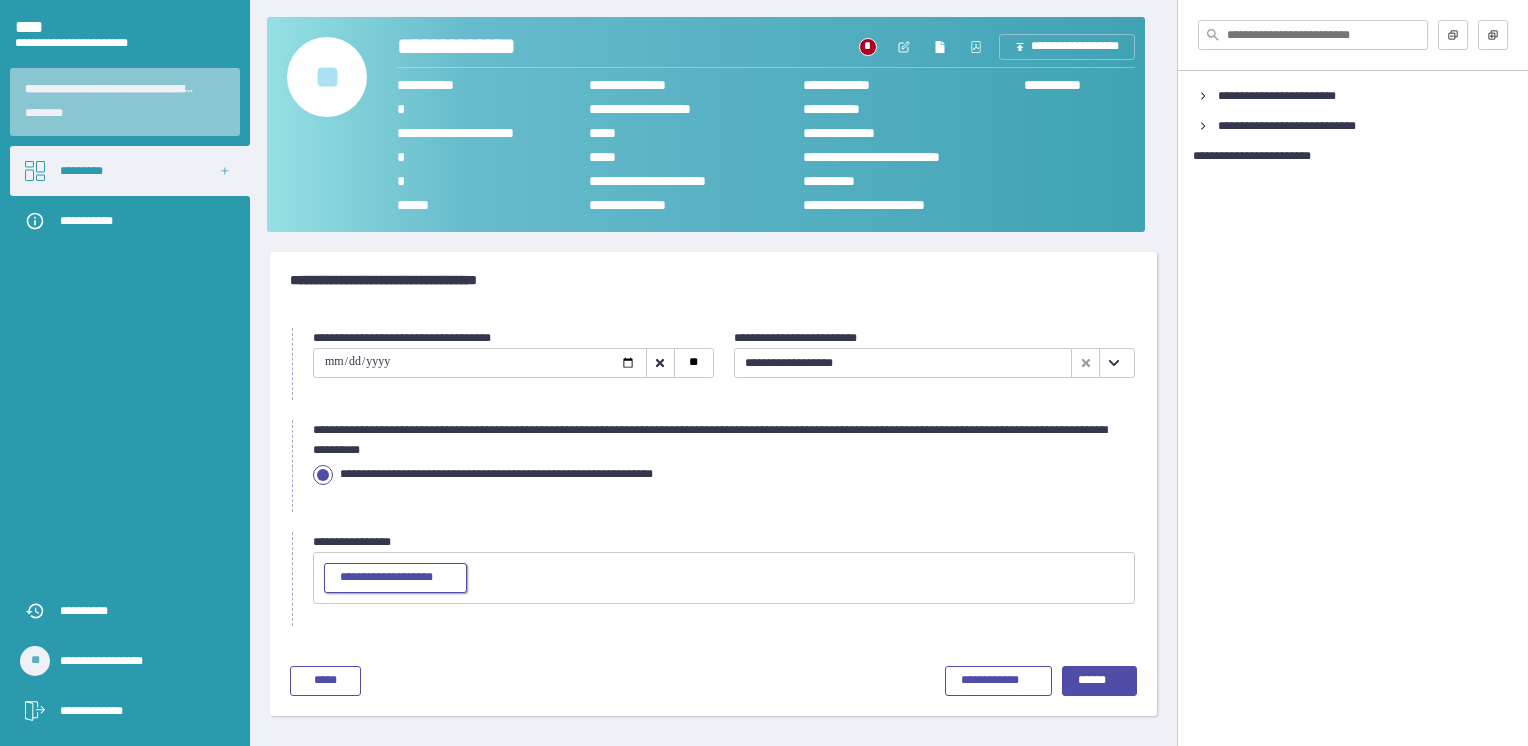 click on "**********" at bounding box center [395, 578] 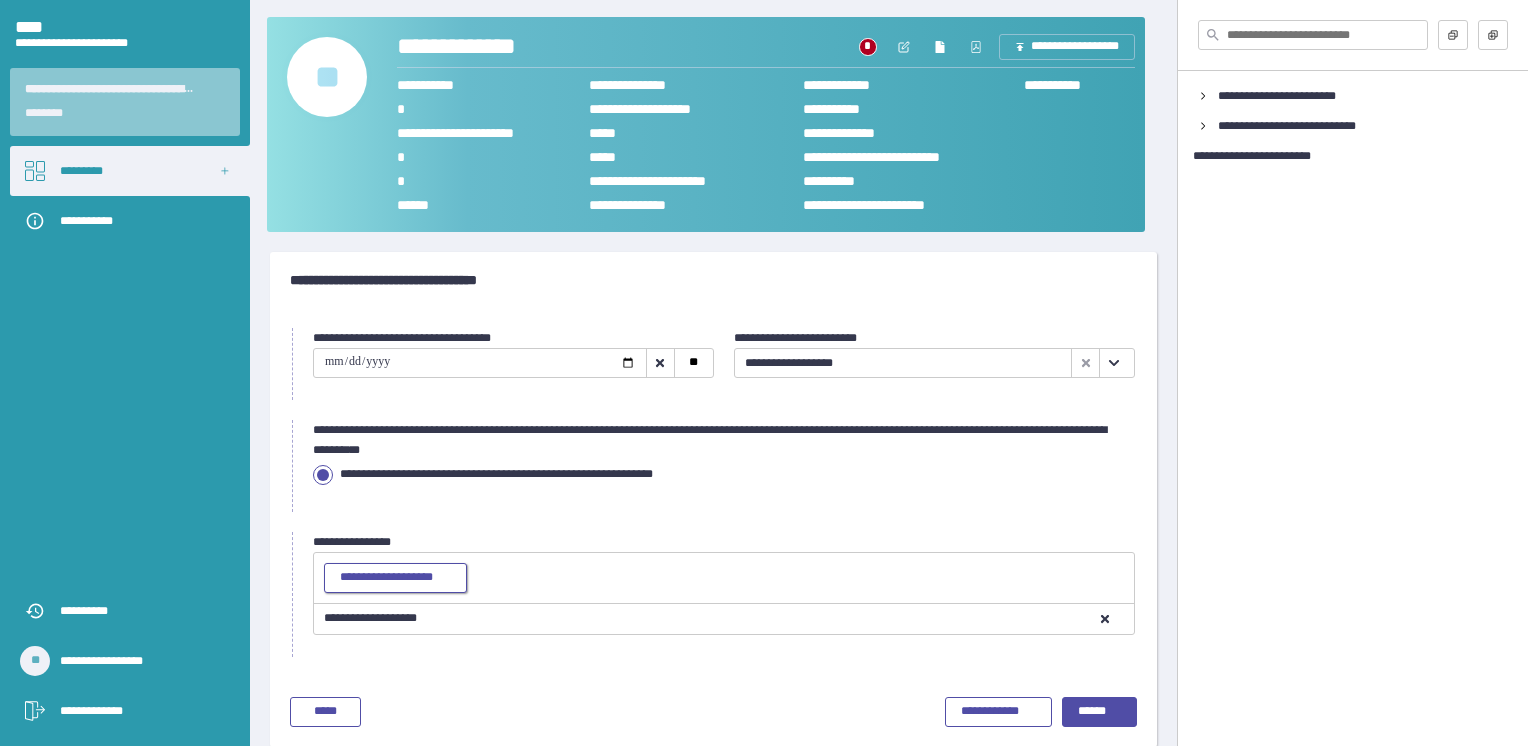 click on "**********" at bounding box center (395, 578) 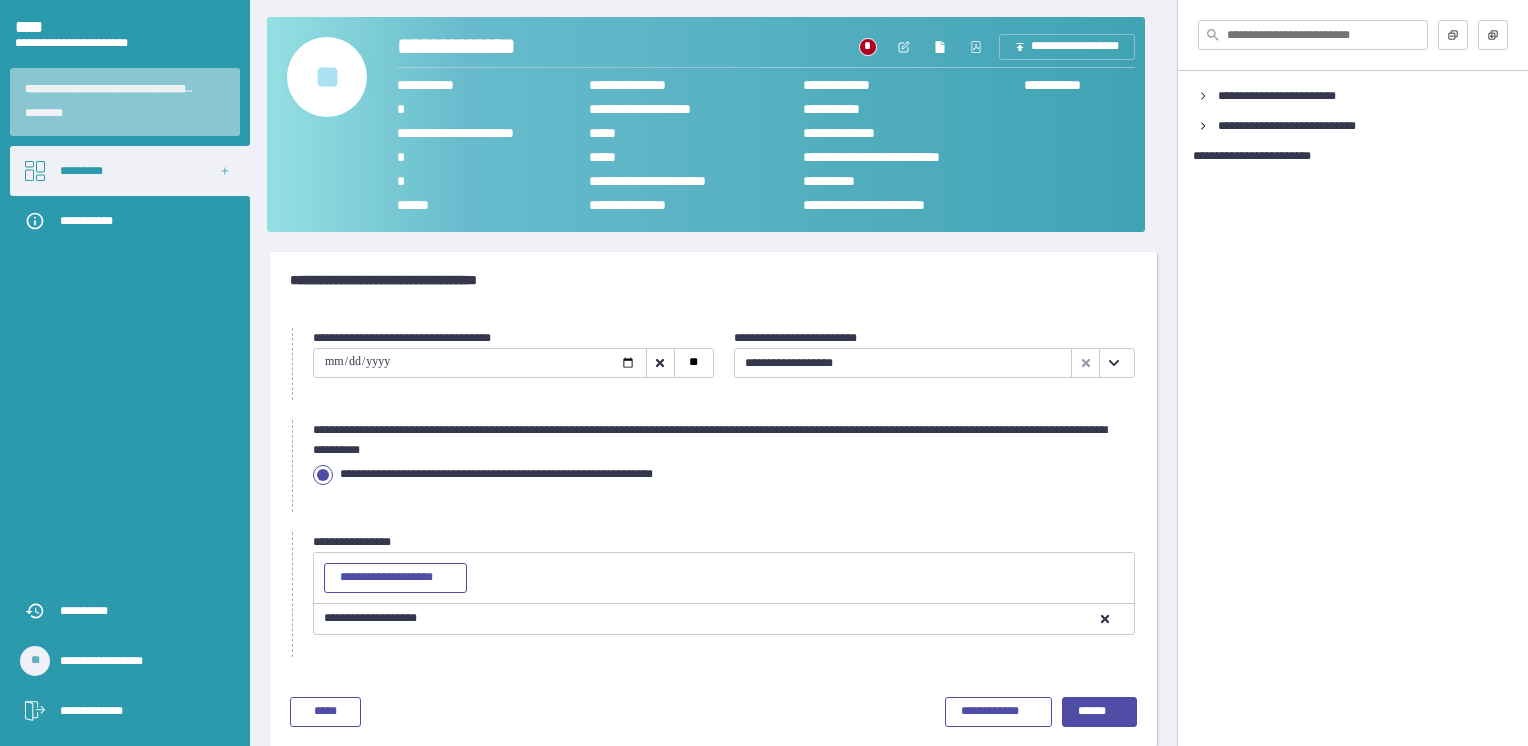 click on "**********" at bounding box center [709, 619] 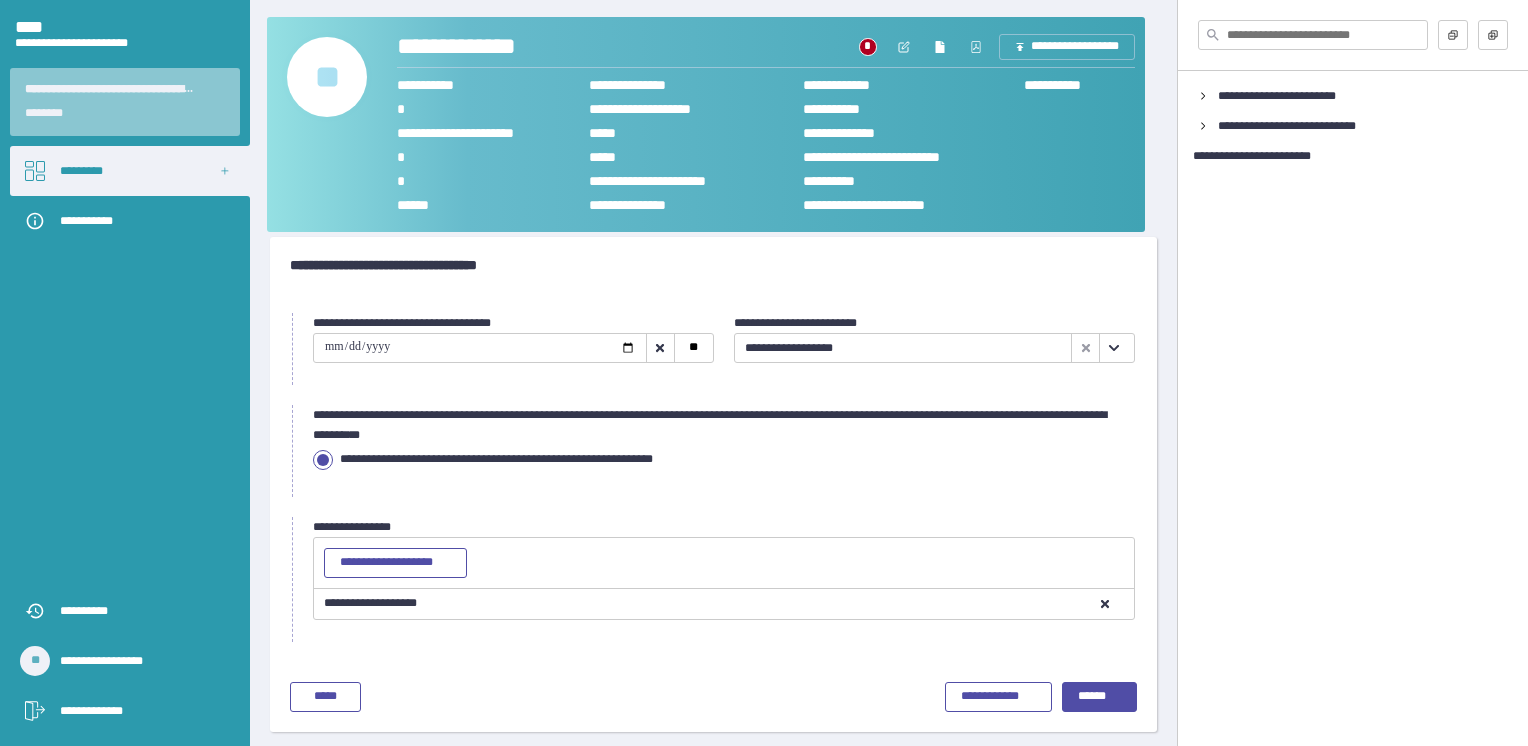 scroll, scrollTop: 19, scrollLeft: 0, axis: vertical 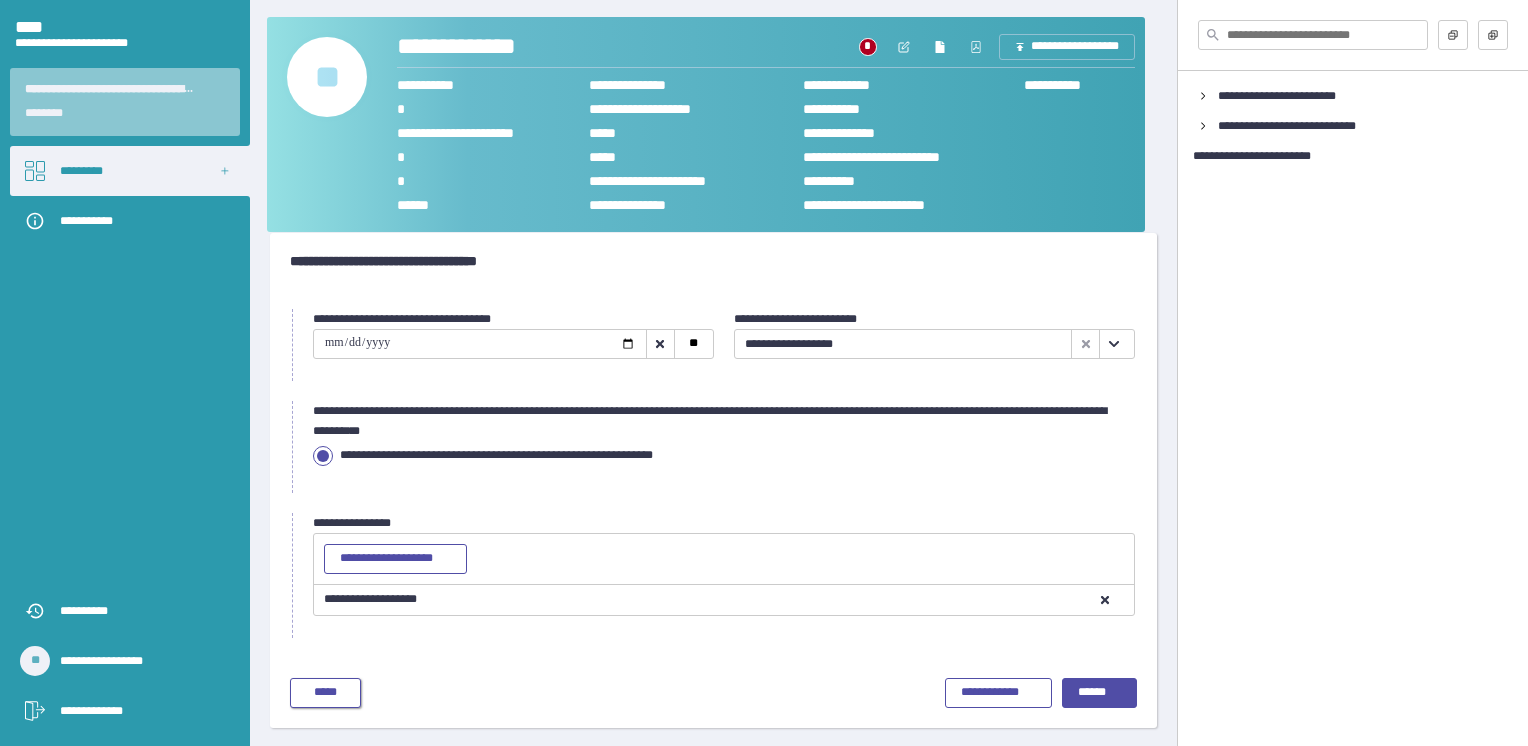 click on "*****" at bounding box center (325, 693) 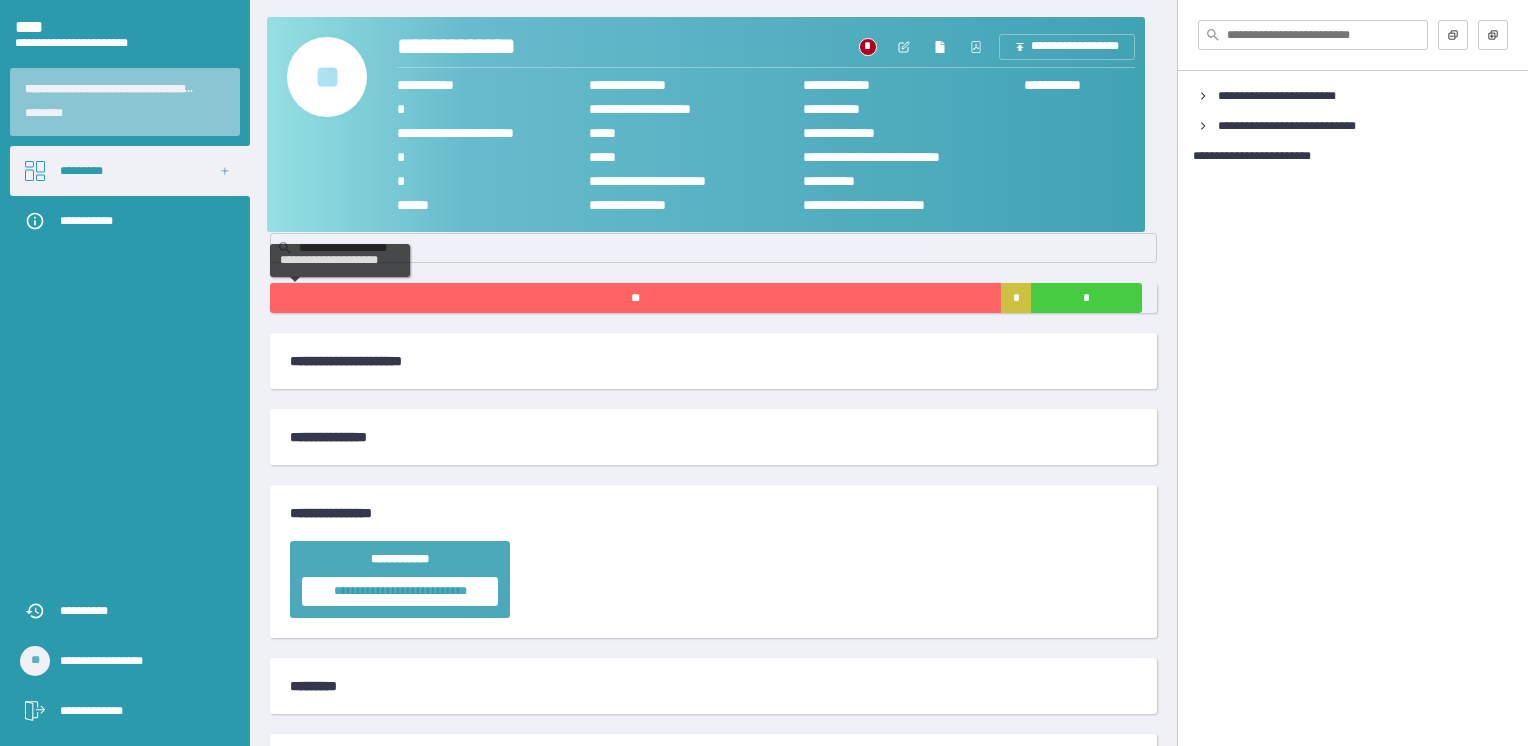 click on "**" at bounding box center (635, 298) 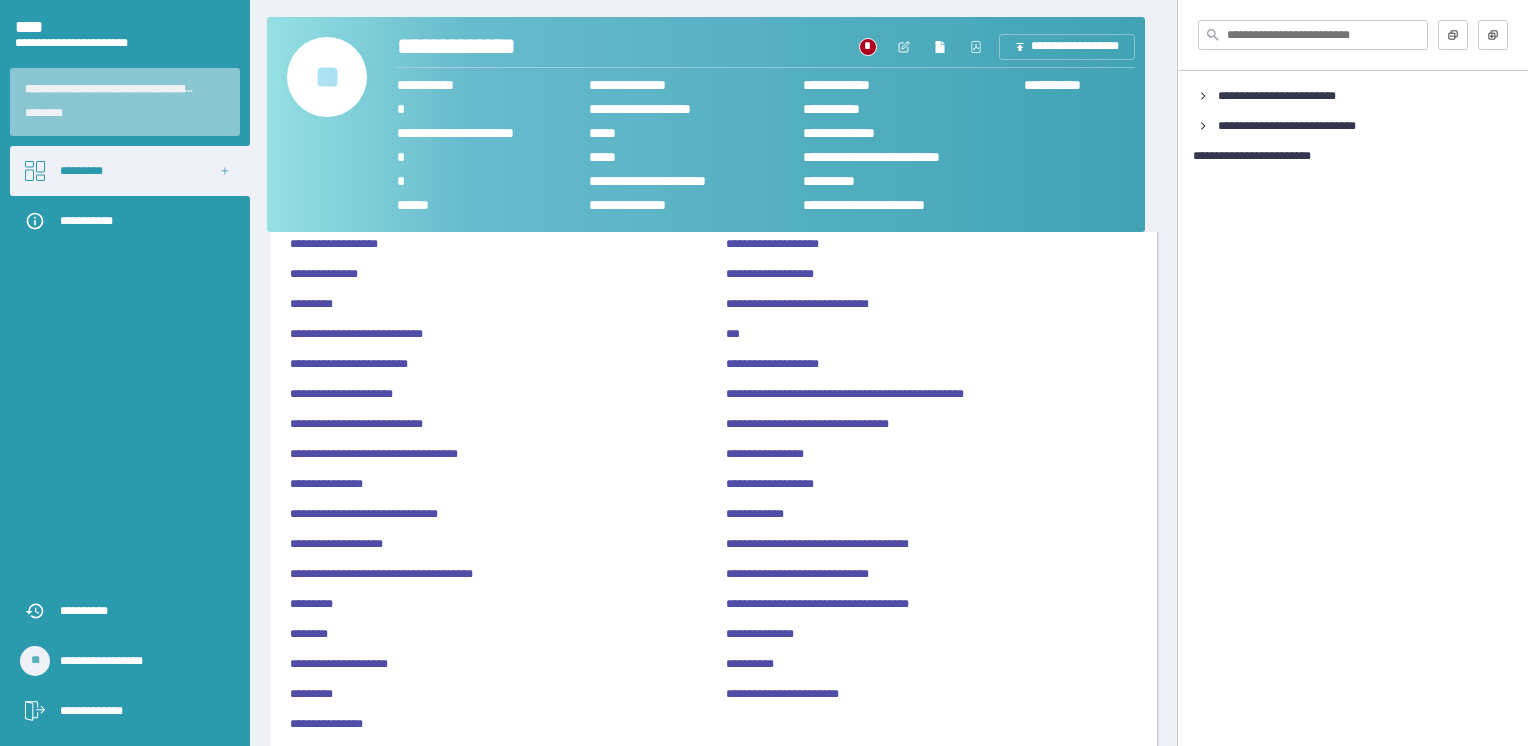 scroll, scrollTop: 219, scrollLeft: 0, axis: vertical 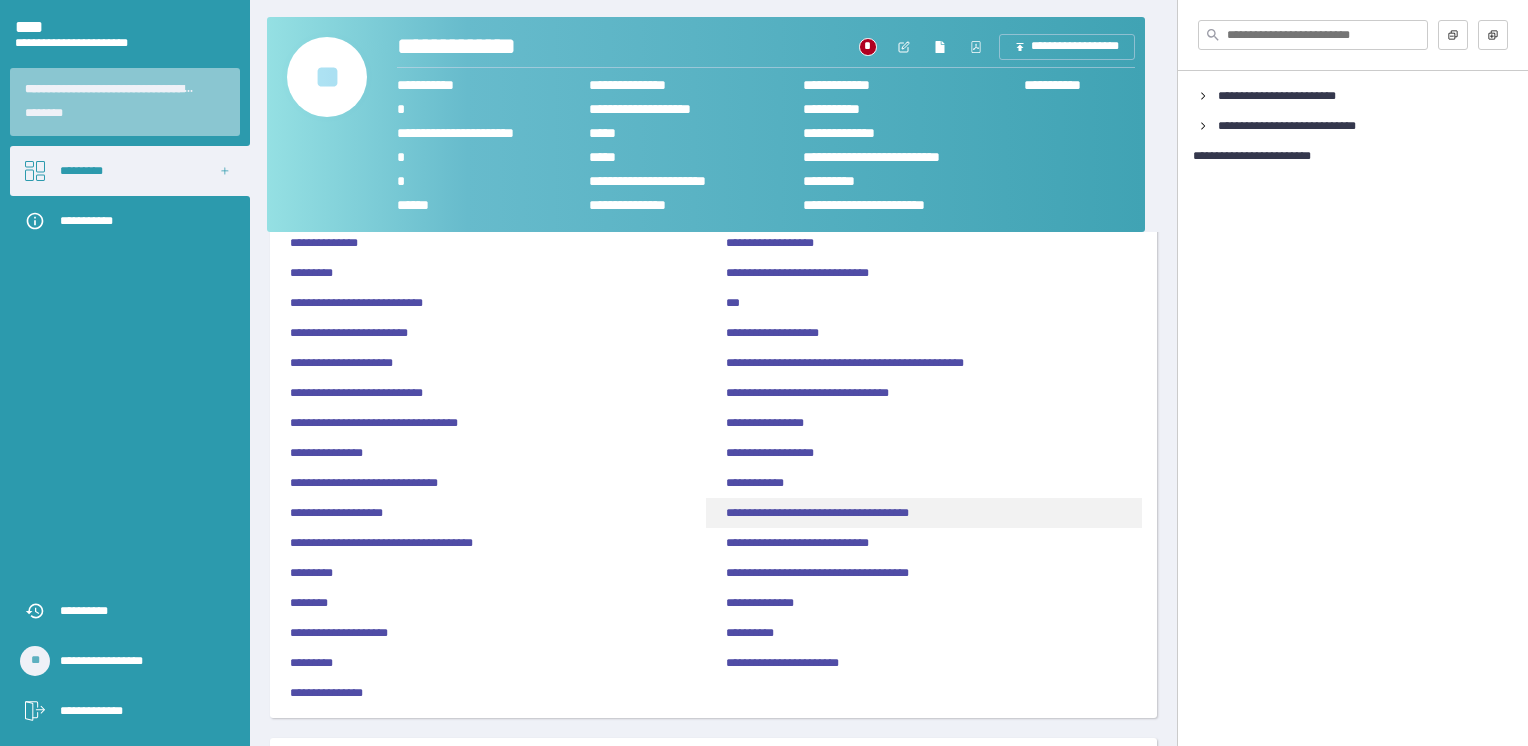 click on "**********" at bounding box center [924, 513] 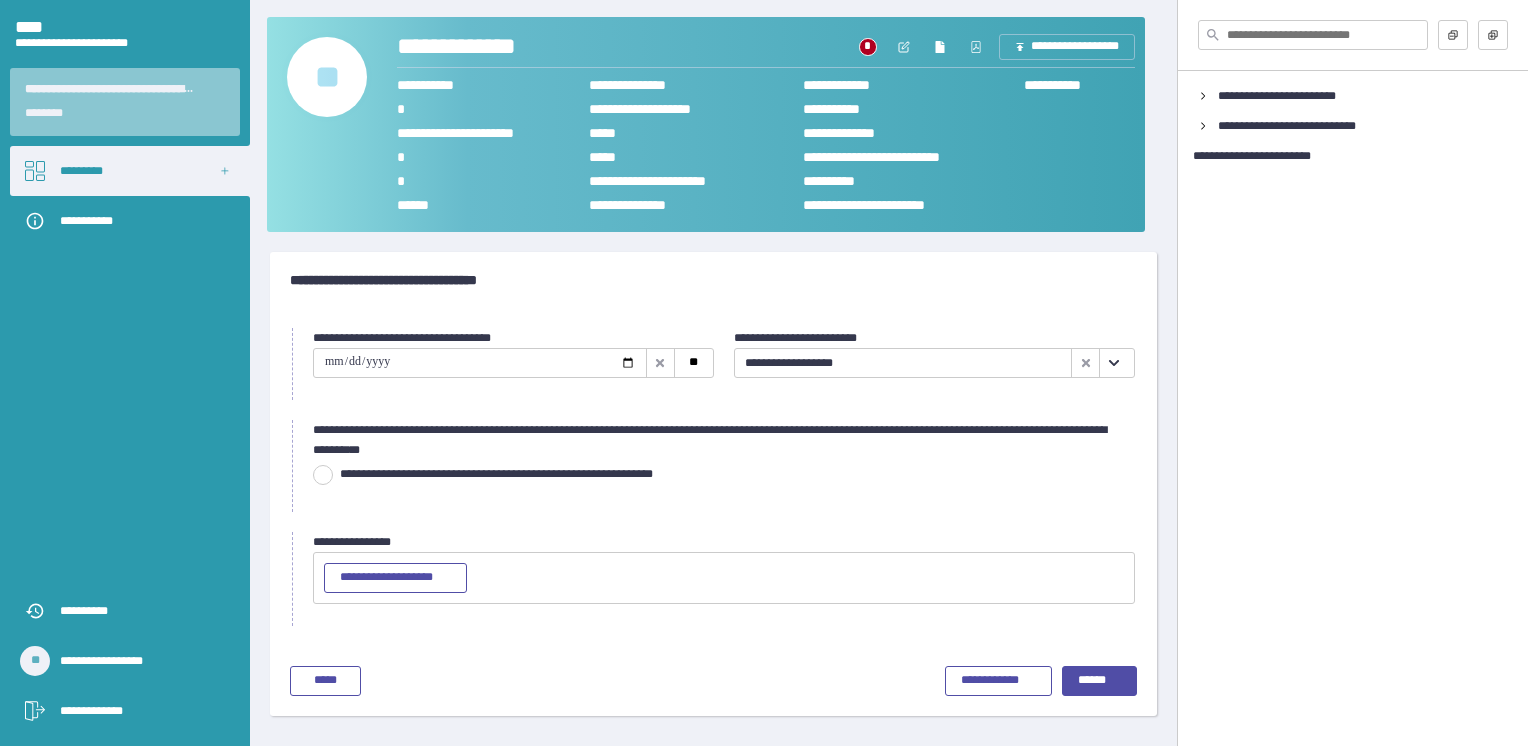 click at bounding box center [323, 475] 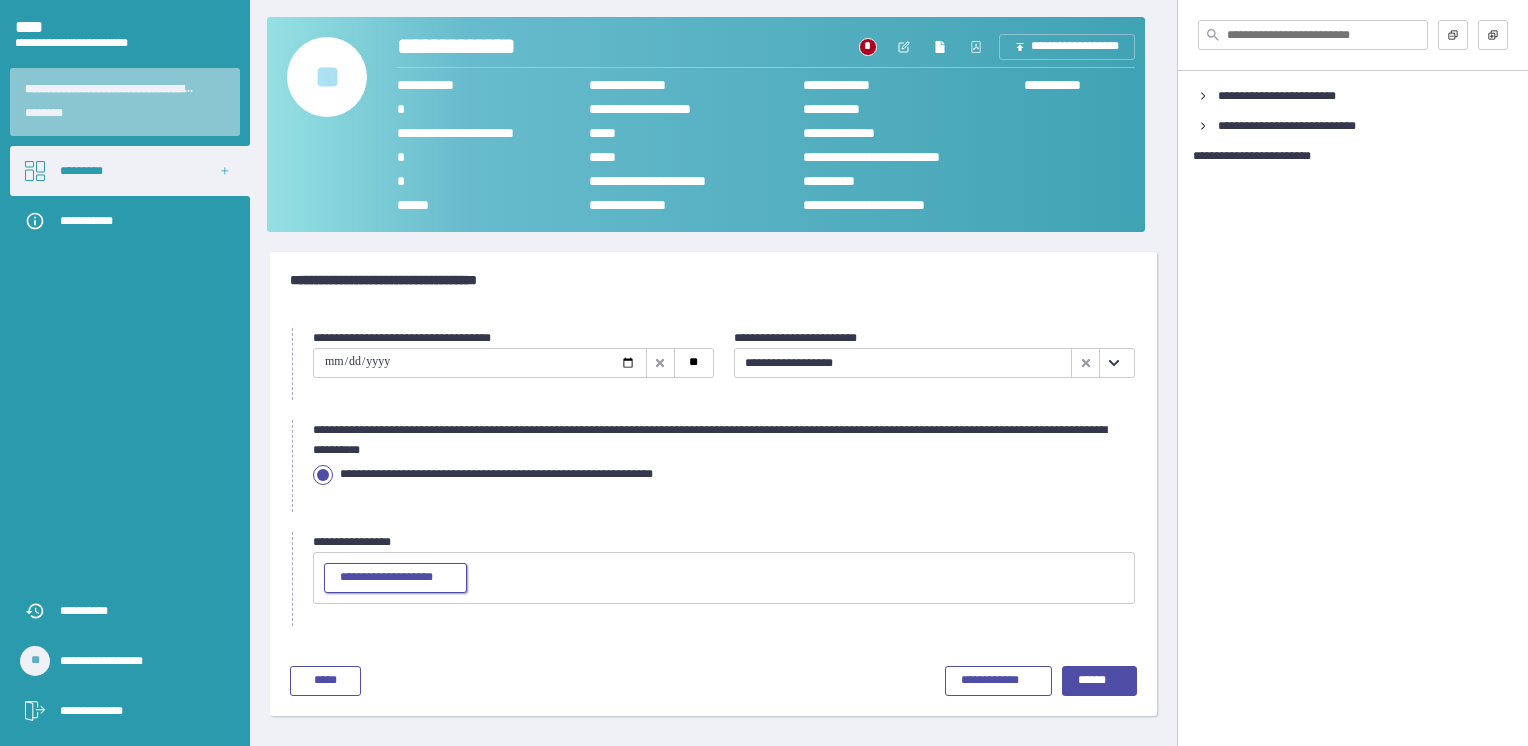 click on "**********" at bounding box center (395, 578) 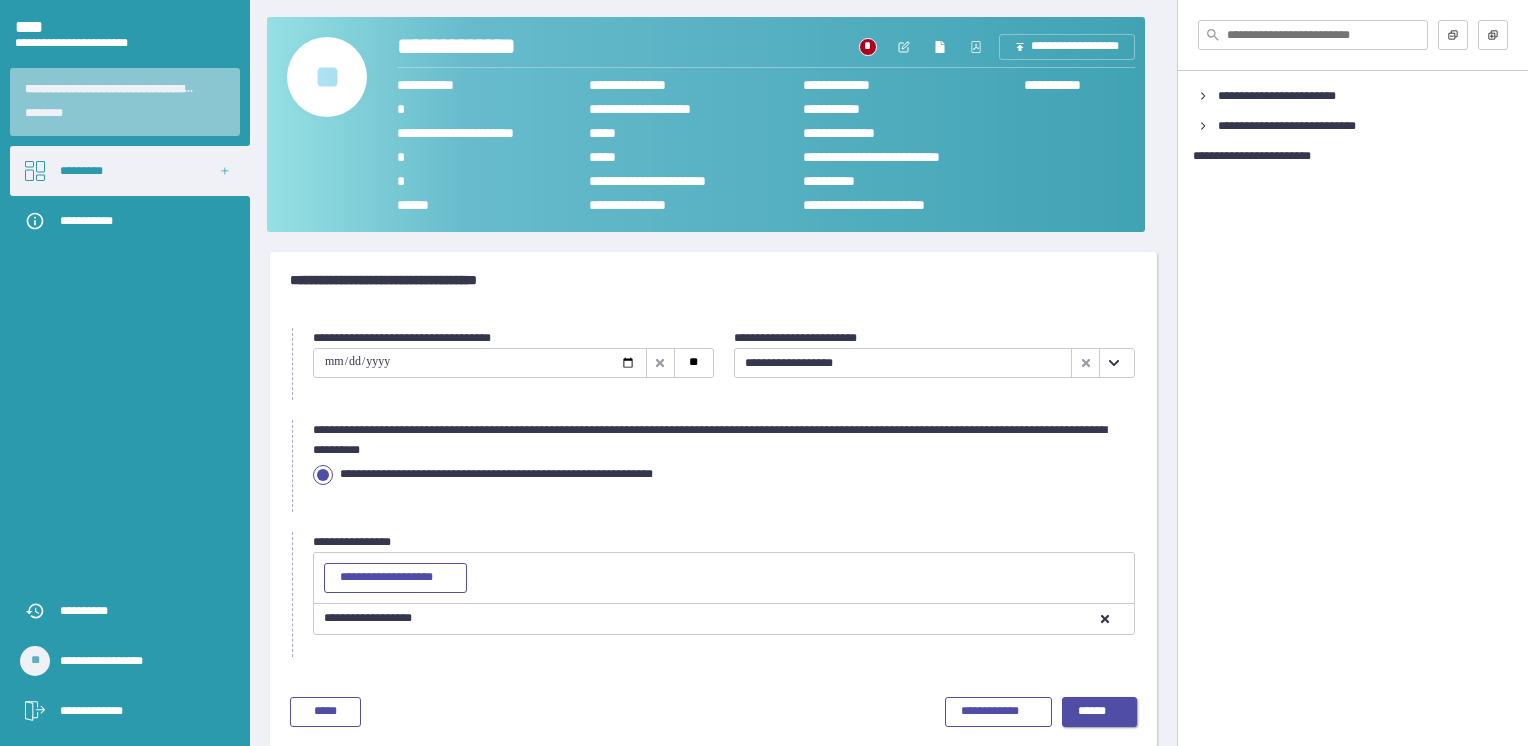click on "******" at bounding box center (1100, 712) 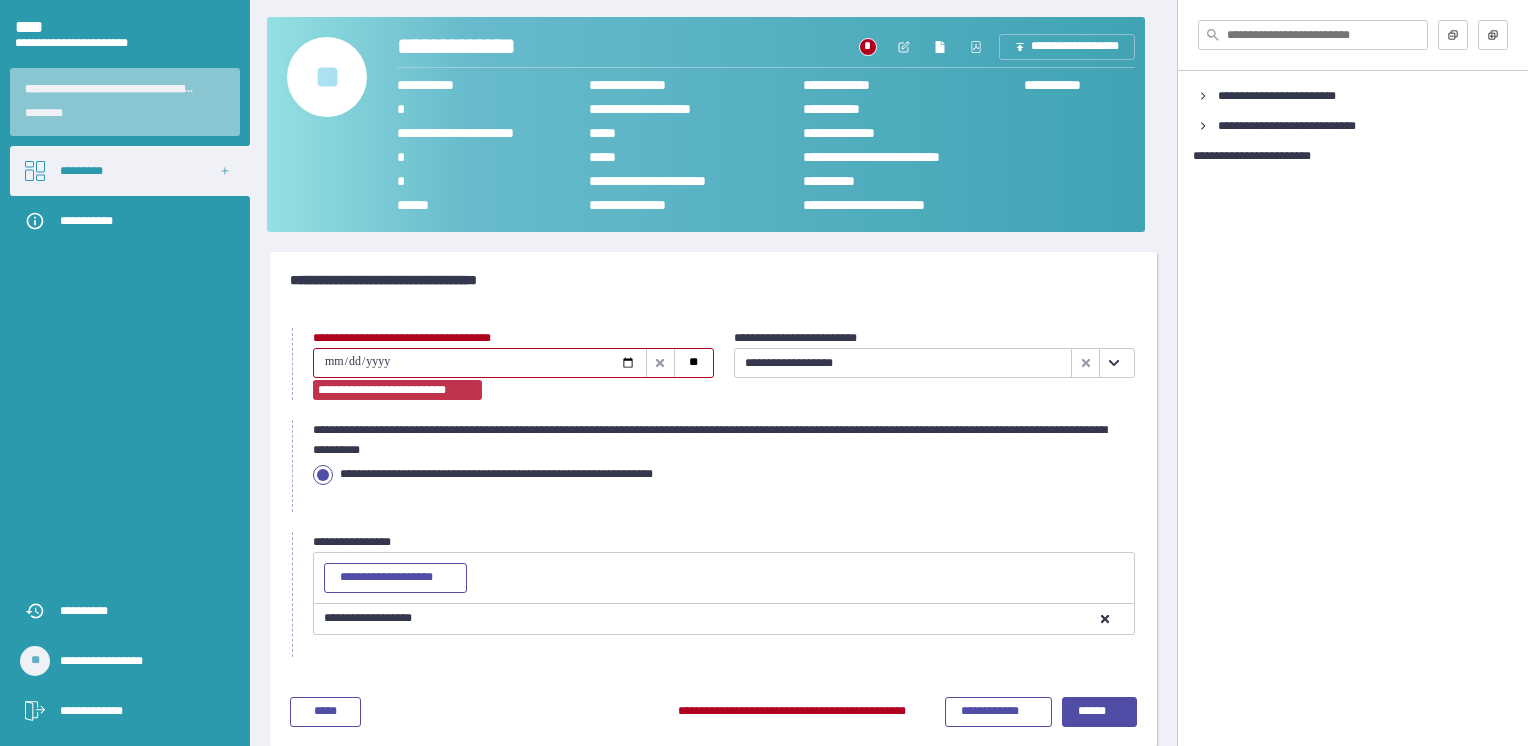 click at bounding box center (480, 363) 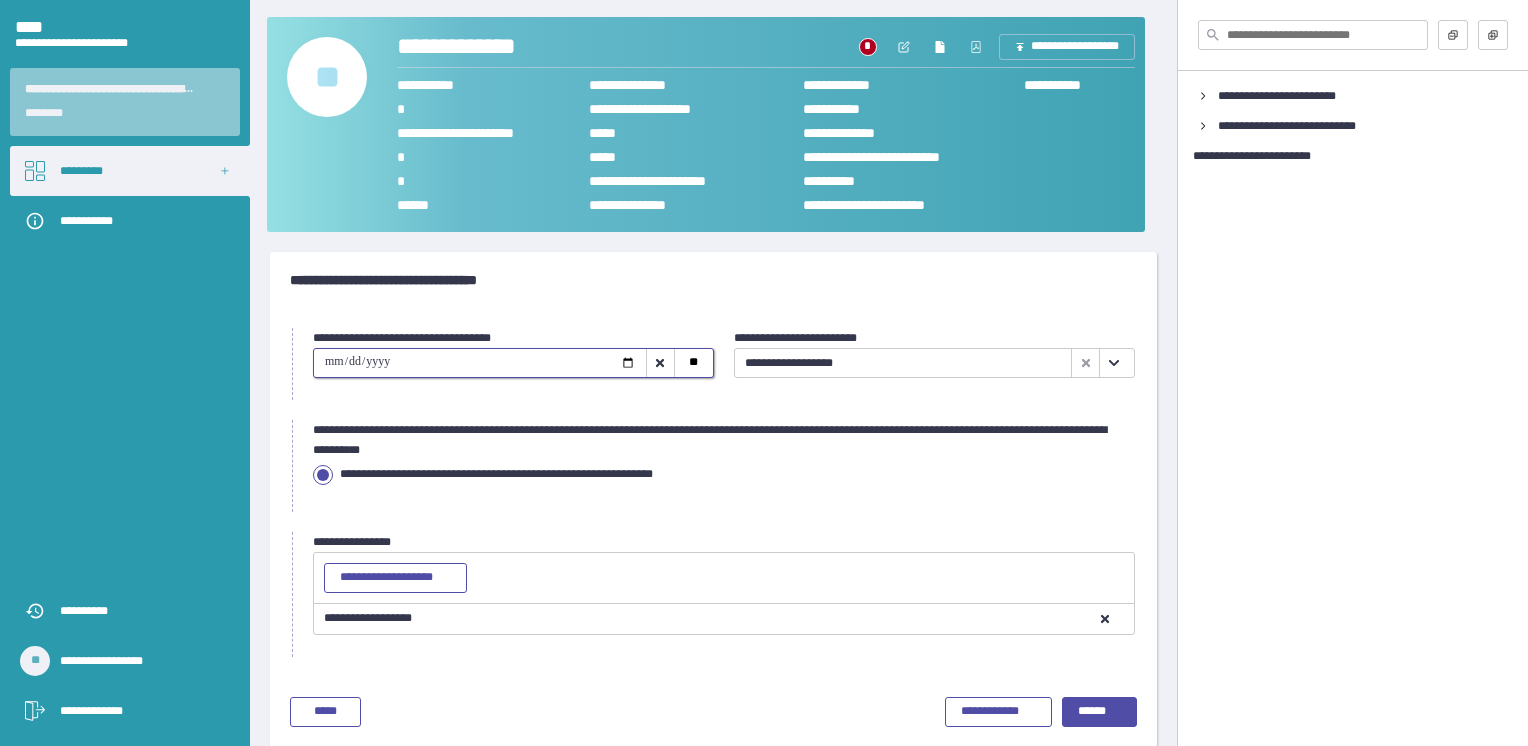 type on "**********" 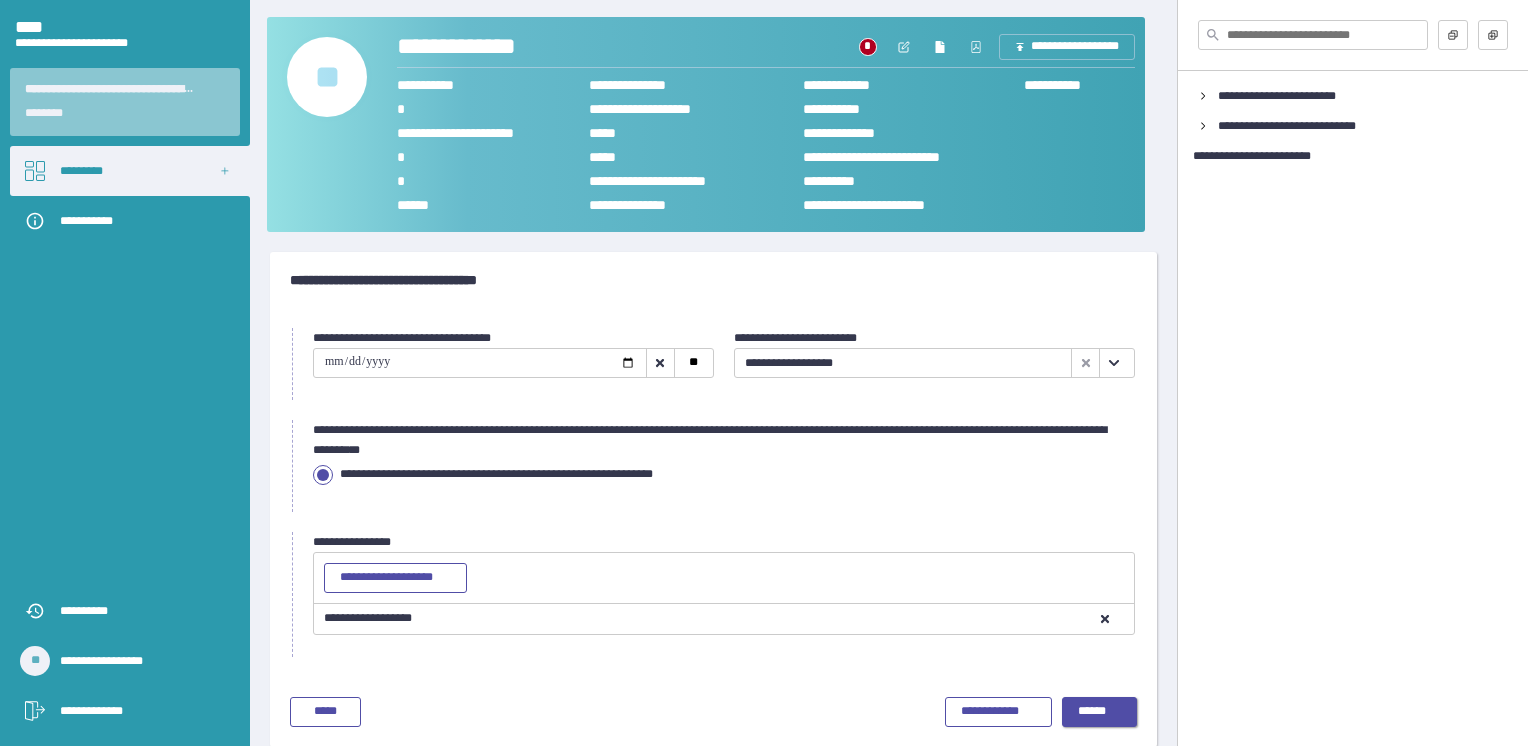 click on "******" at bounding box center [1100, 712] 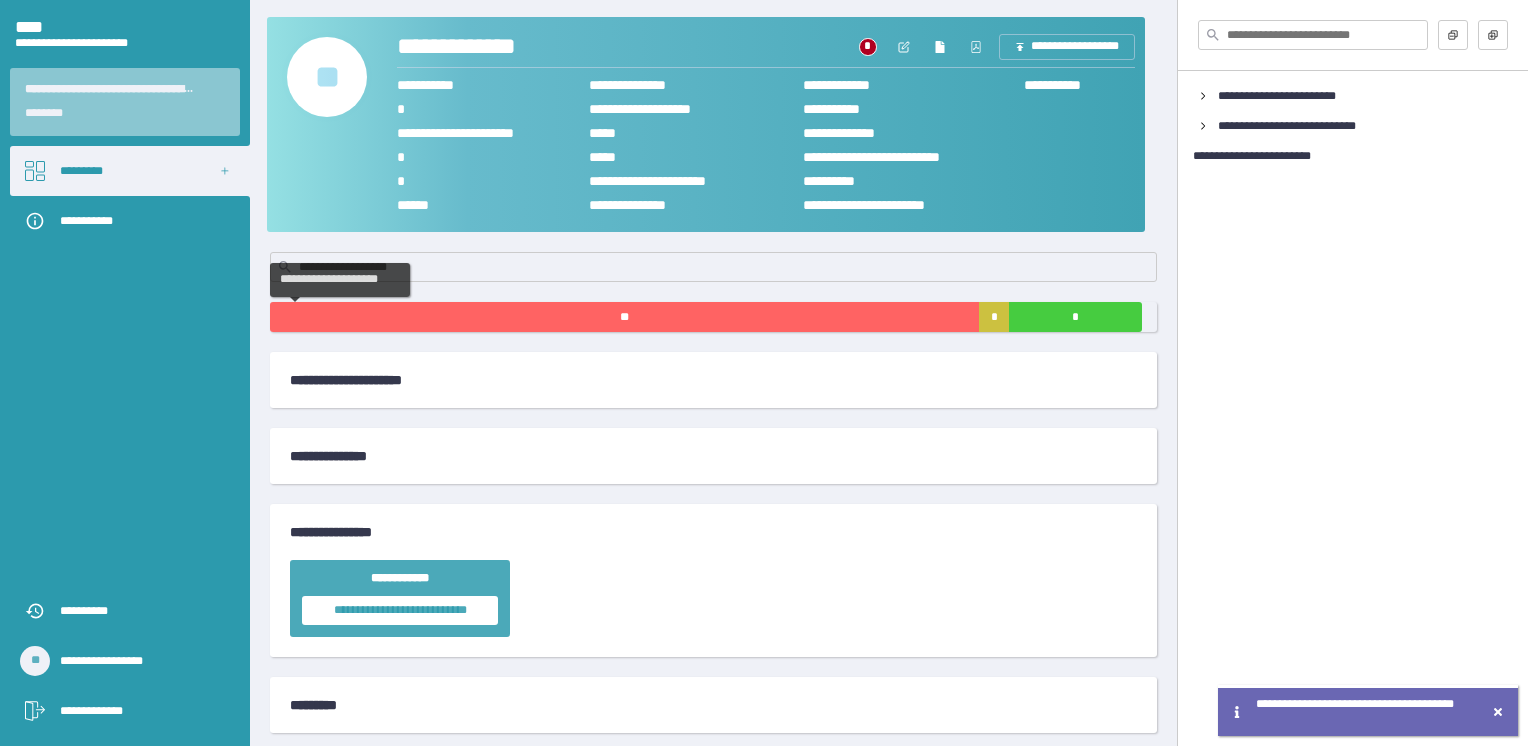 click on "**" at bounding box center (624, 317) 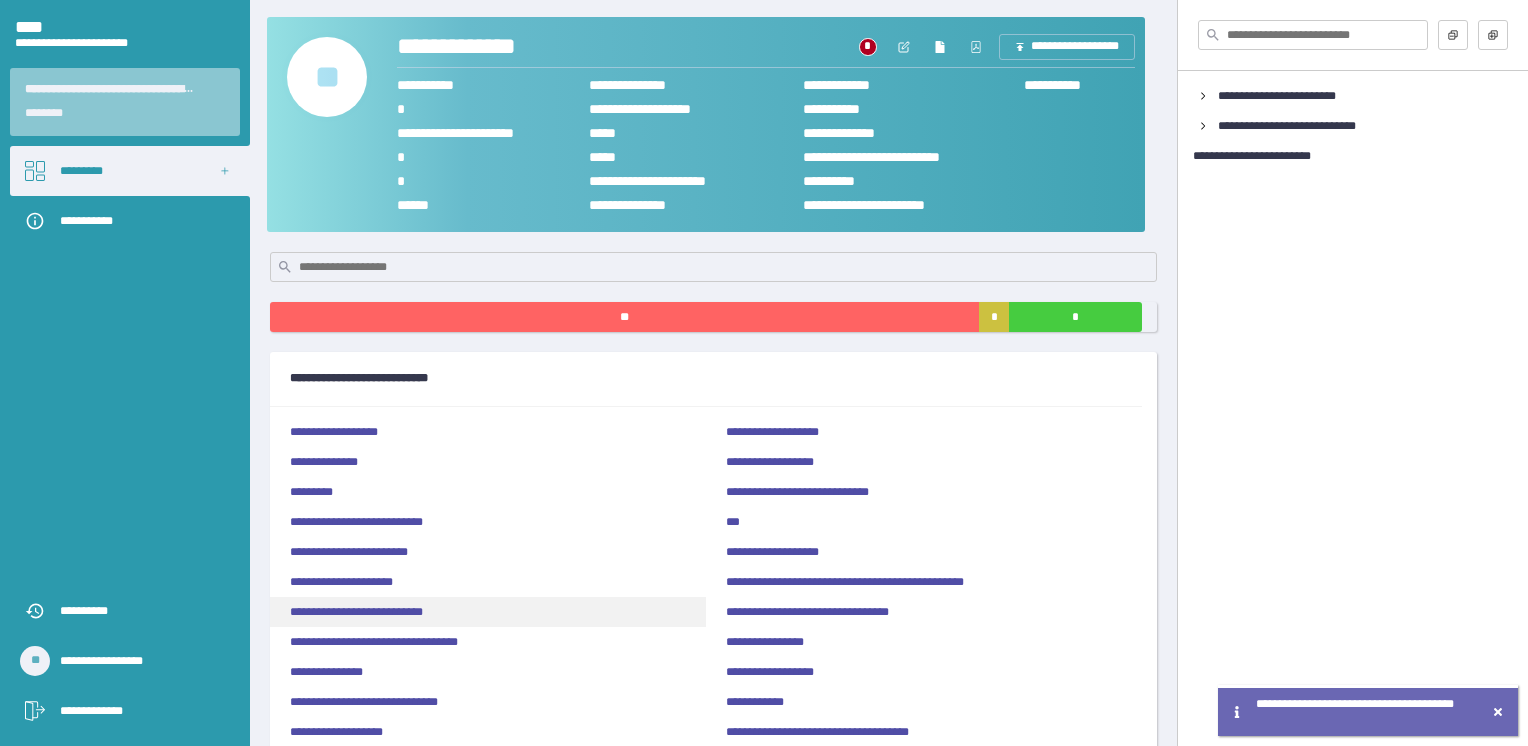 scroll, scrollTop: 100, scrollLeft: 0, axis: vertical 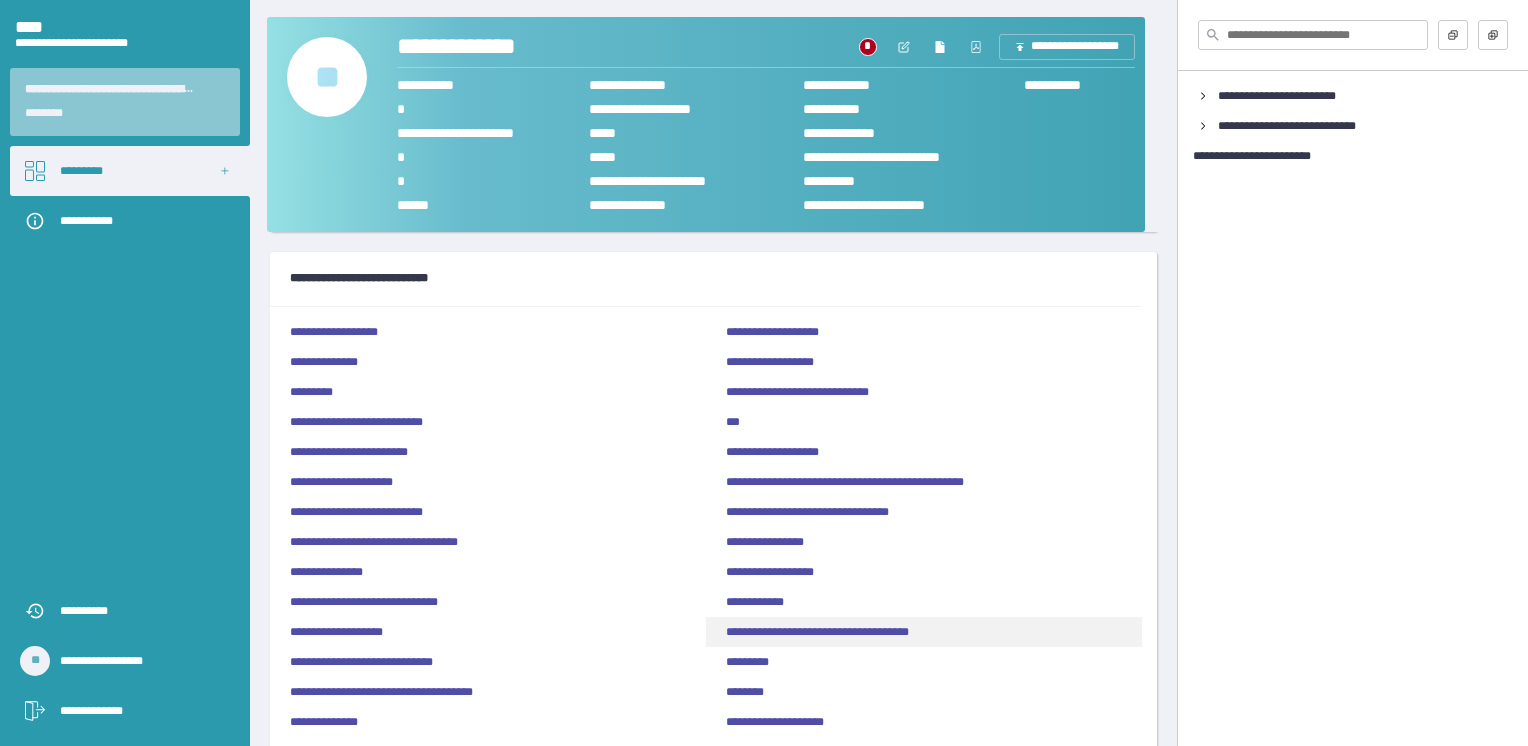 click on "**********" at bounding box center (924, 632) 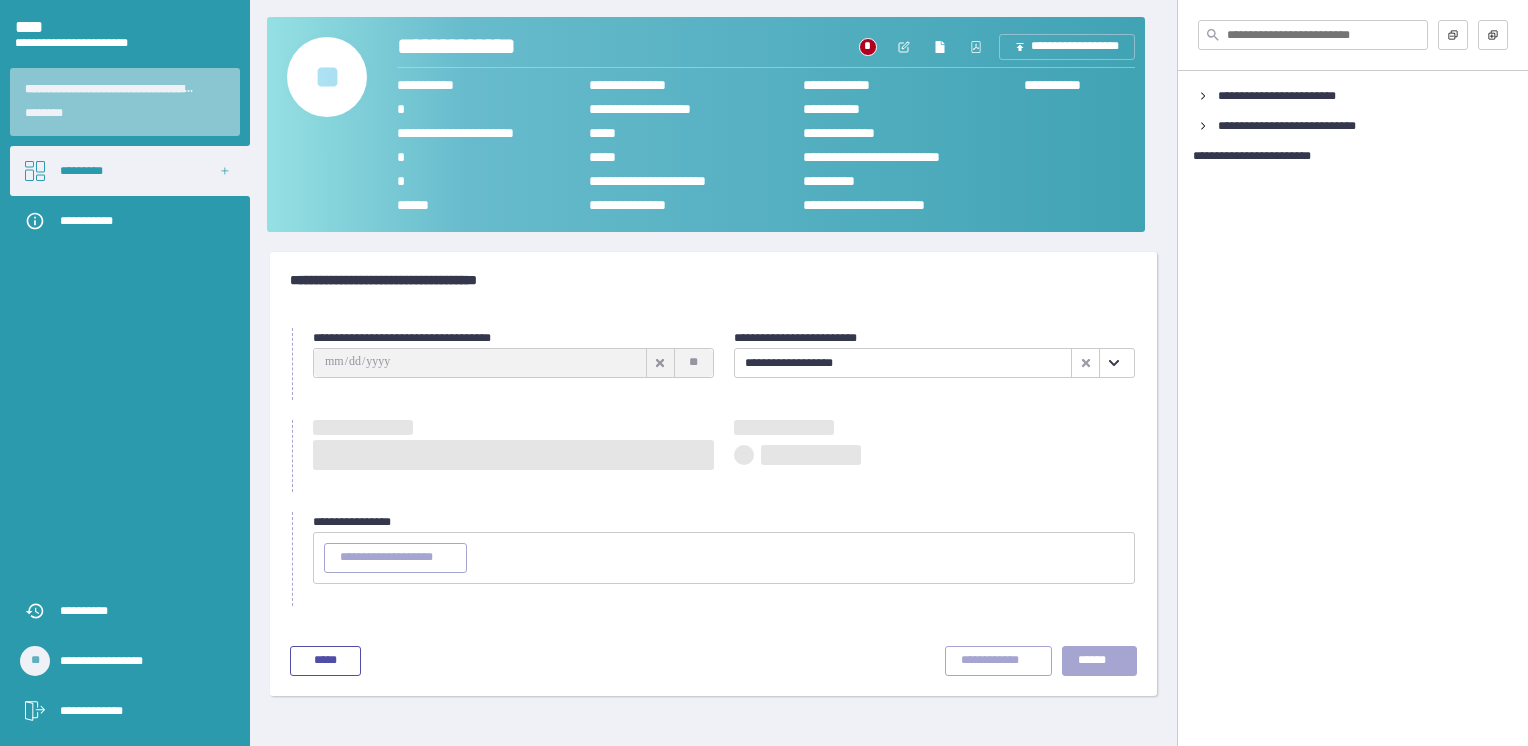scroll, scrollTop: 0, scrollLeft: 0, axis: both 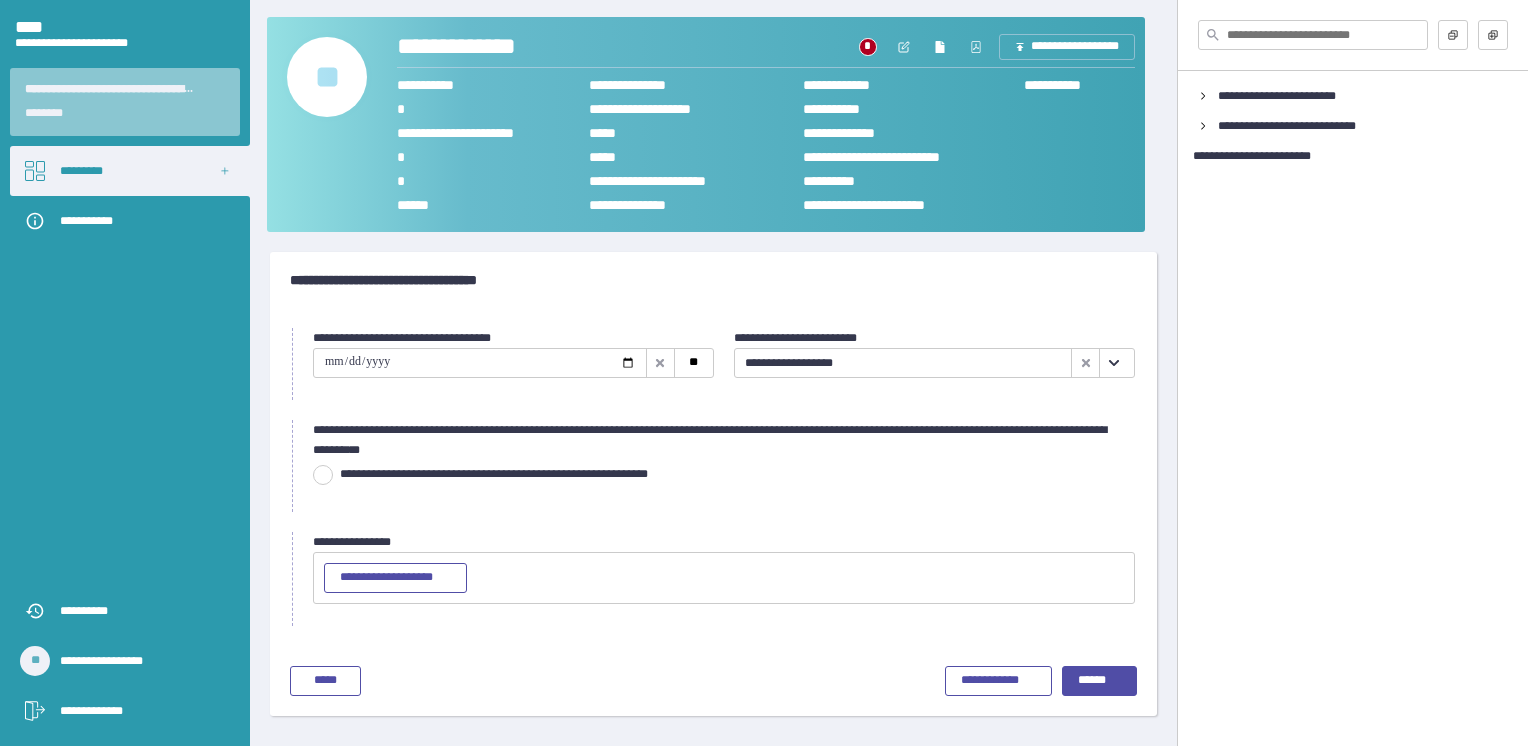 click at bounding box center [323, 475] 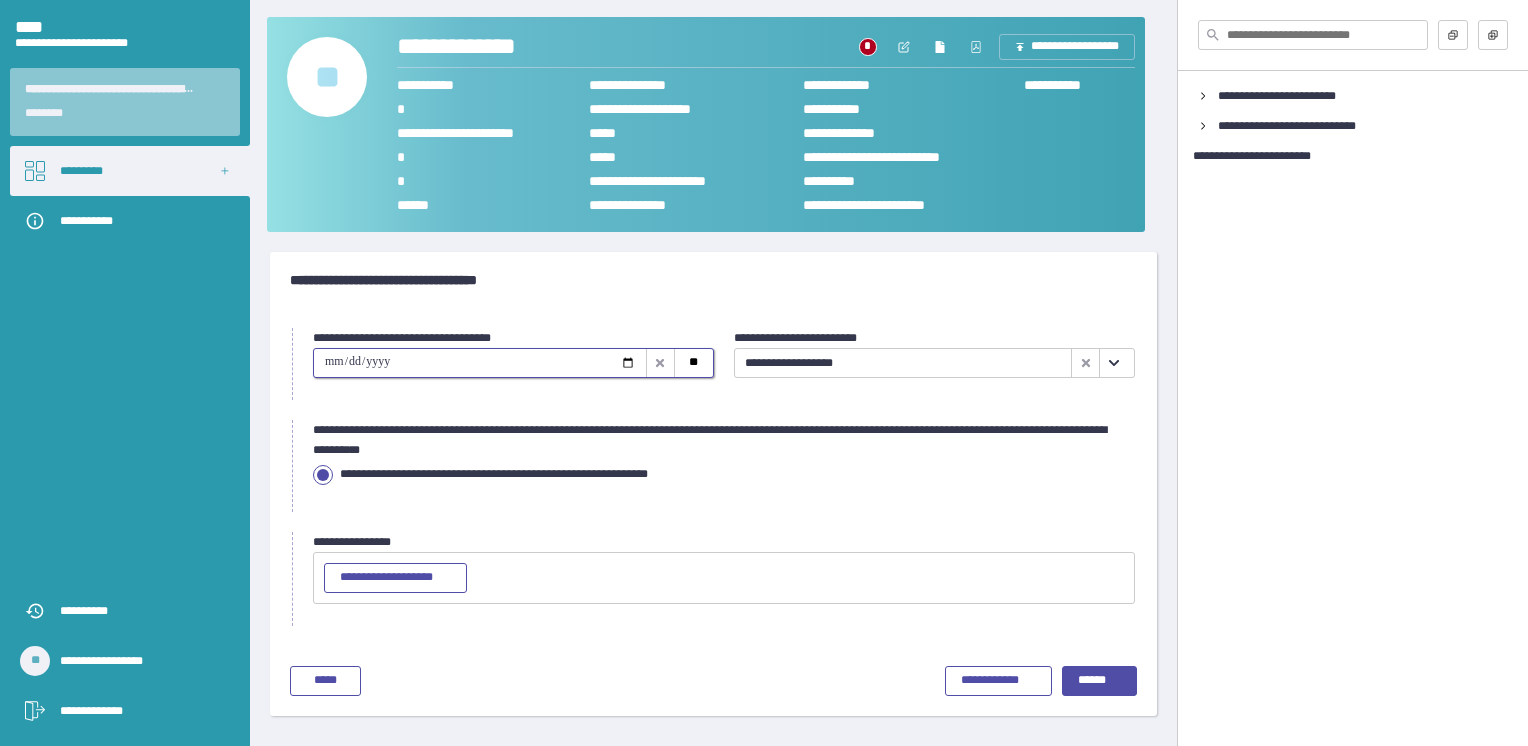 click at bounding box center [480, 363] 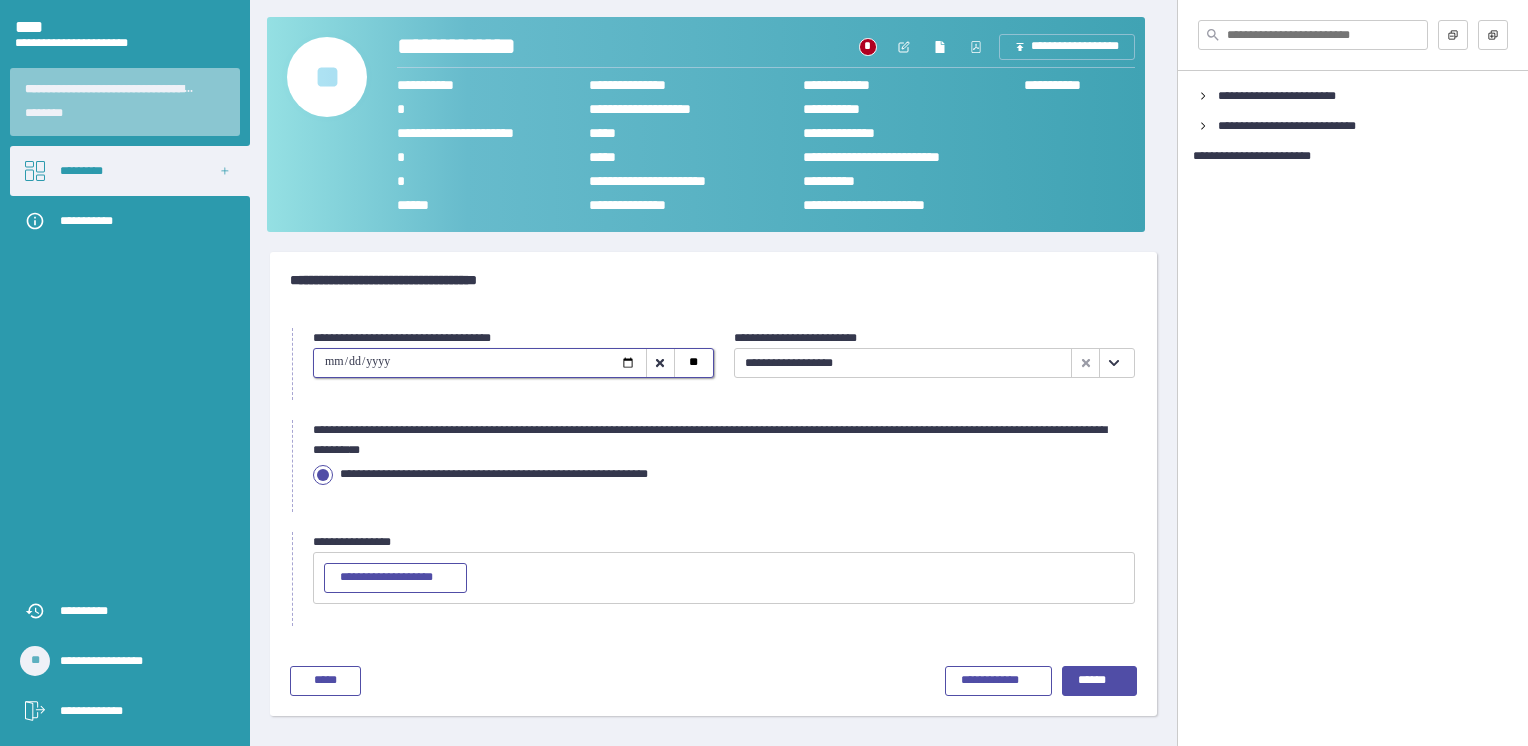 type on "**********" 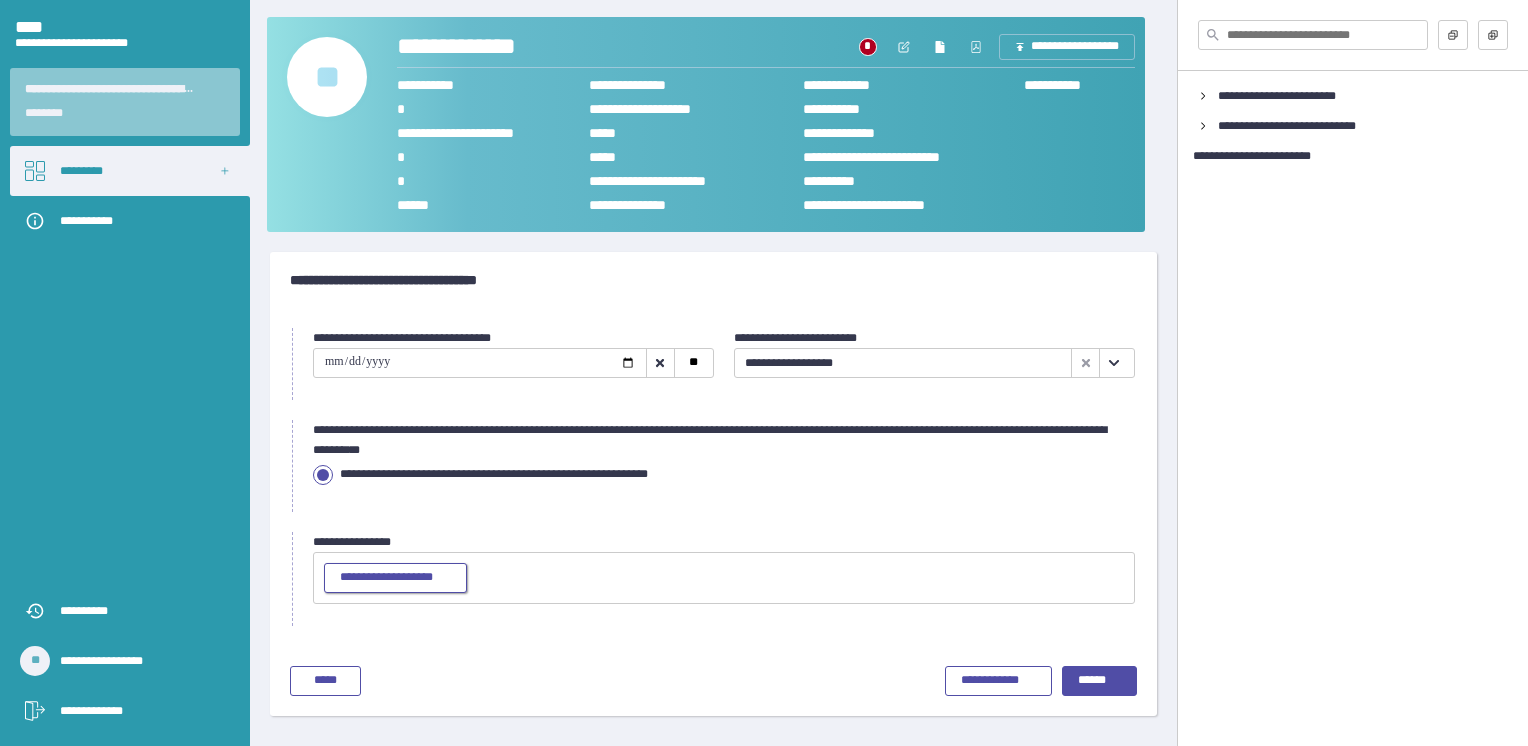 click on "**********" at bounding box center [395, 578] 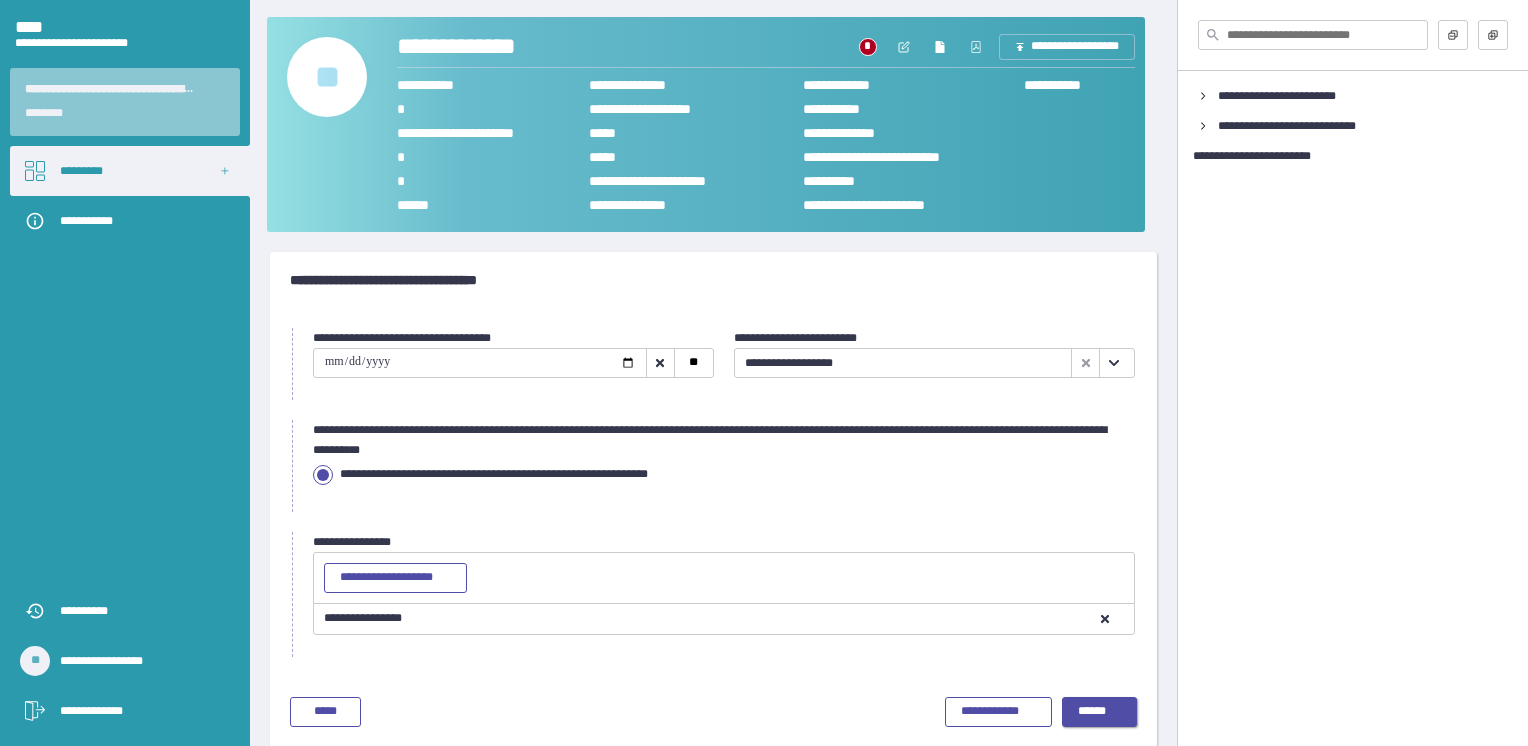 click on "******" at bounding box center (1100, 712) 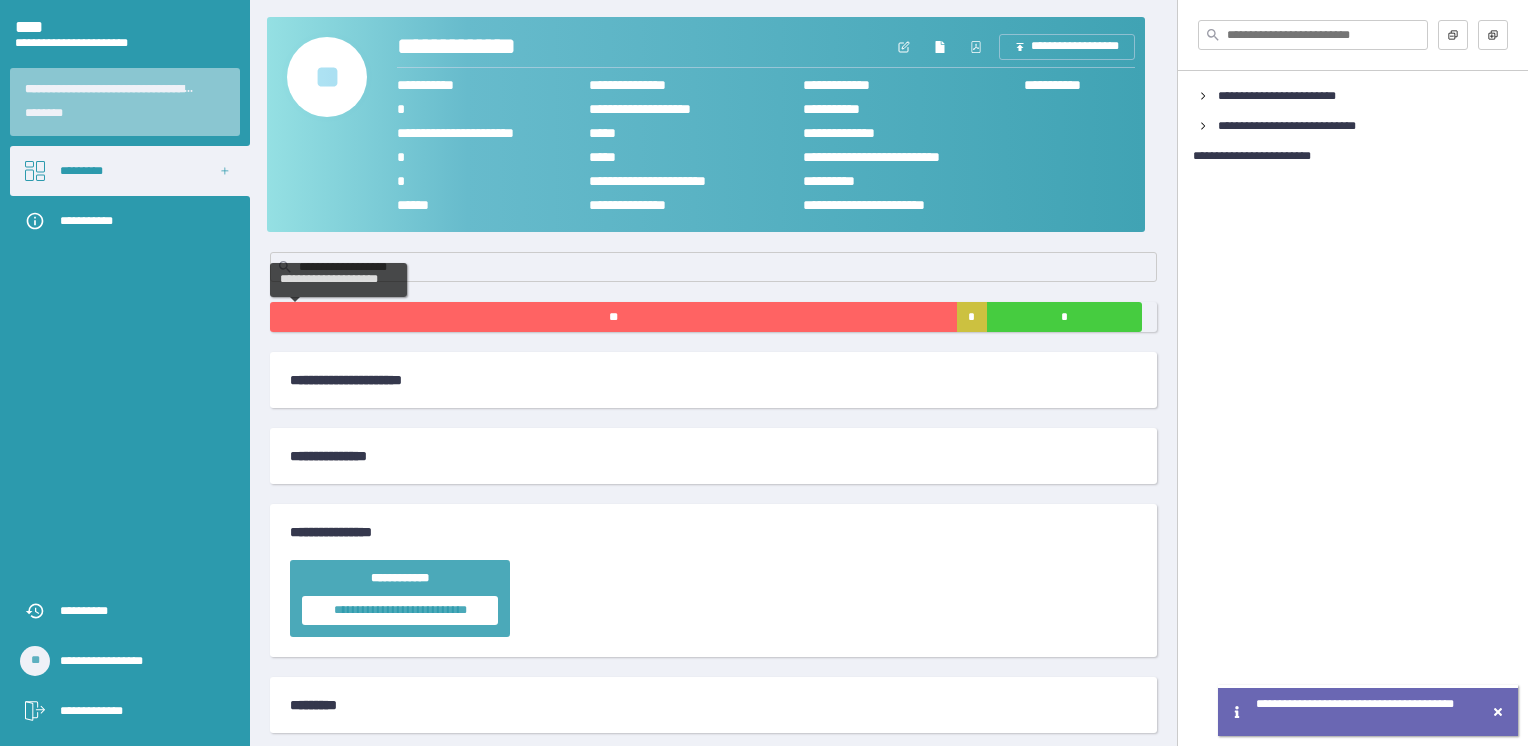 click on "**" at bounding box center (613, 317) 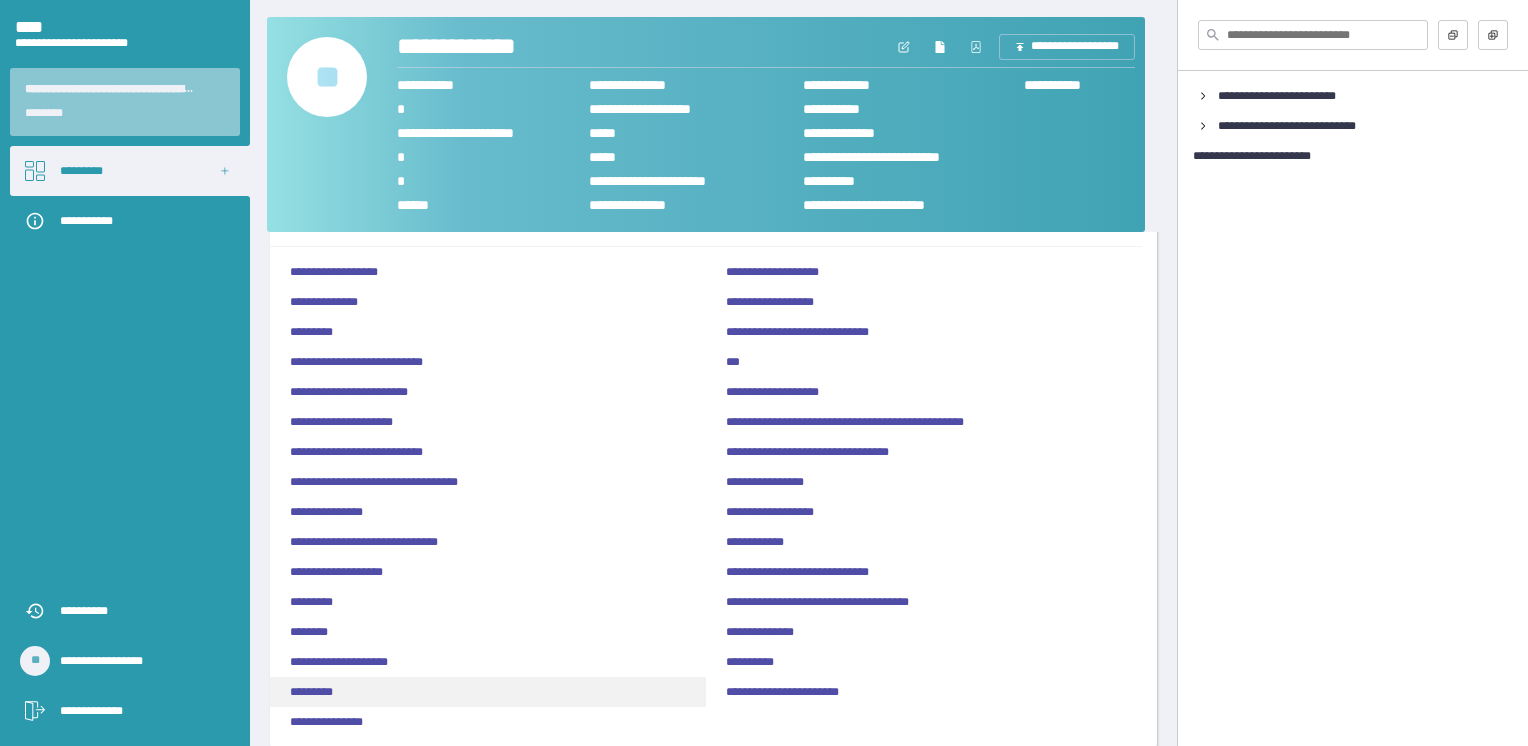 scroll, scrollTop: 200, scrollLeft: 0, axis: vertical 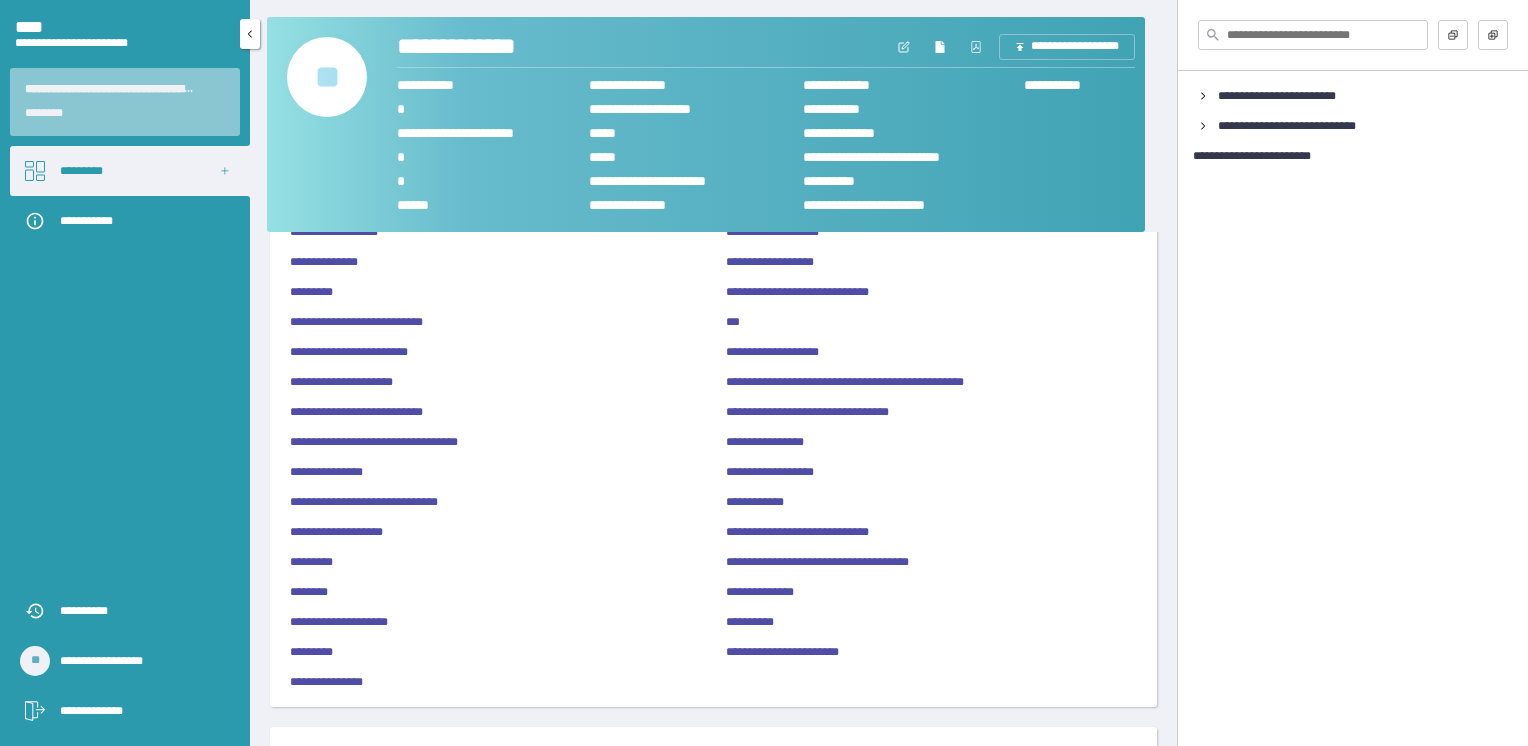 click on "**********" at bounding box center (140, 711) 